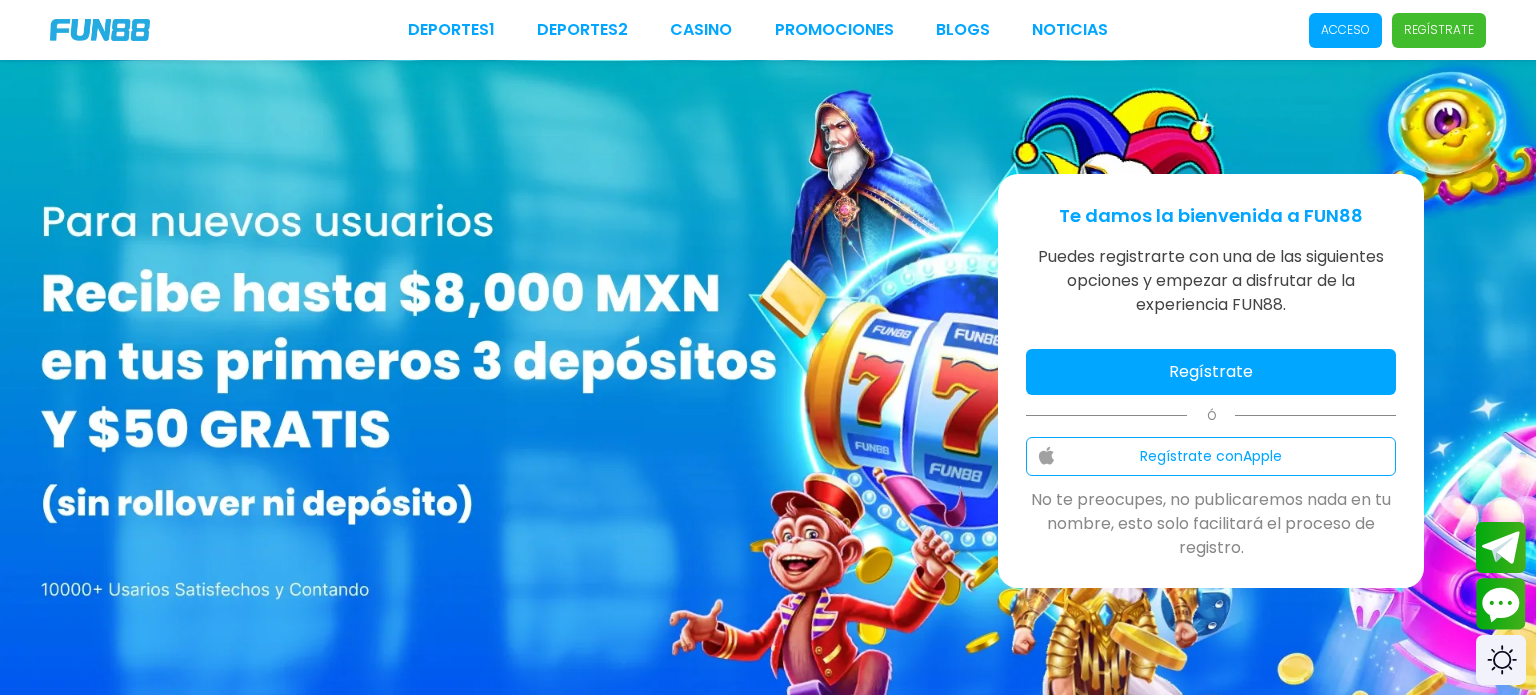 scroll, scrollTop: 0, scrollLeft: 0, axis: both 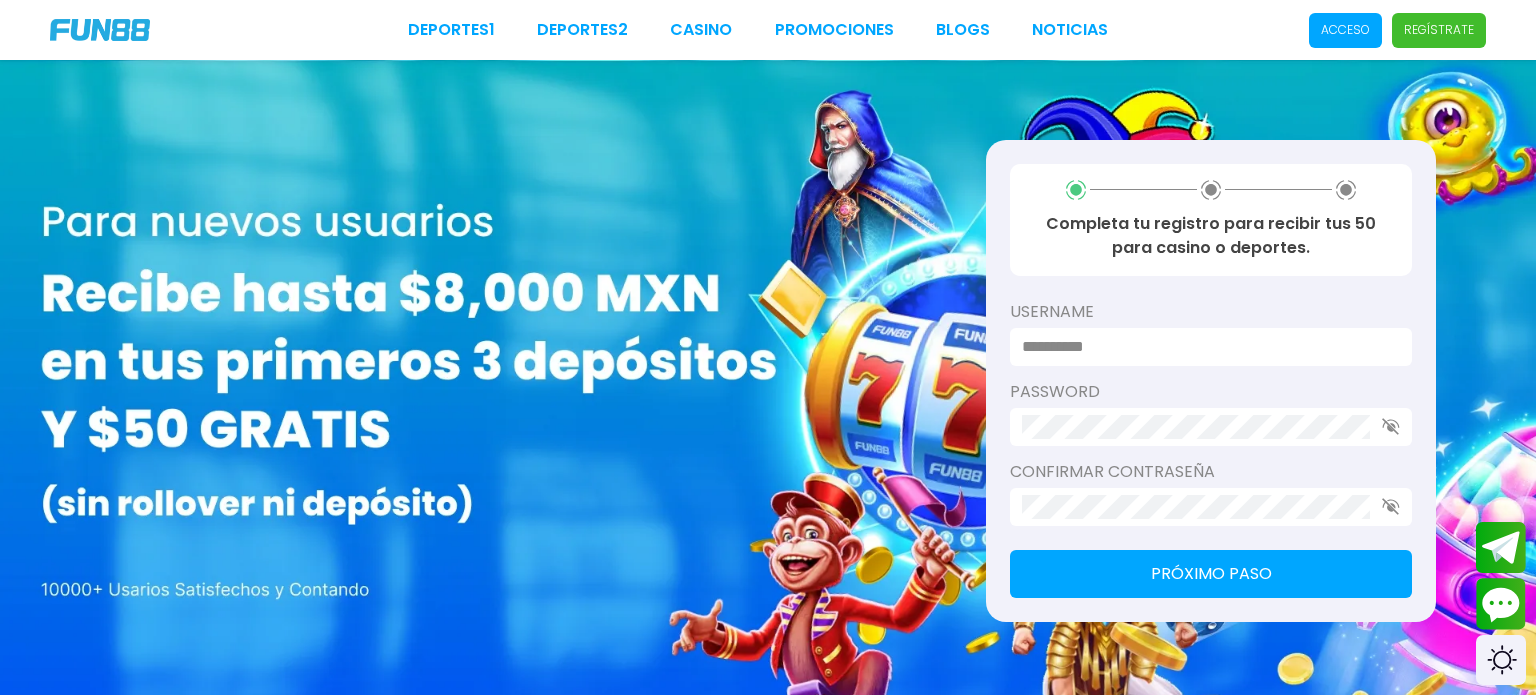 click at bounding box center (1205, 347) 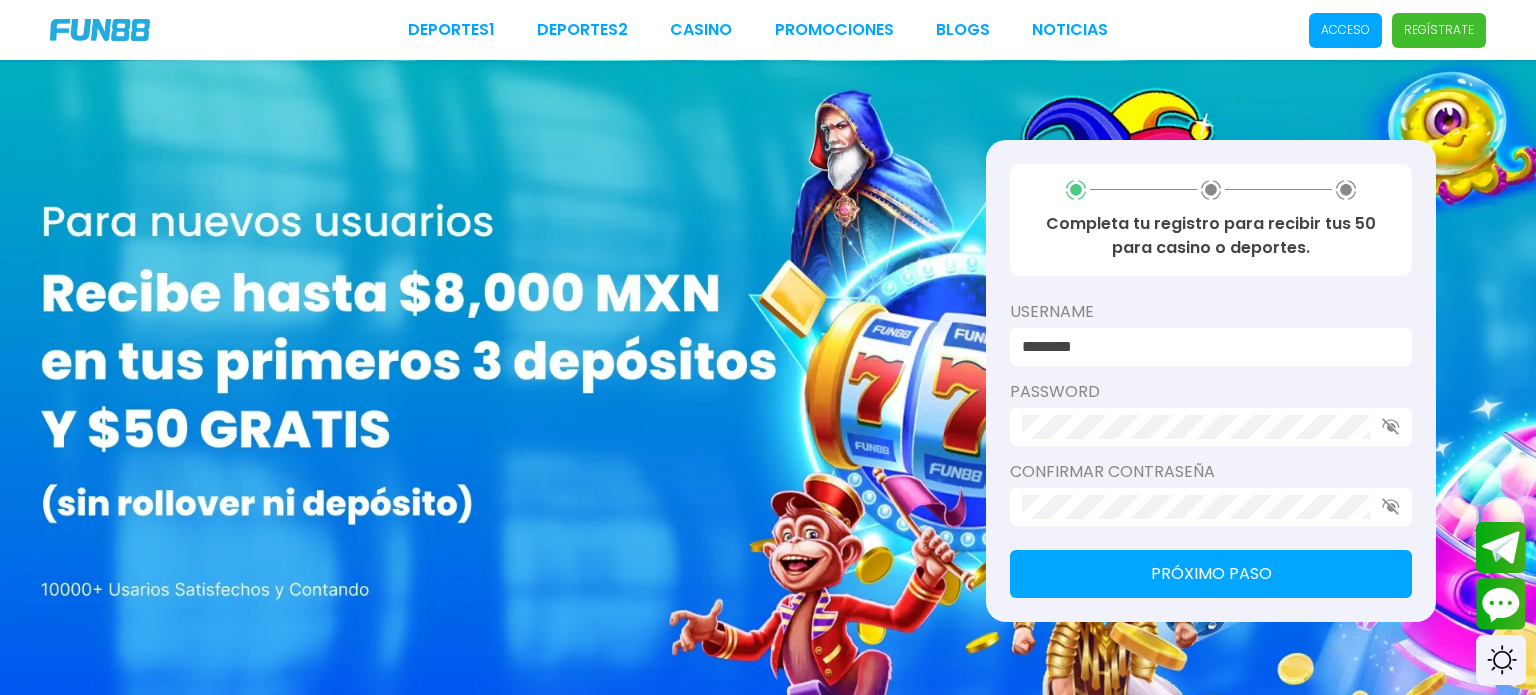 click on "Próximo paso" at bounding box center [1211, 574] 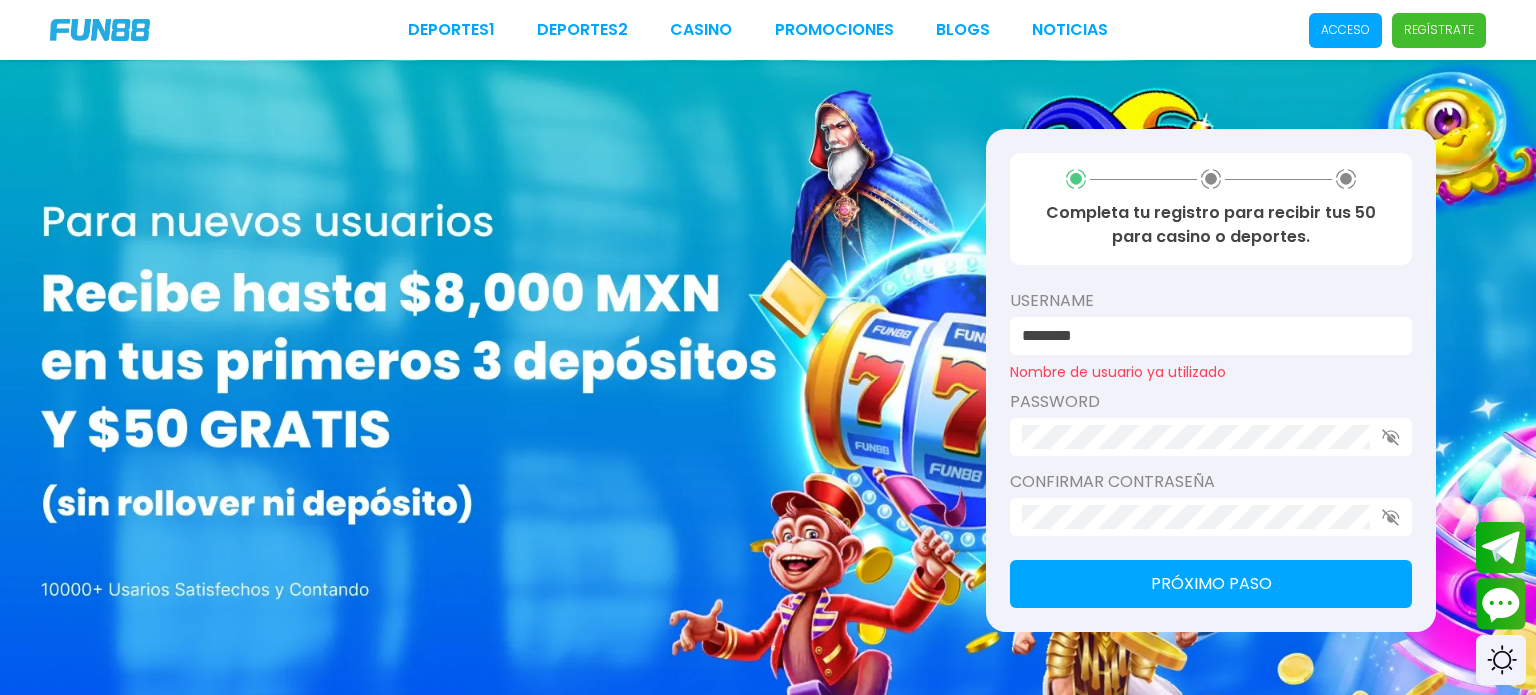 click on "********" at bounding box center [1205, 336] 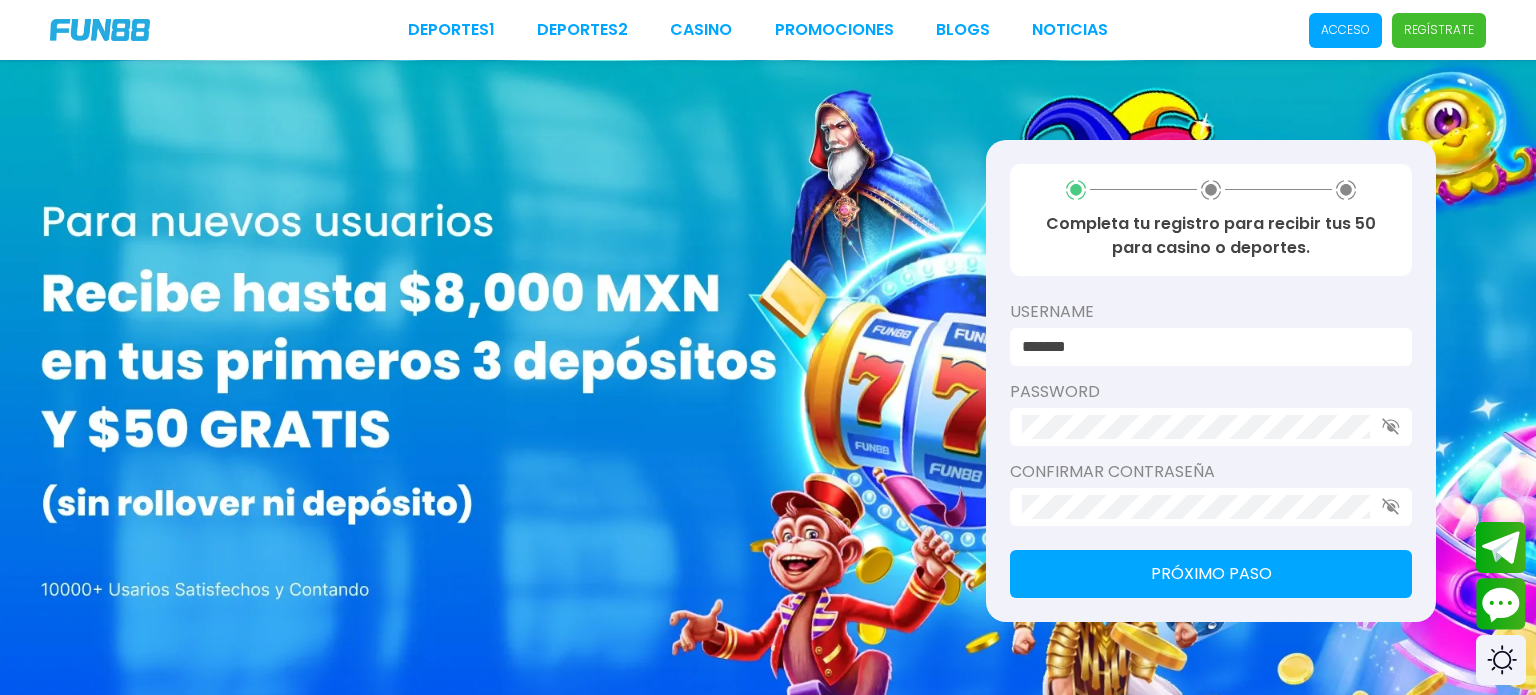 type on "*******" 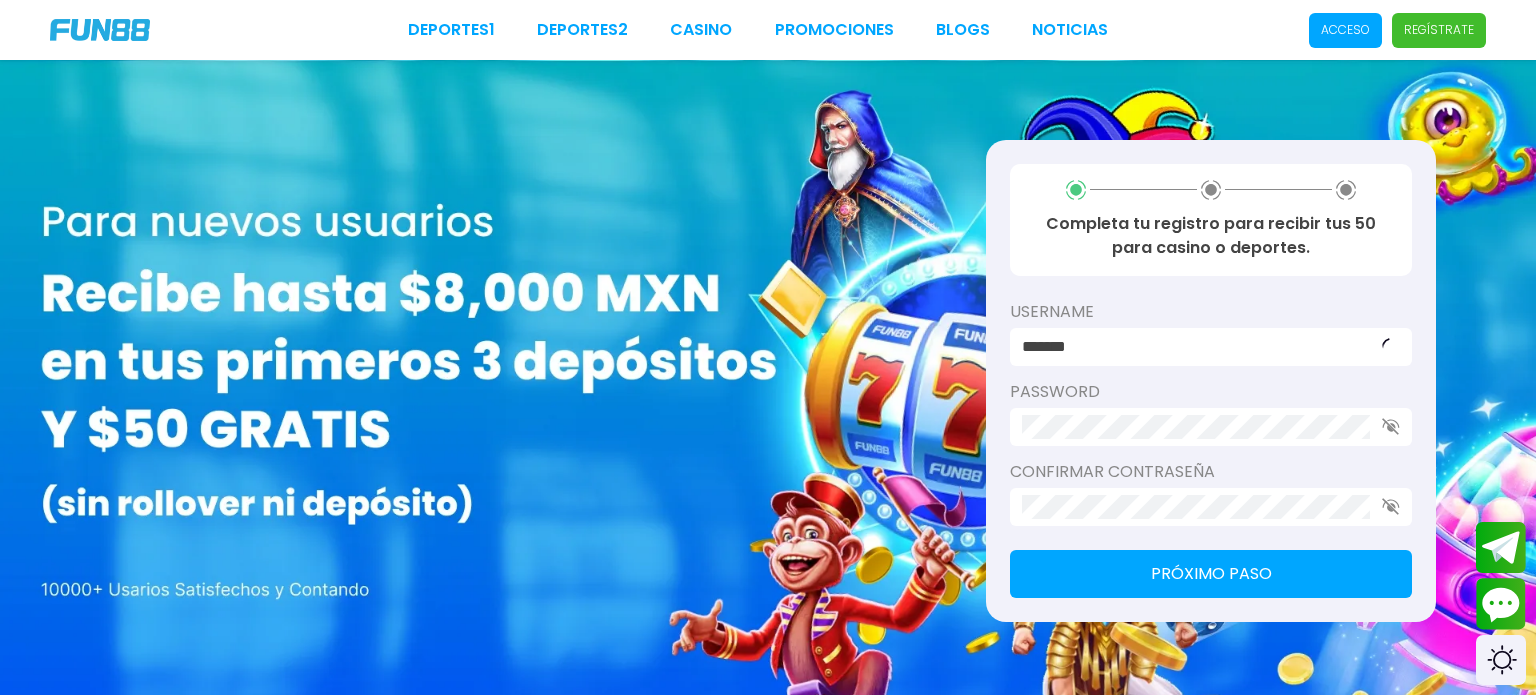 click on "Próximo paso" at bounding box center (1211, 574) 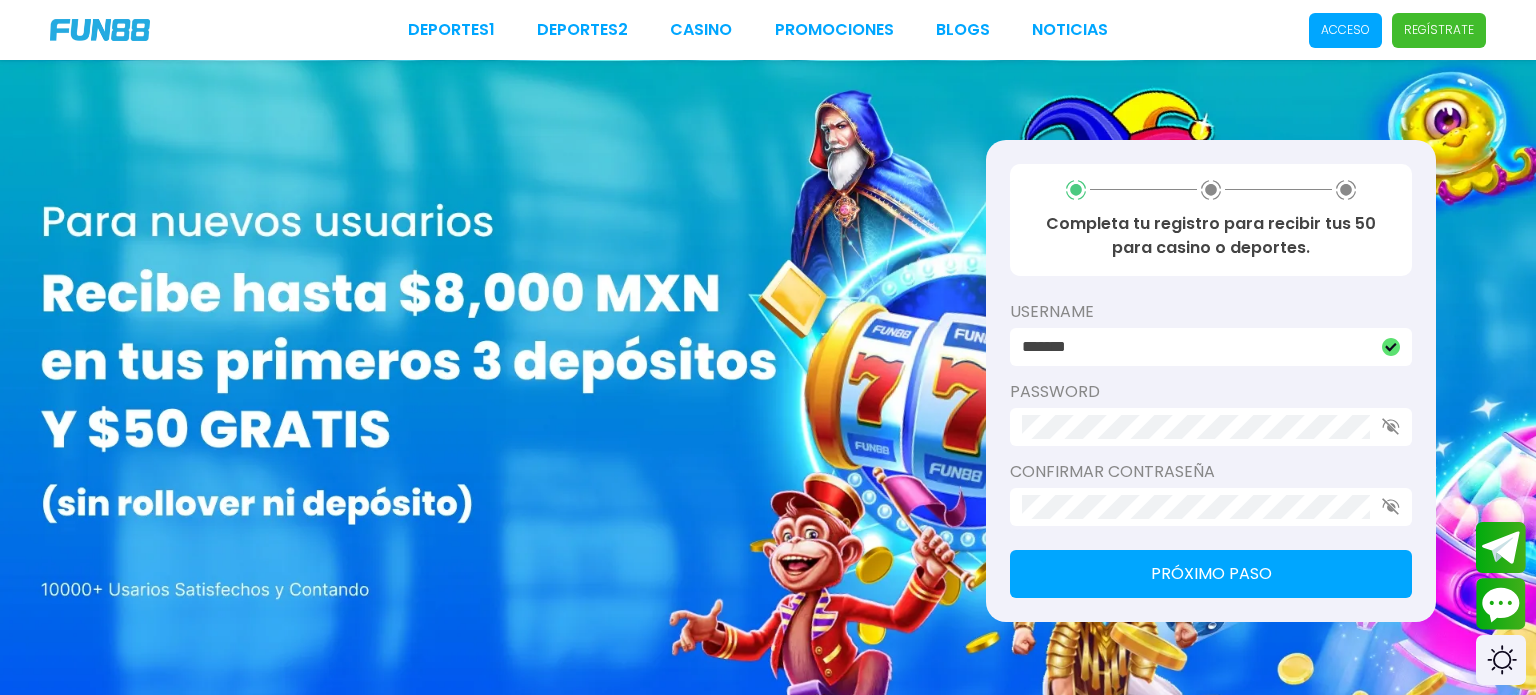 click on "Próximo paso" at bounding box center [1211, 574] 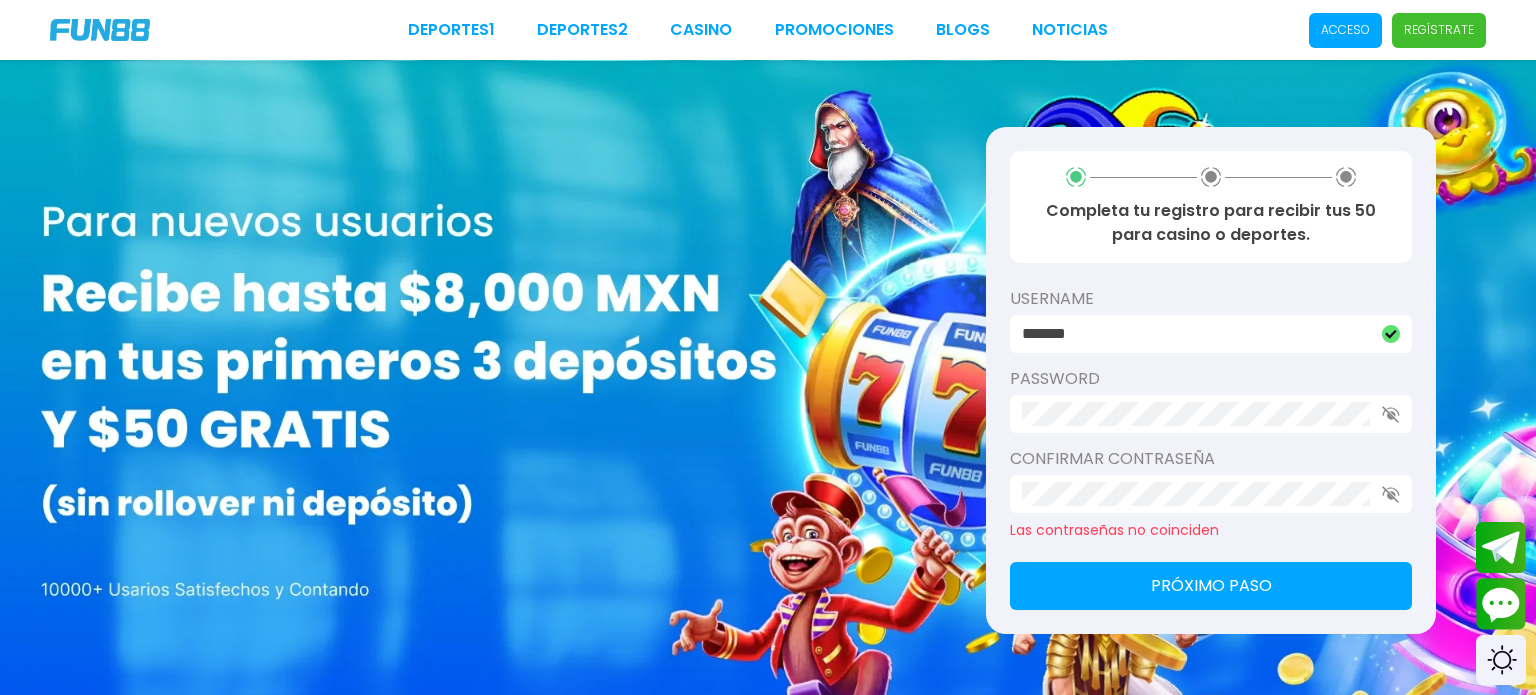 click 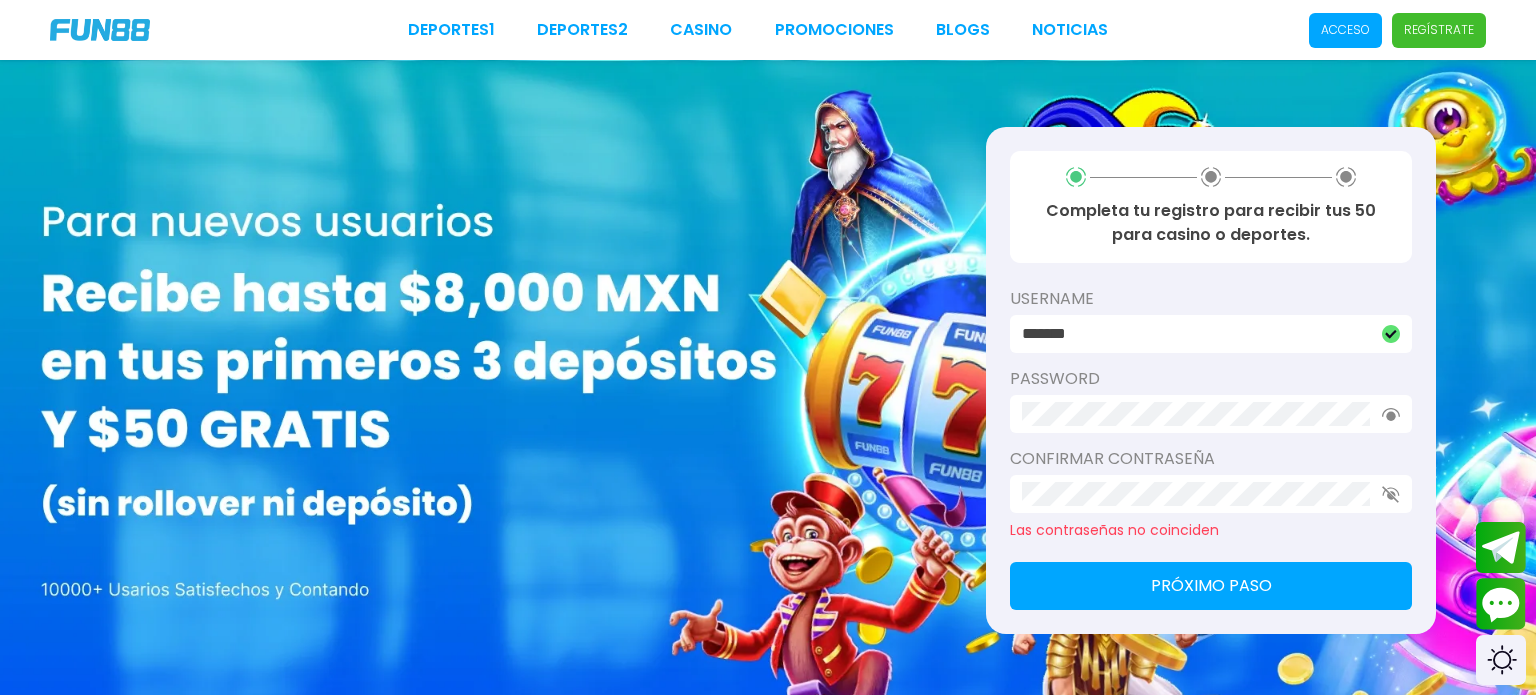 click at bounding box center (1211, 494) 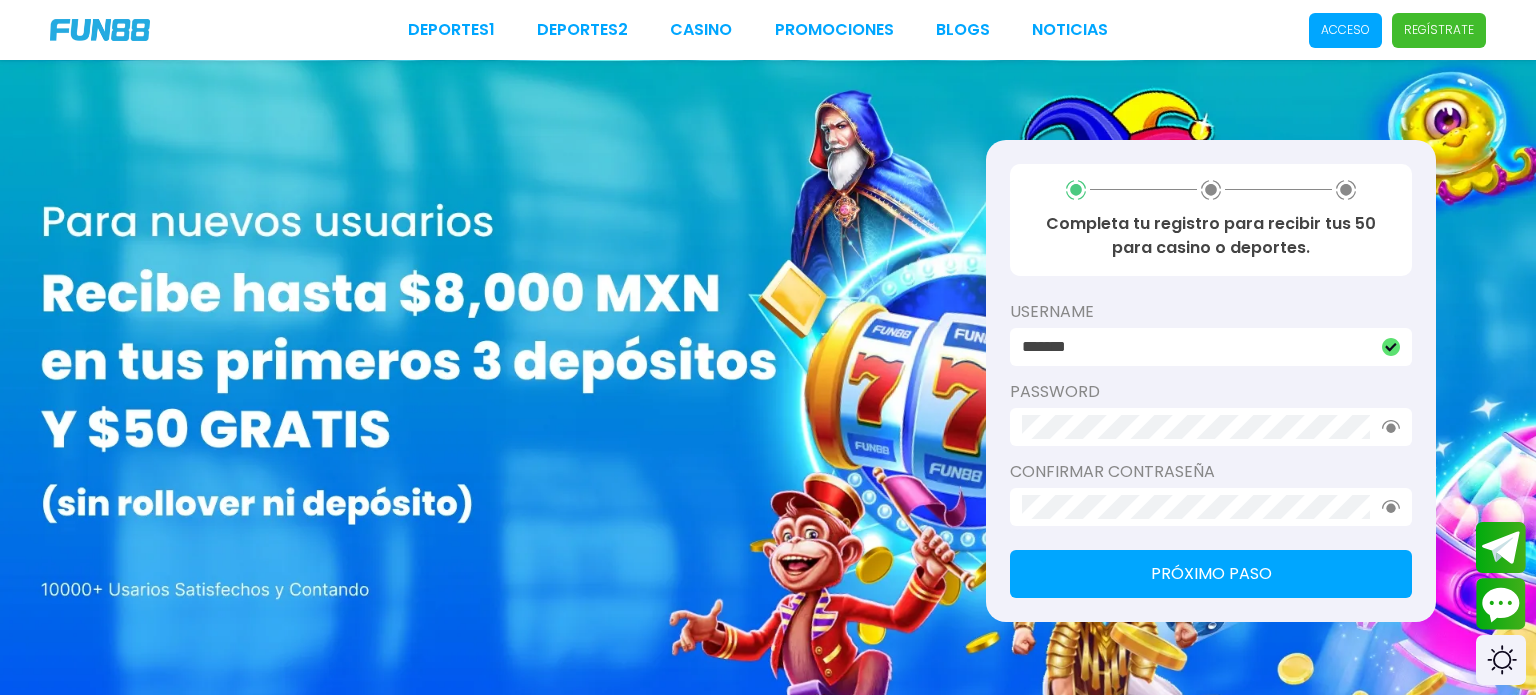 click on "Próximo paso" at bounding box center (1211, 574) 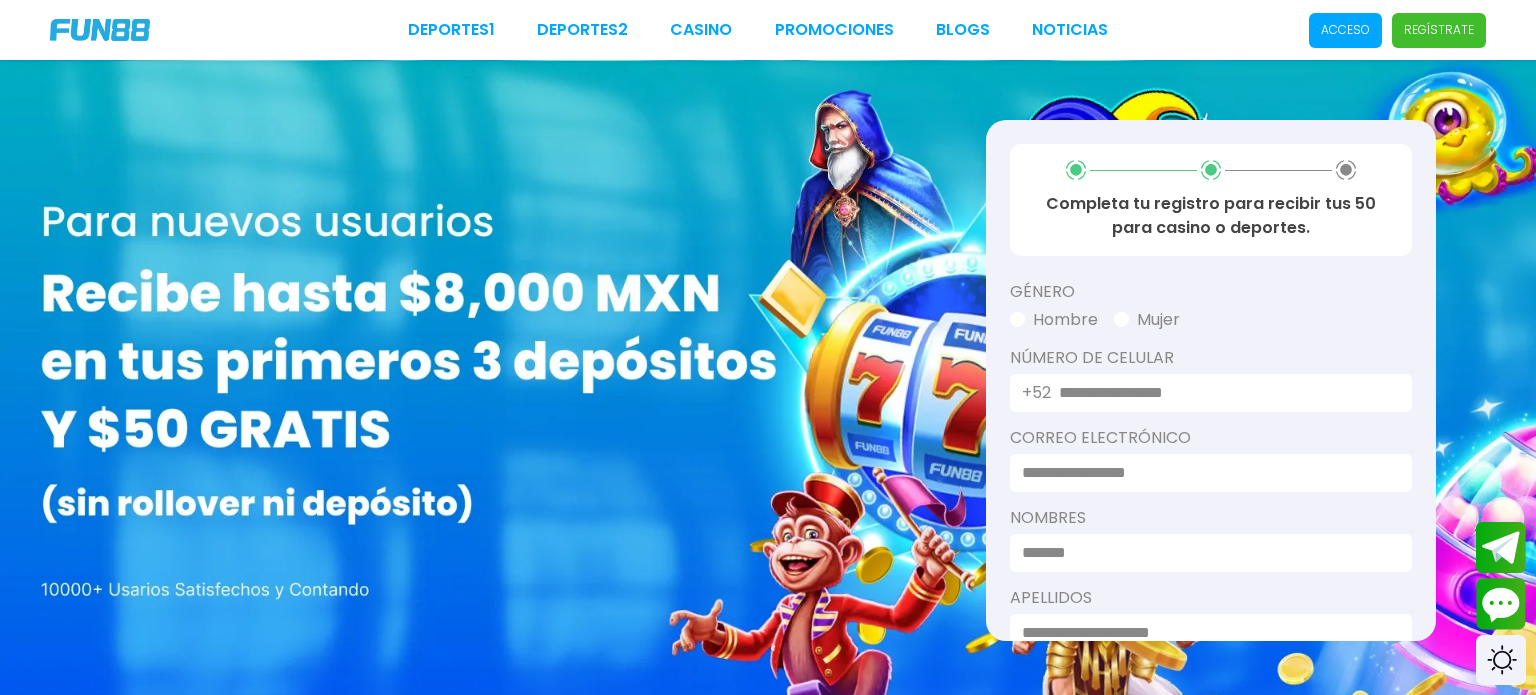 click on "Mujer" at bounding box center [1147, 320] 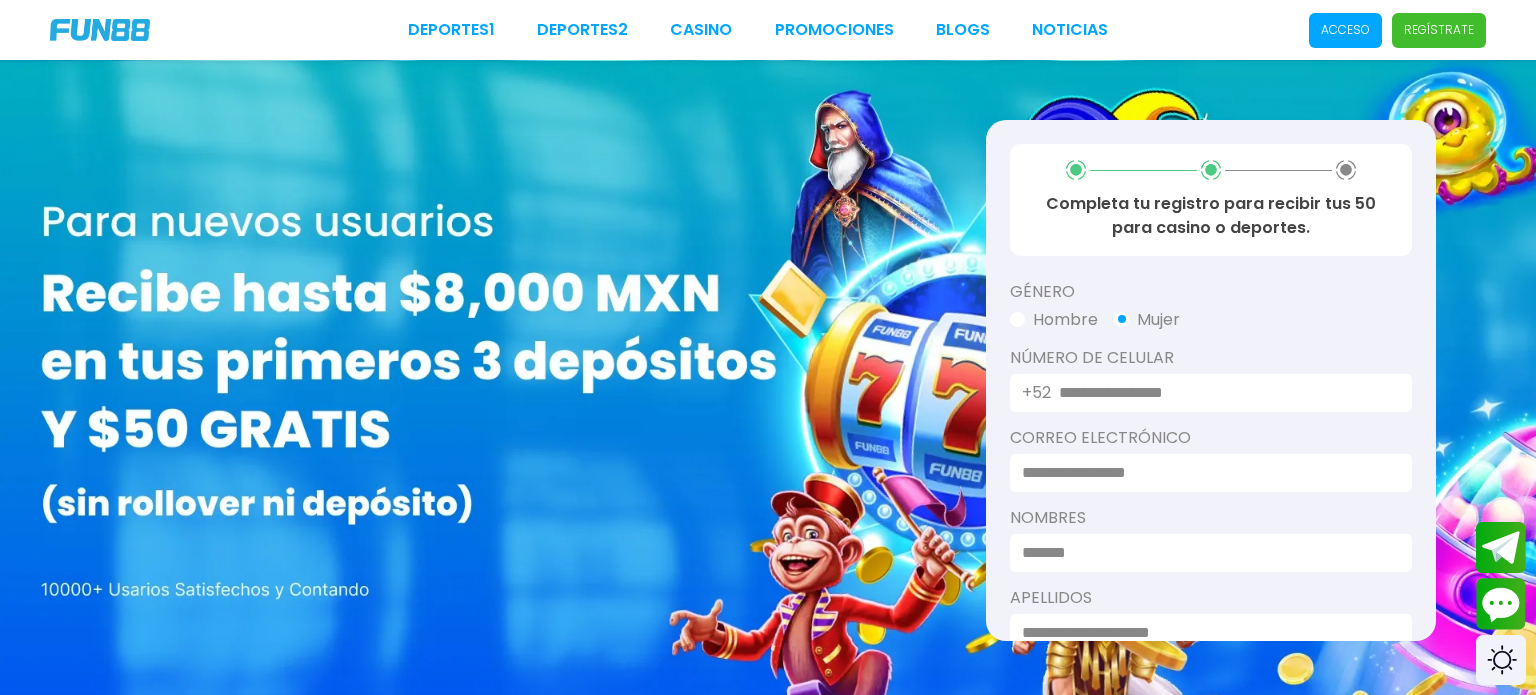 click at bounding box center [1223, 393] 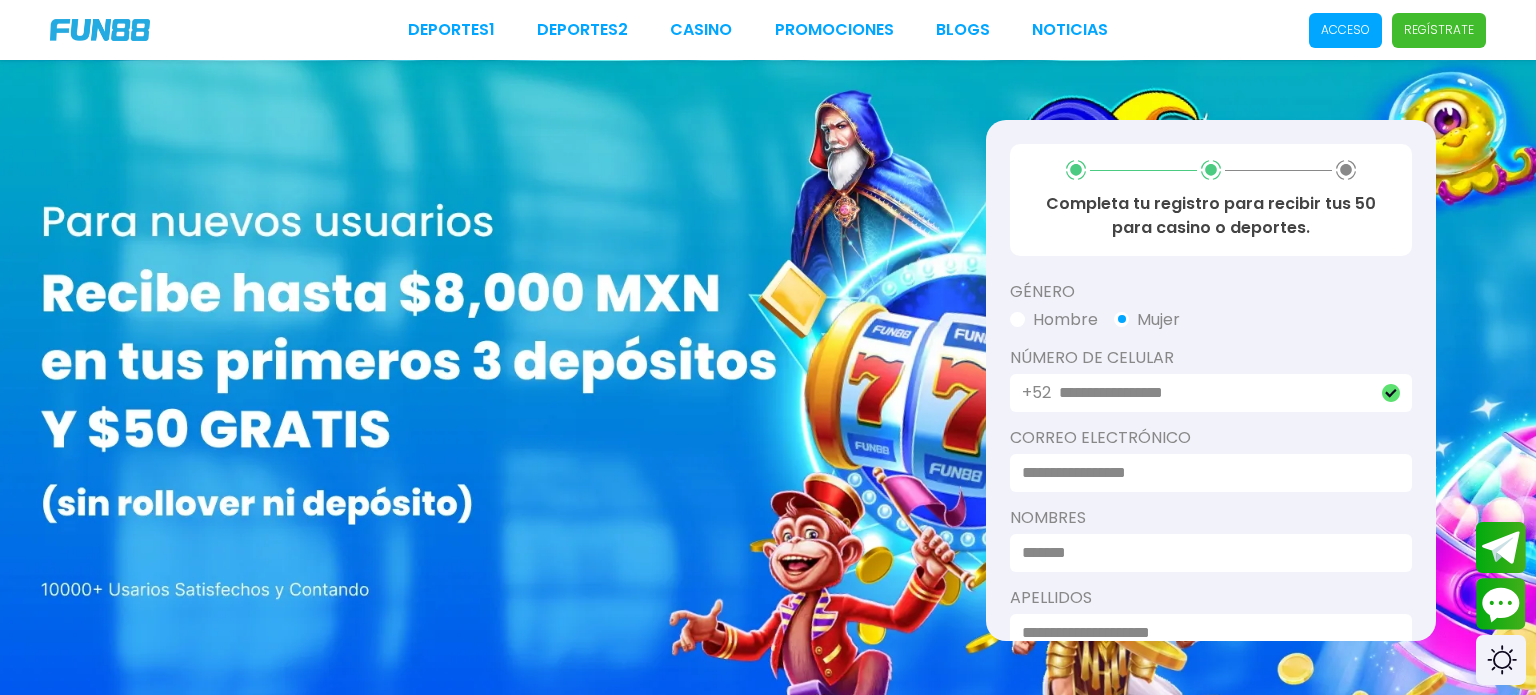 type on "**********" 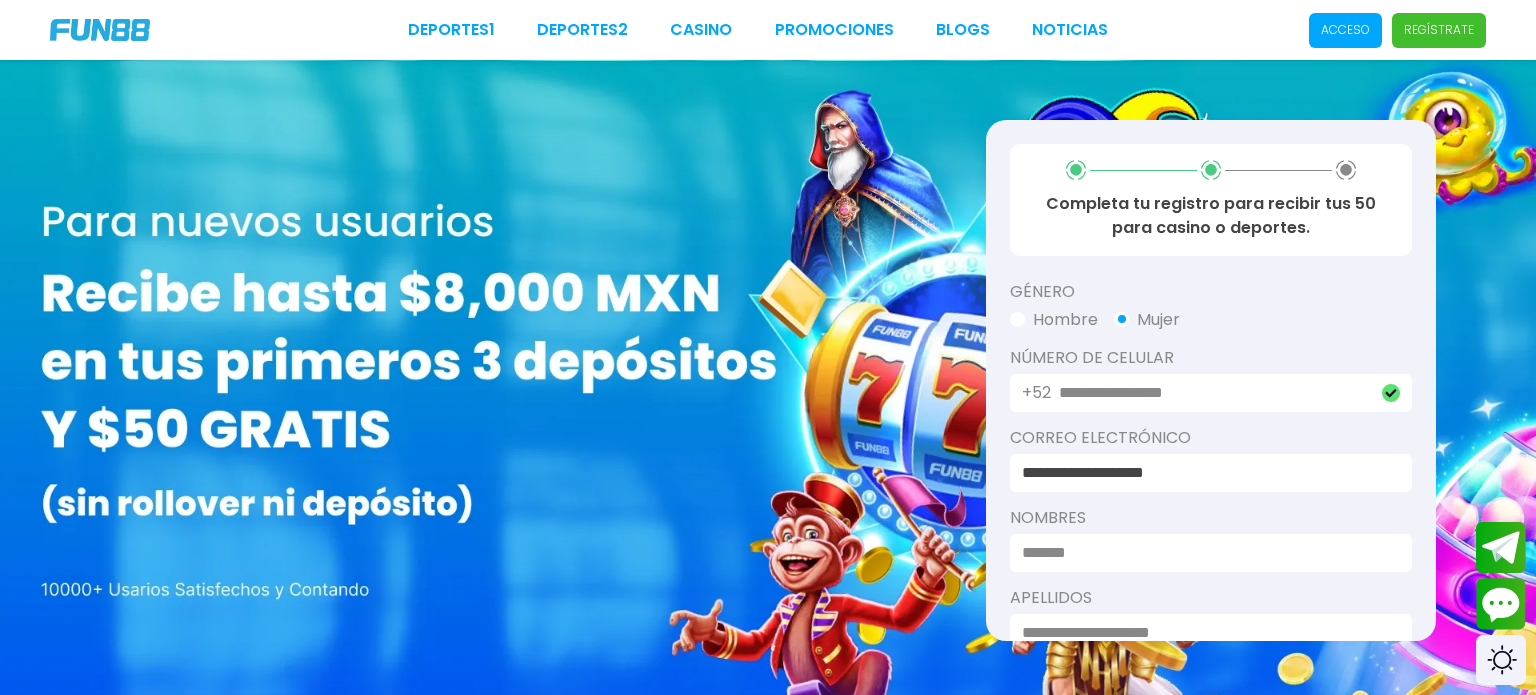 click at bounding box center (1205, 553) 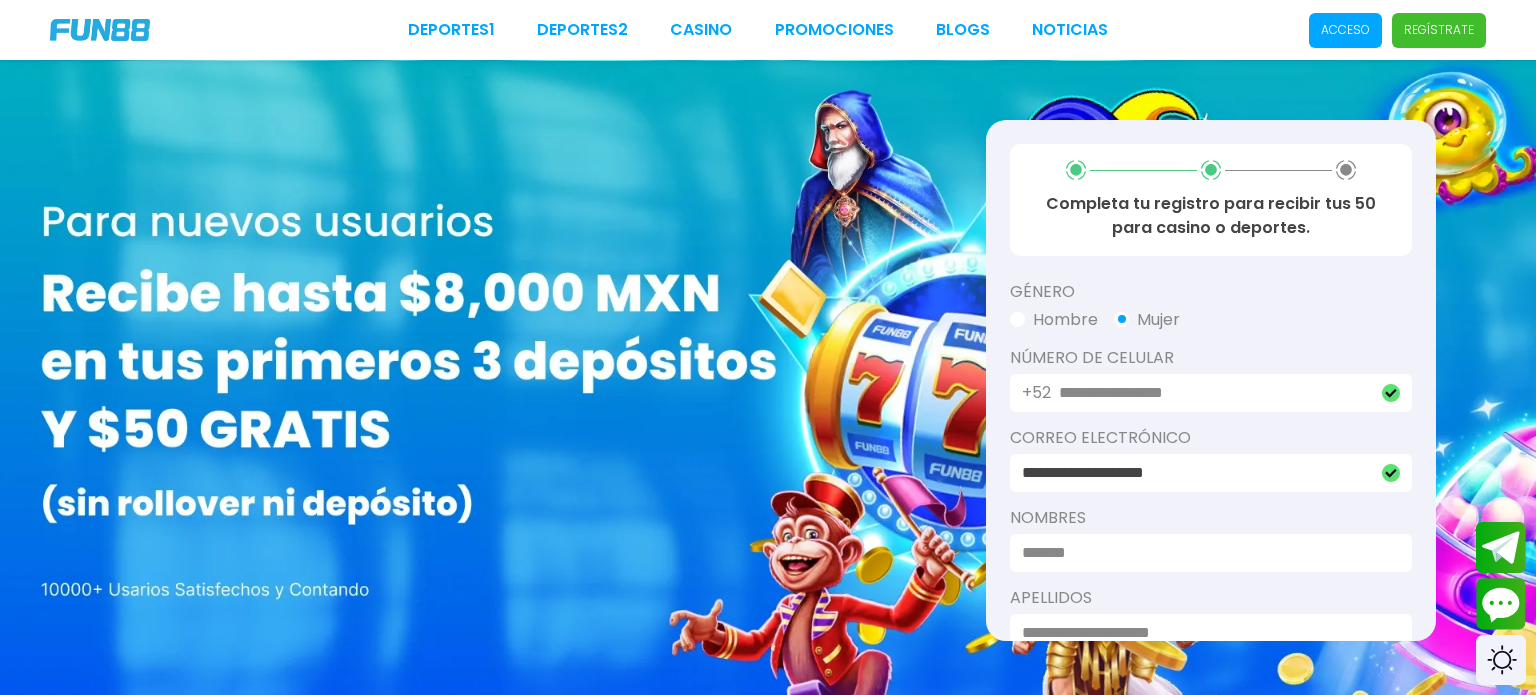 type on "*****" 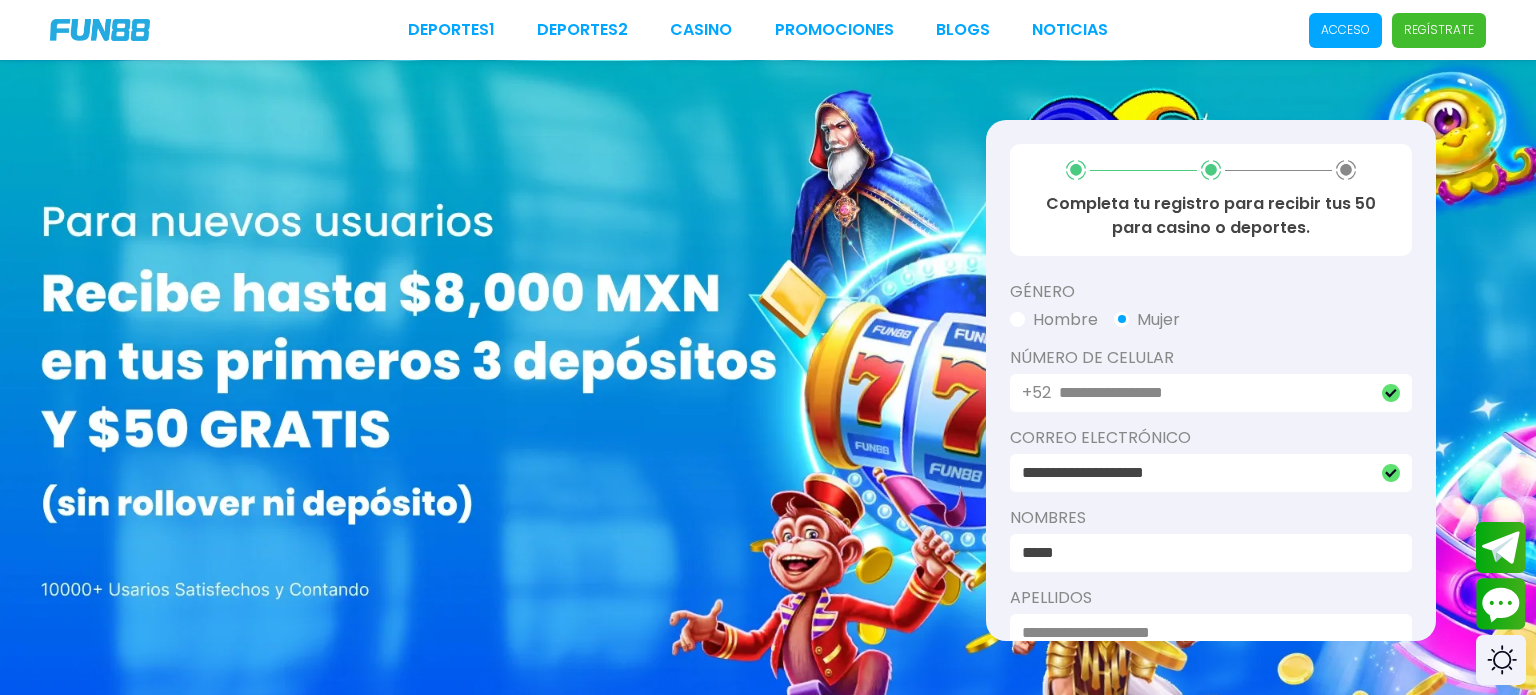 type on "**********" 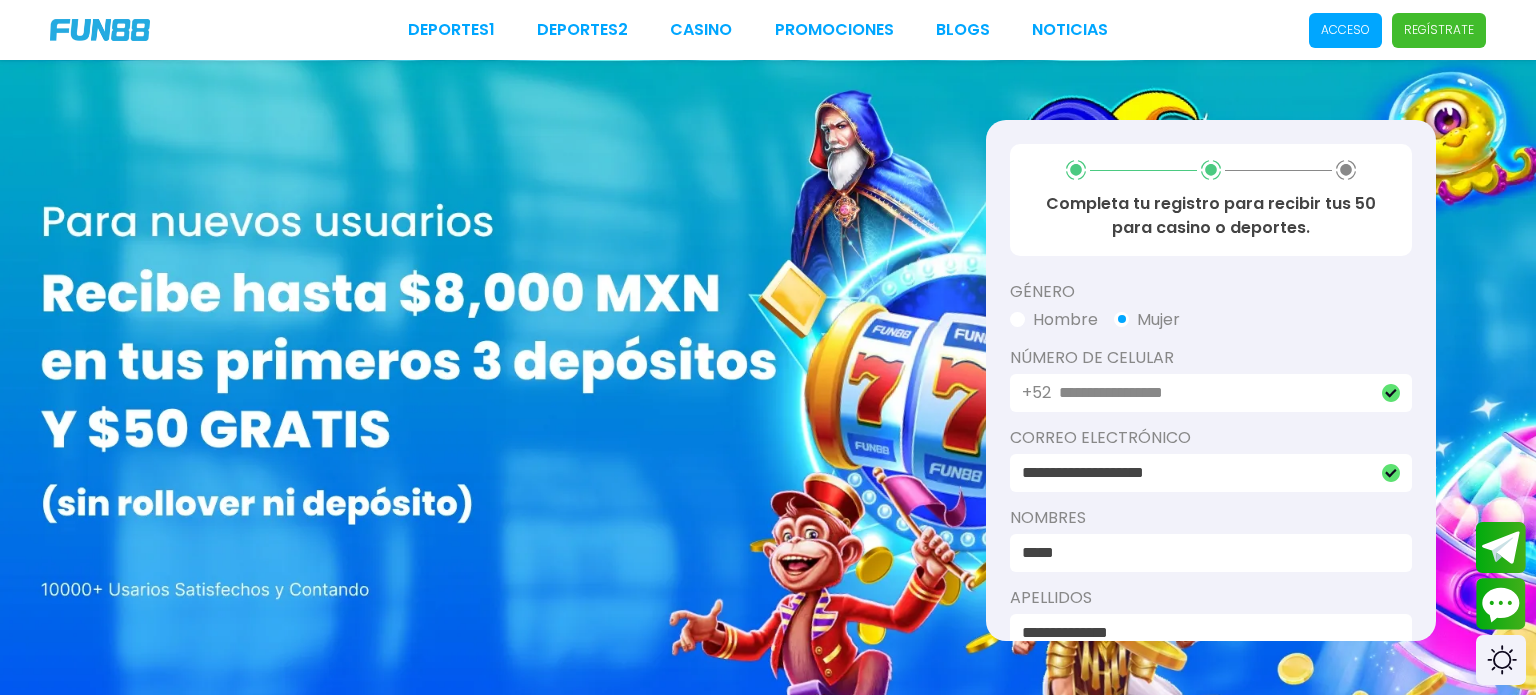 click on "Completa tu registro para recibir tus 50 para casino o deportes. Género Hombre Mujer Número De Celular +52 [PHONE] Correo electrónico [EMAIL] Nombres [FIRST] Apellidos [LAST] Fecha de Nacimiento [DATE] Certifico que tengo al menos 18 años y que estoy de acuerdo con la   Términos y condiciones Finalizar registro" at bounding box center [1211, 380] 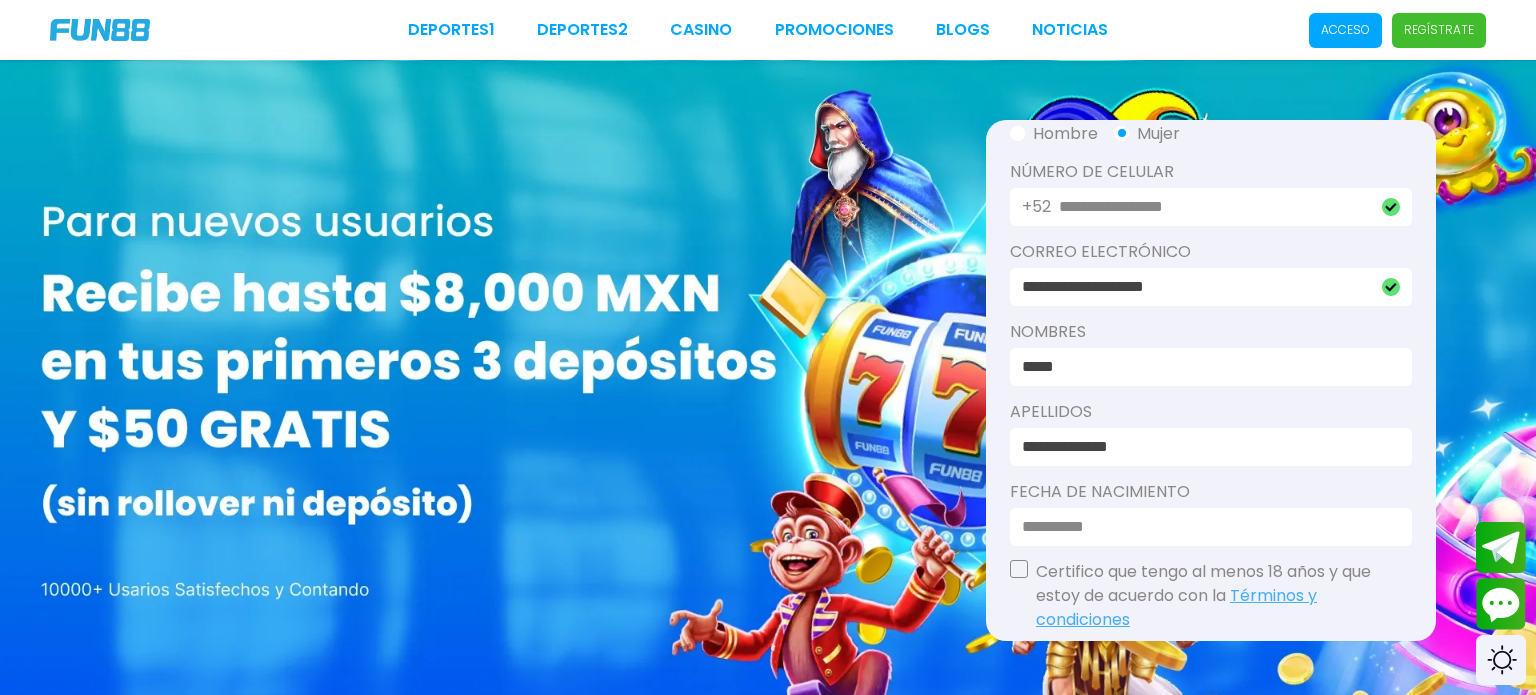 scroll, scrollTop: 264, scrollLeft: 0, axis: vertical 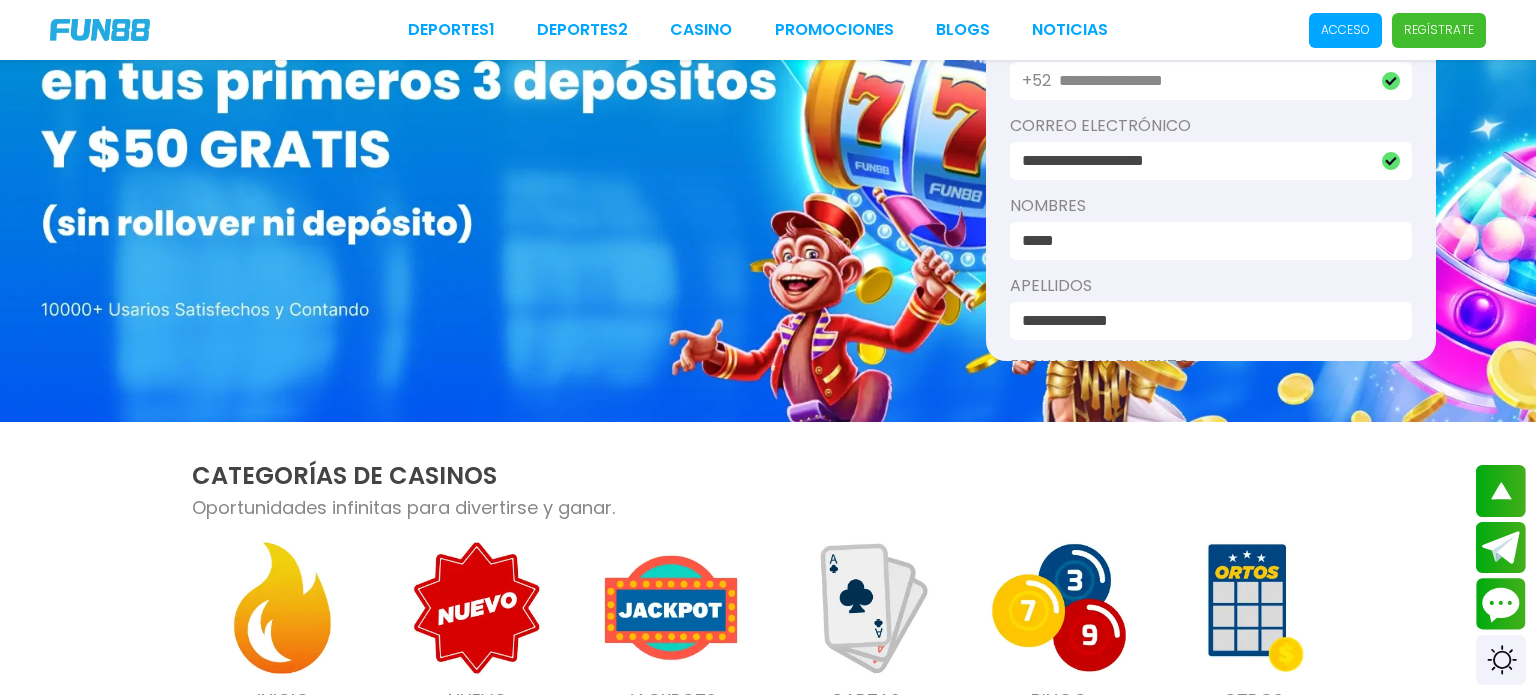 click on "*****" at bounding box center [1205, 241] 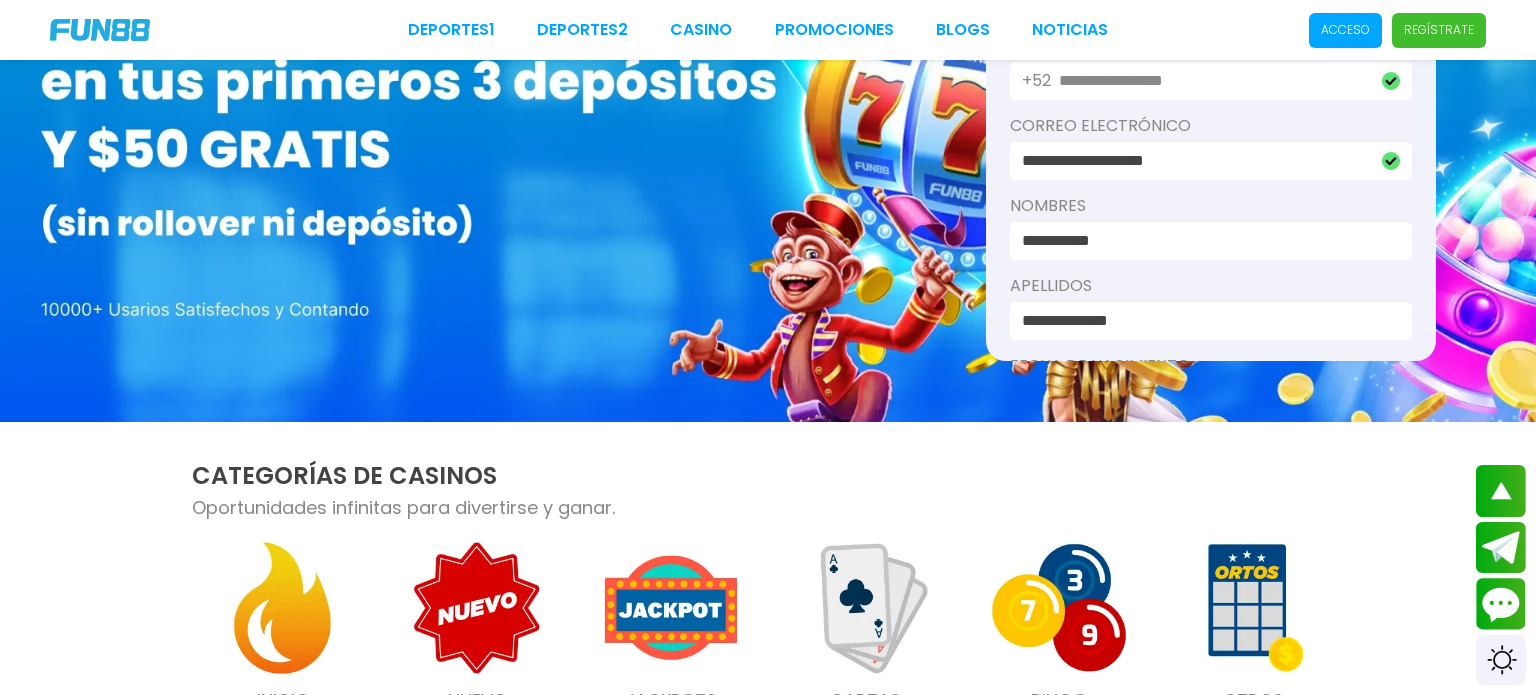 type on "**********" 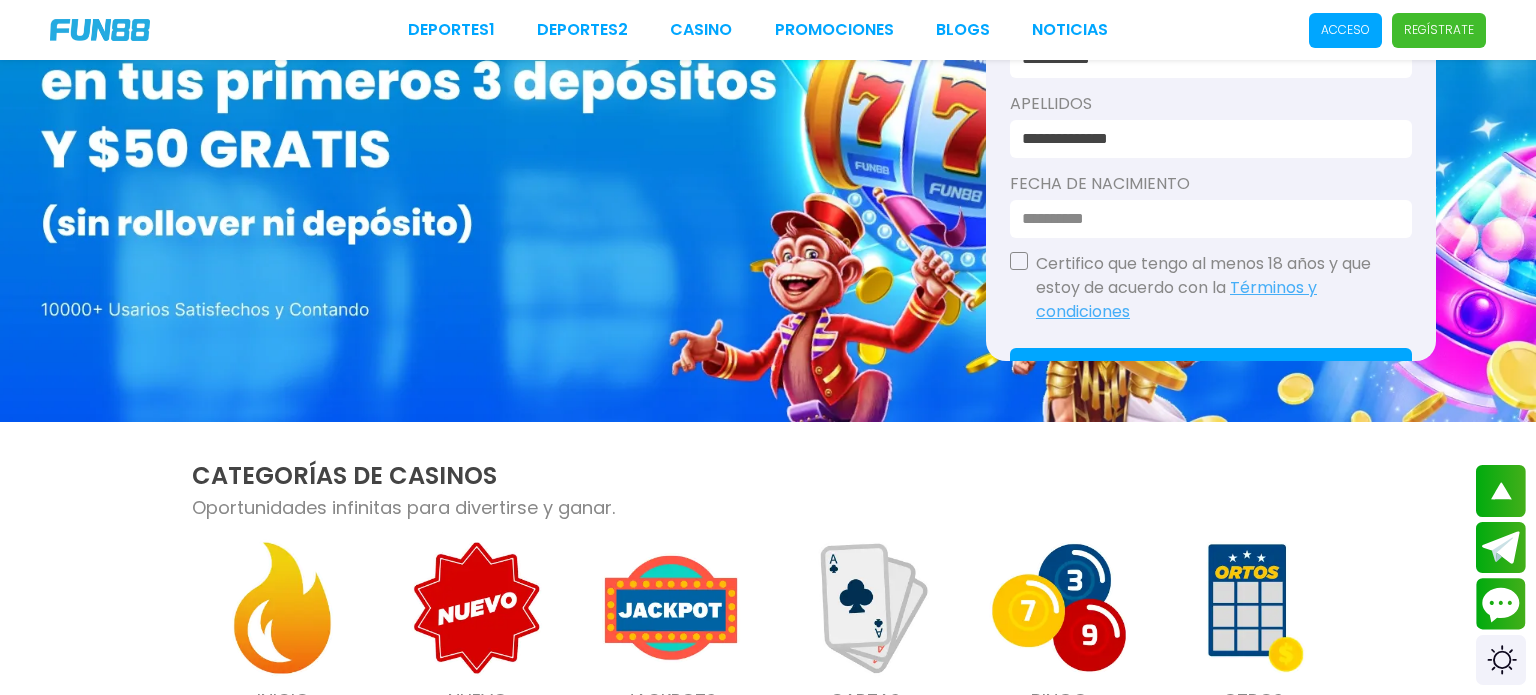 scroll, scrollTop: 272, scrollLeft: 0, axis: vertical 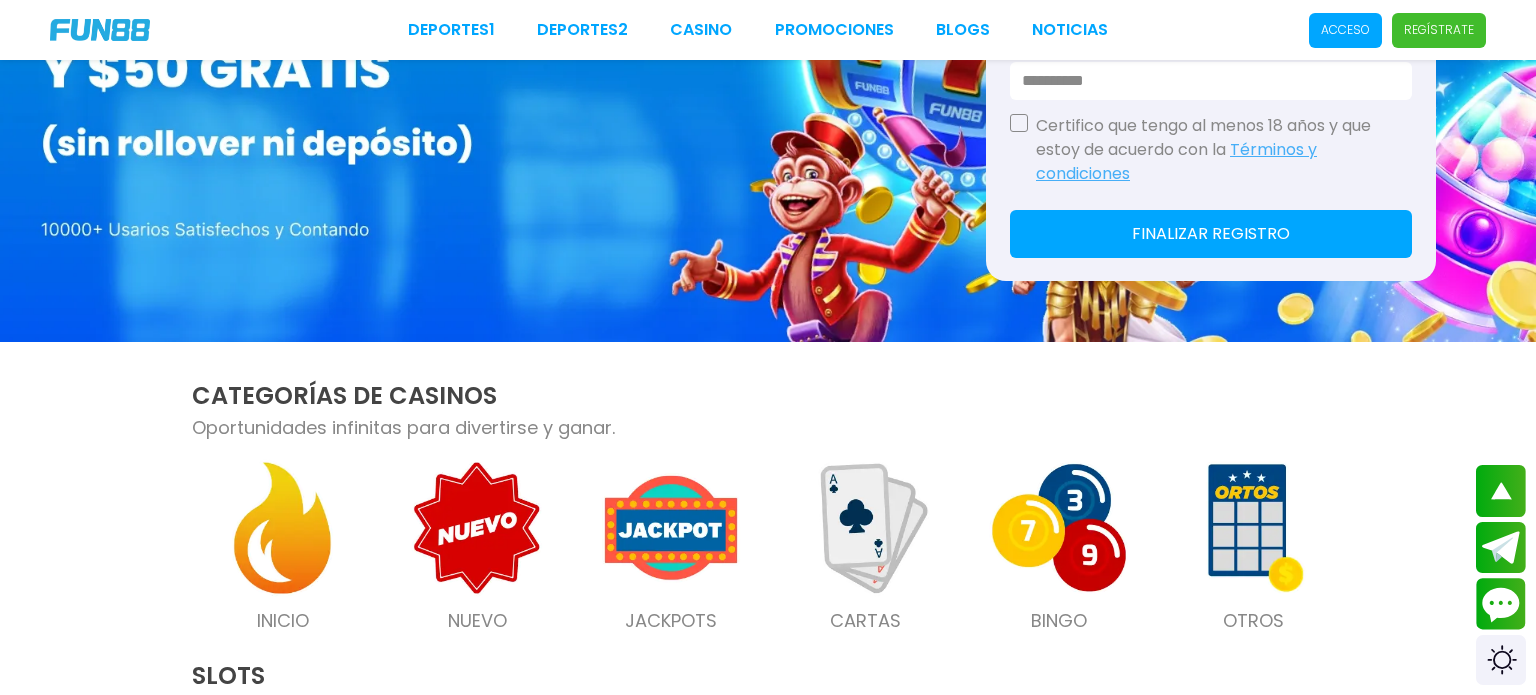 click at bounding box center [1205, 81] 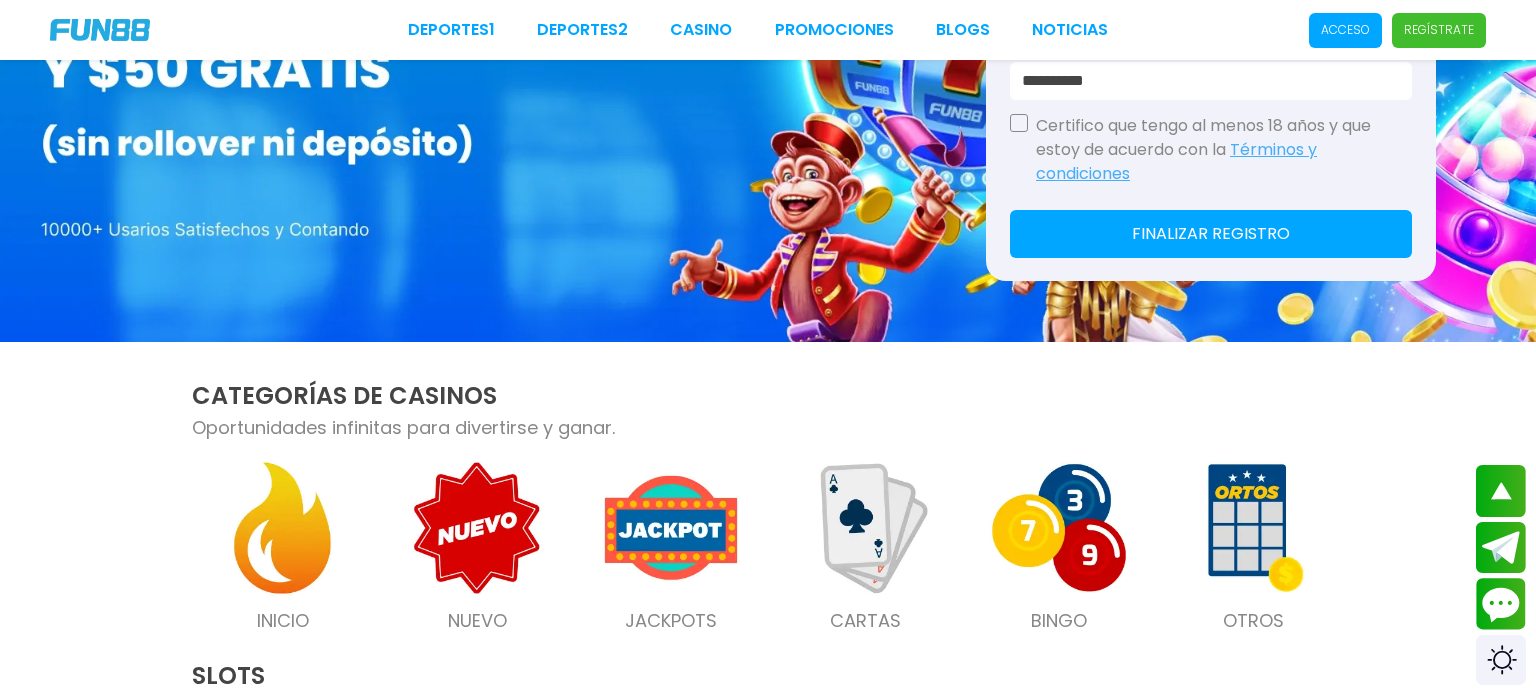 type on "**********" 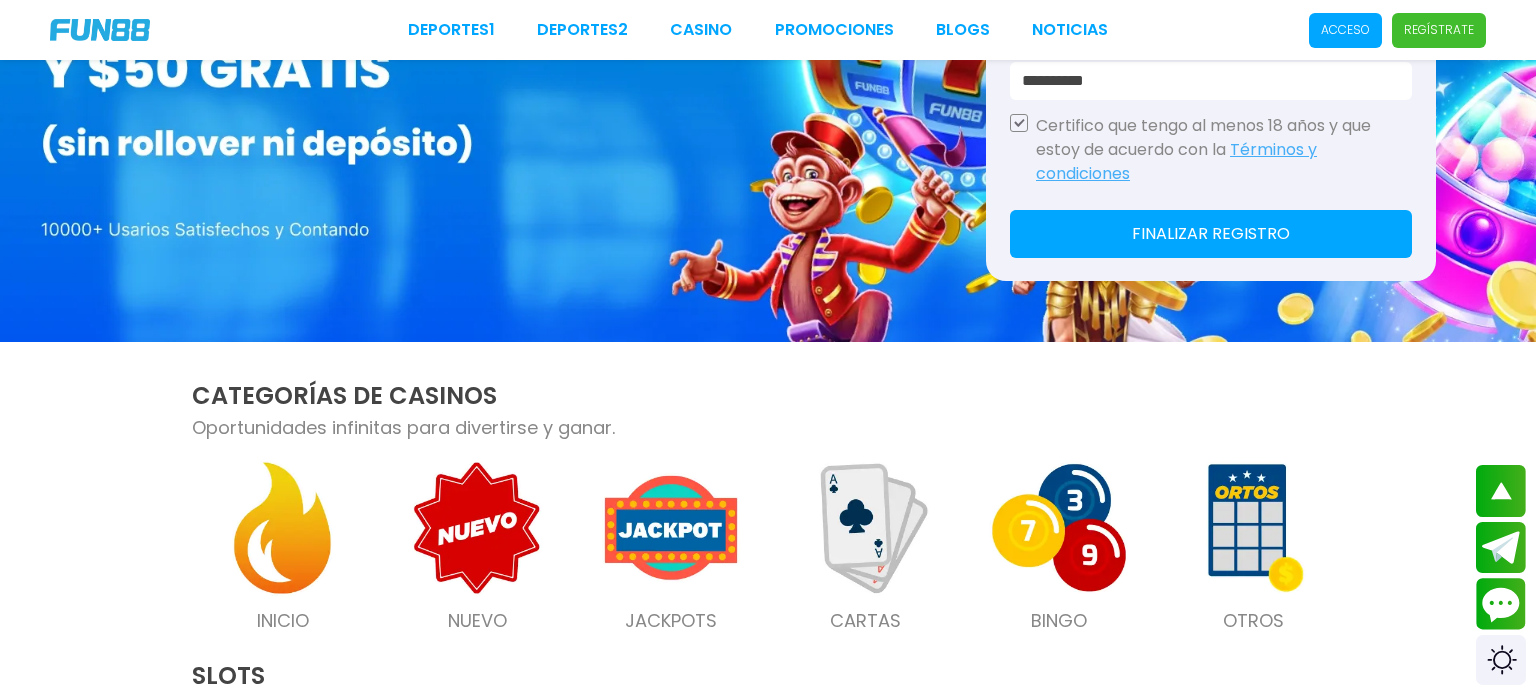 click on "Finalizar registro" 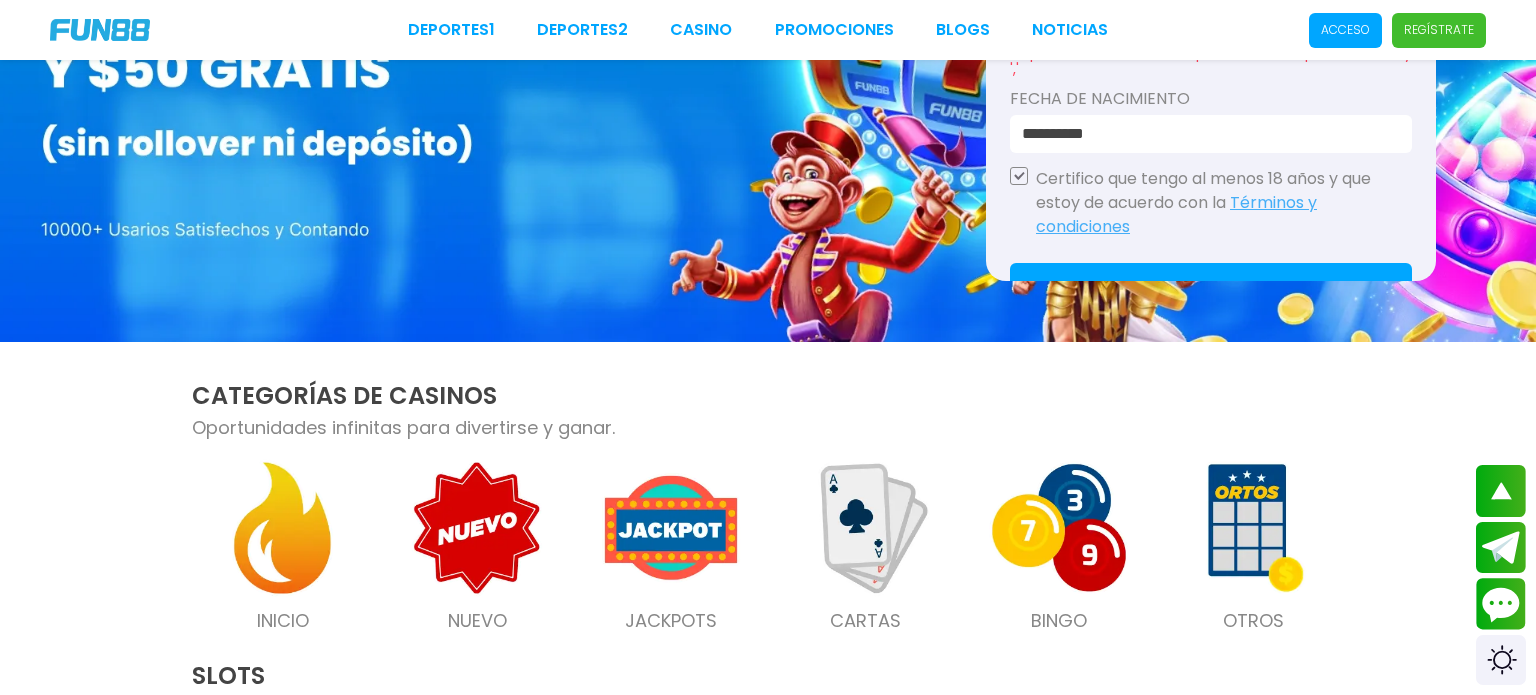 click on "Finalizar registro" 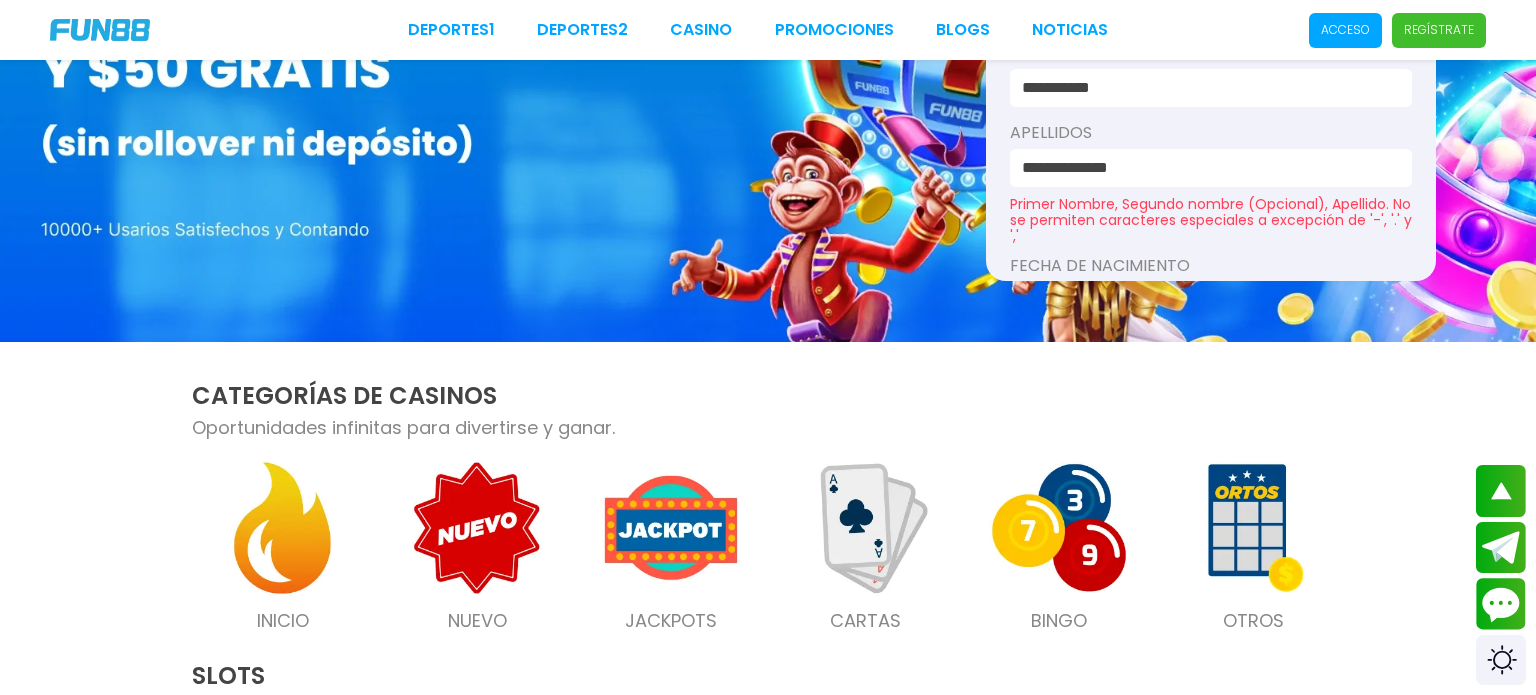 scroll, scrollTop: 72, scrollLeft: 0, axis: vertical 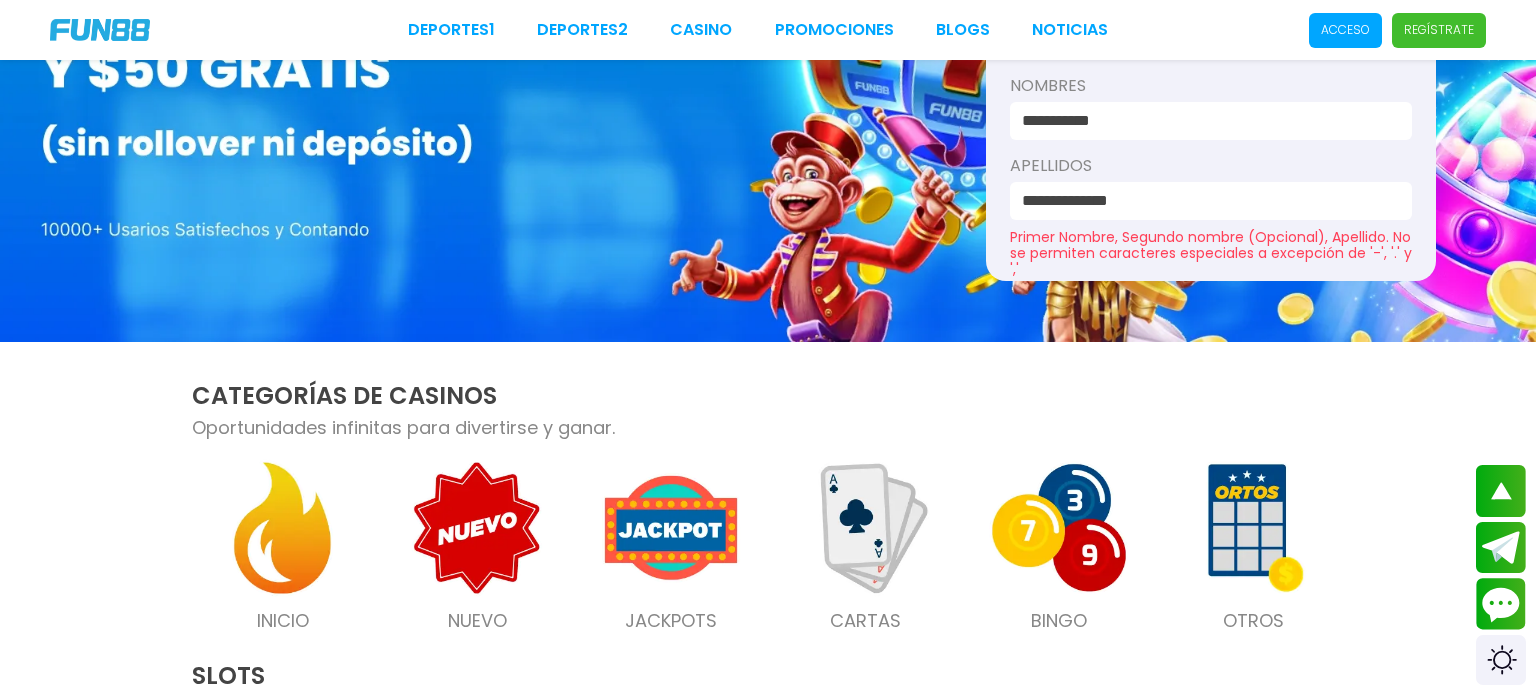 click on "**********" at bounding box center [1205, 201] 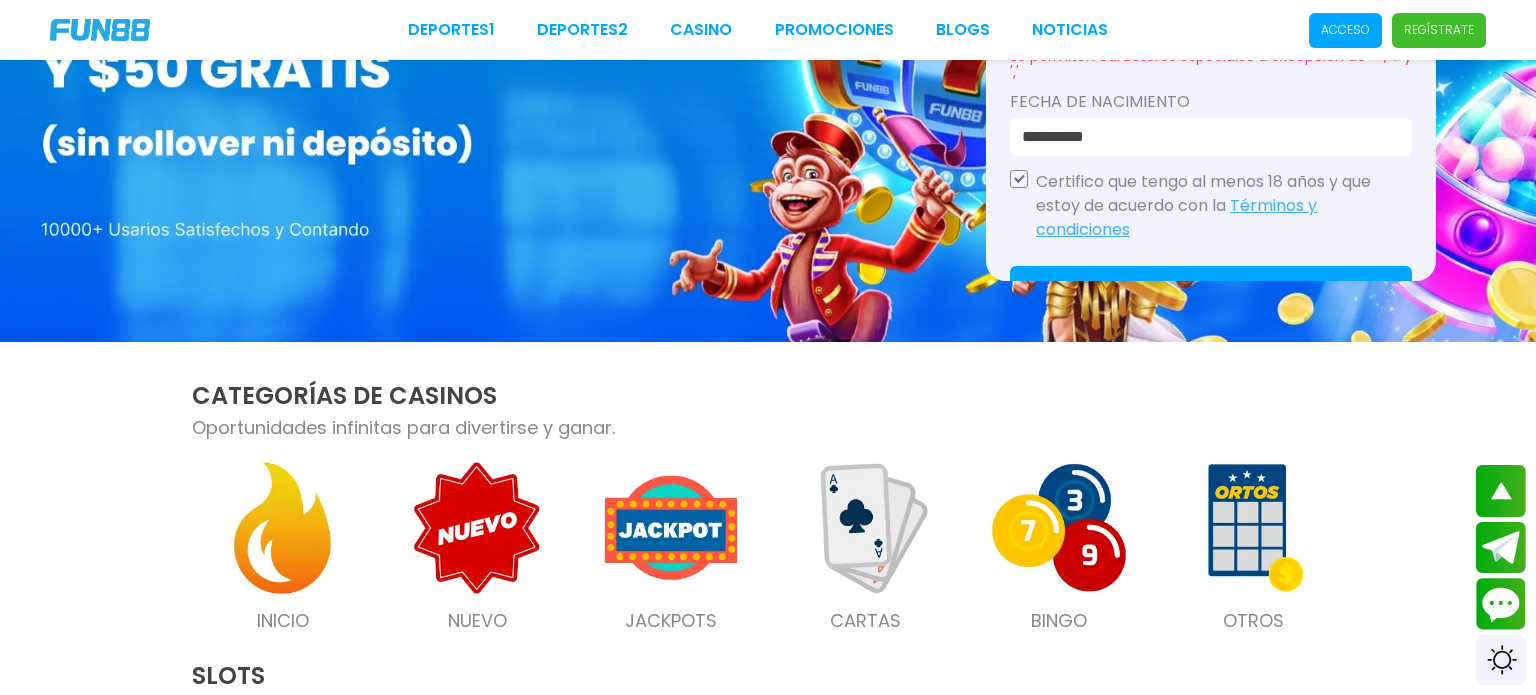 scroll, scrollTop: 322, scrollLeft: 0, axis: vertical 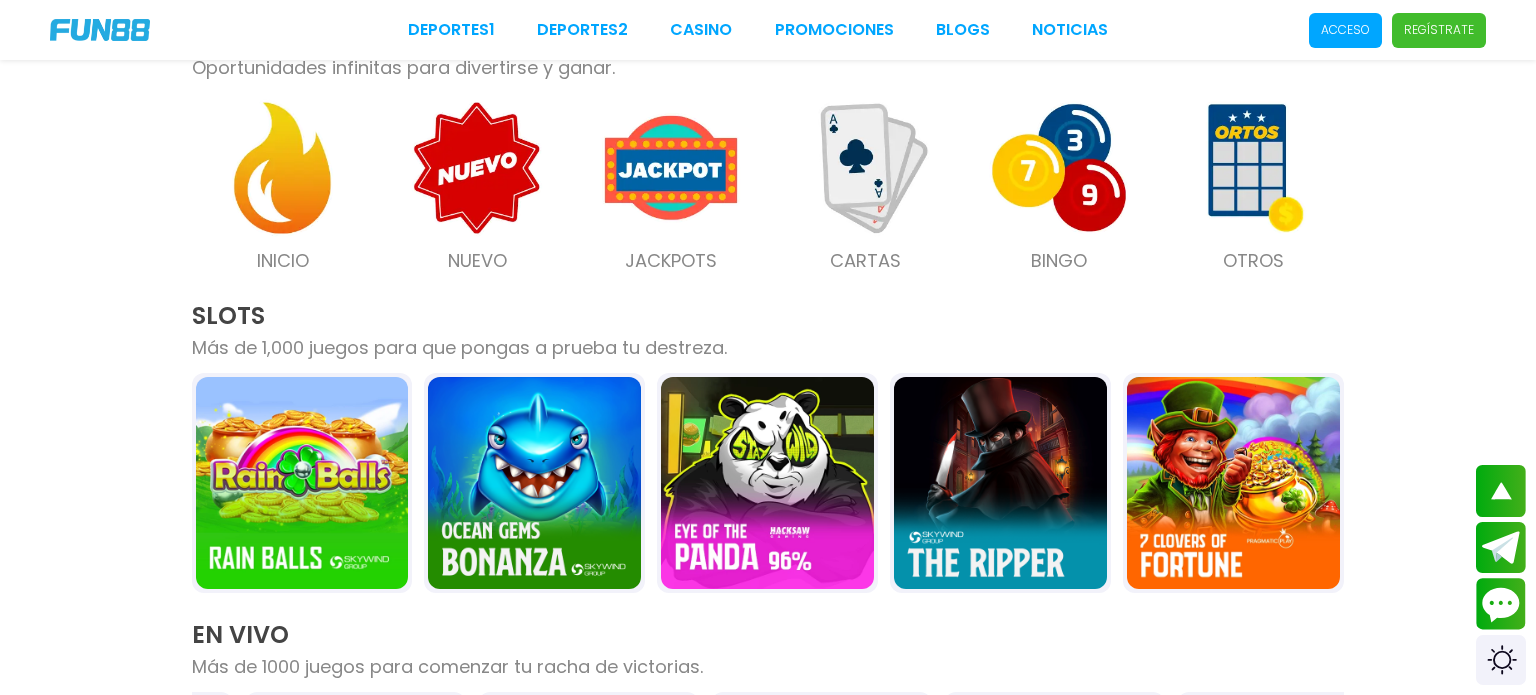 click on "Regístrate" at bounding box center [1439, 30] 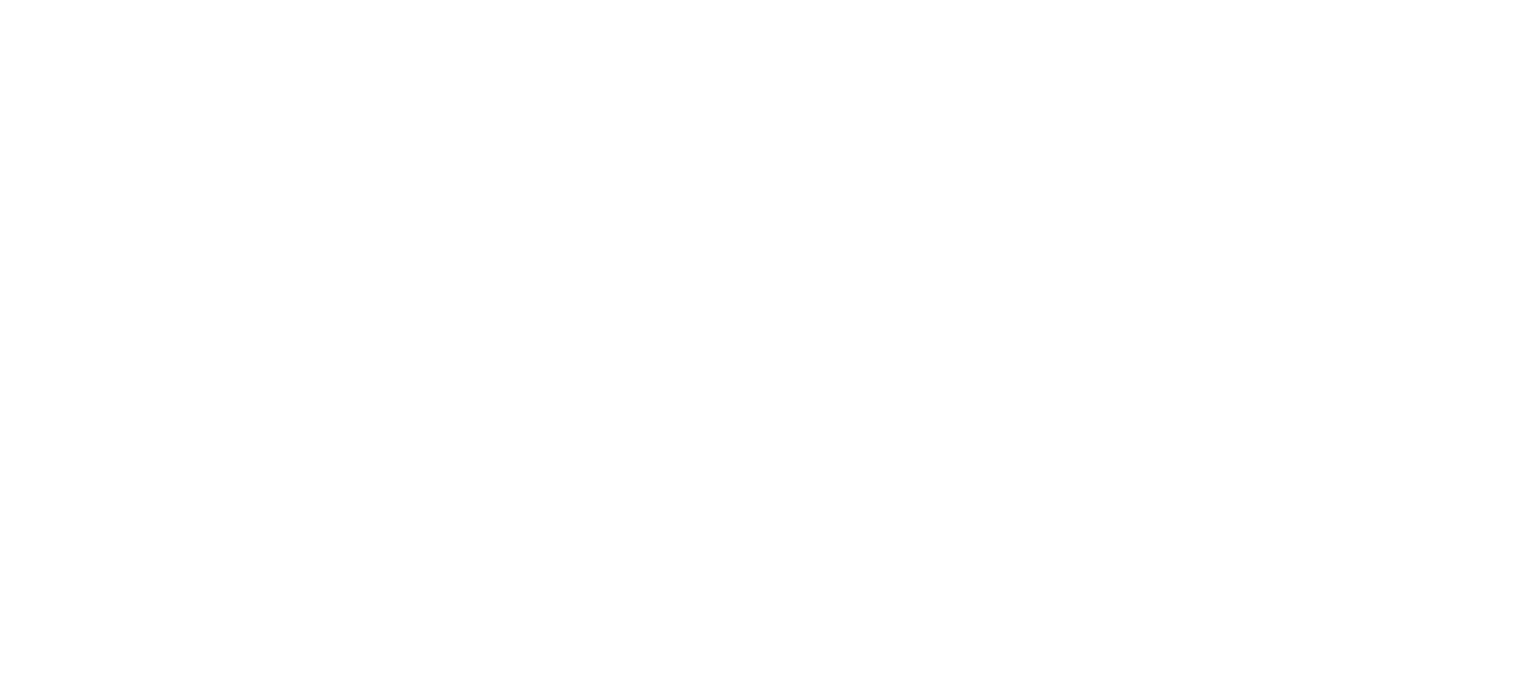 scroll, scrollTop: 0, scrollLeft: 0, axis: both 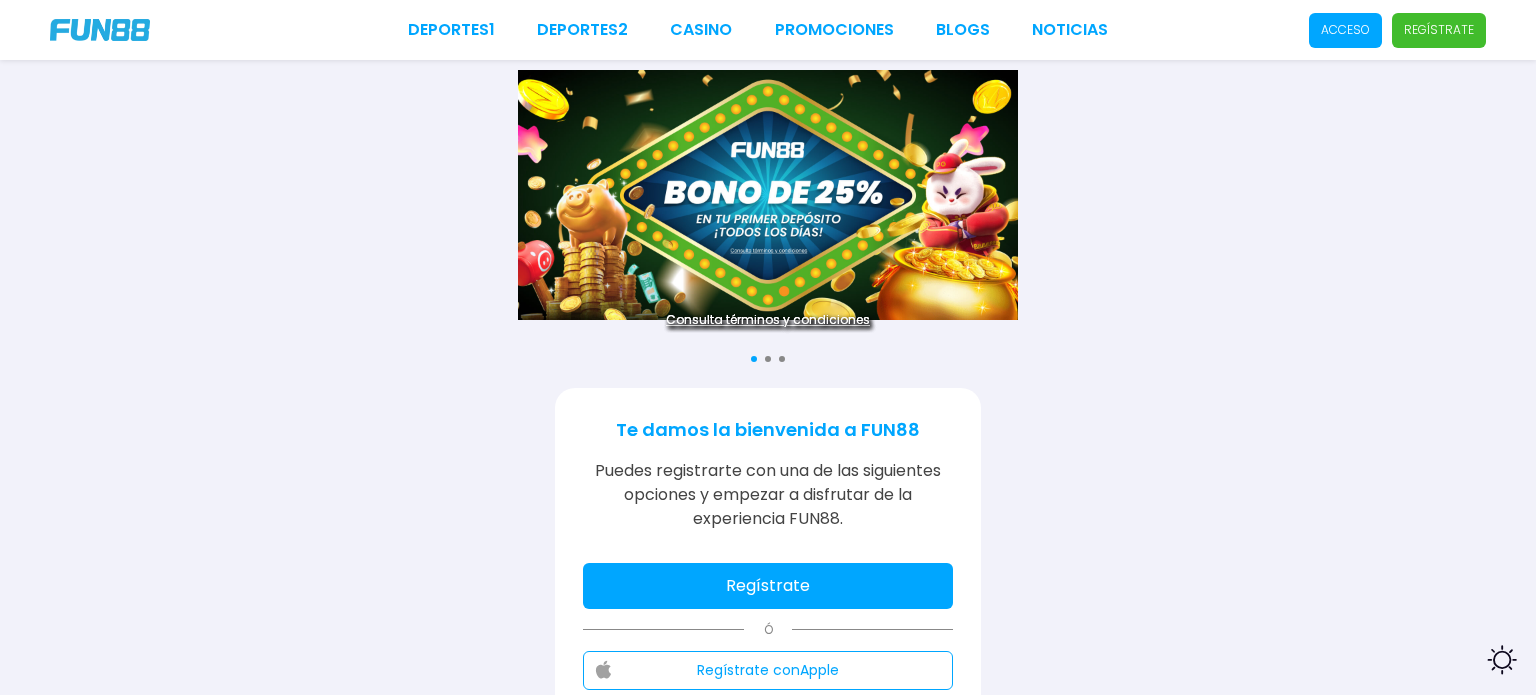 click on "Regístrate" at bounding box center (768, 586) 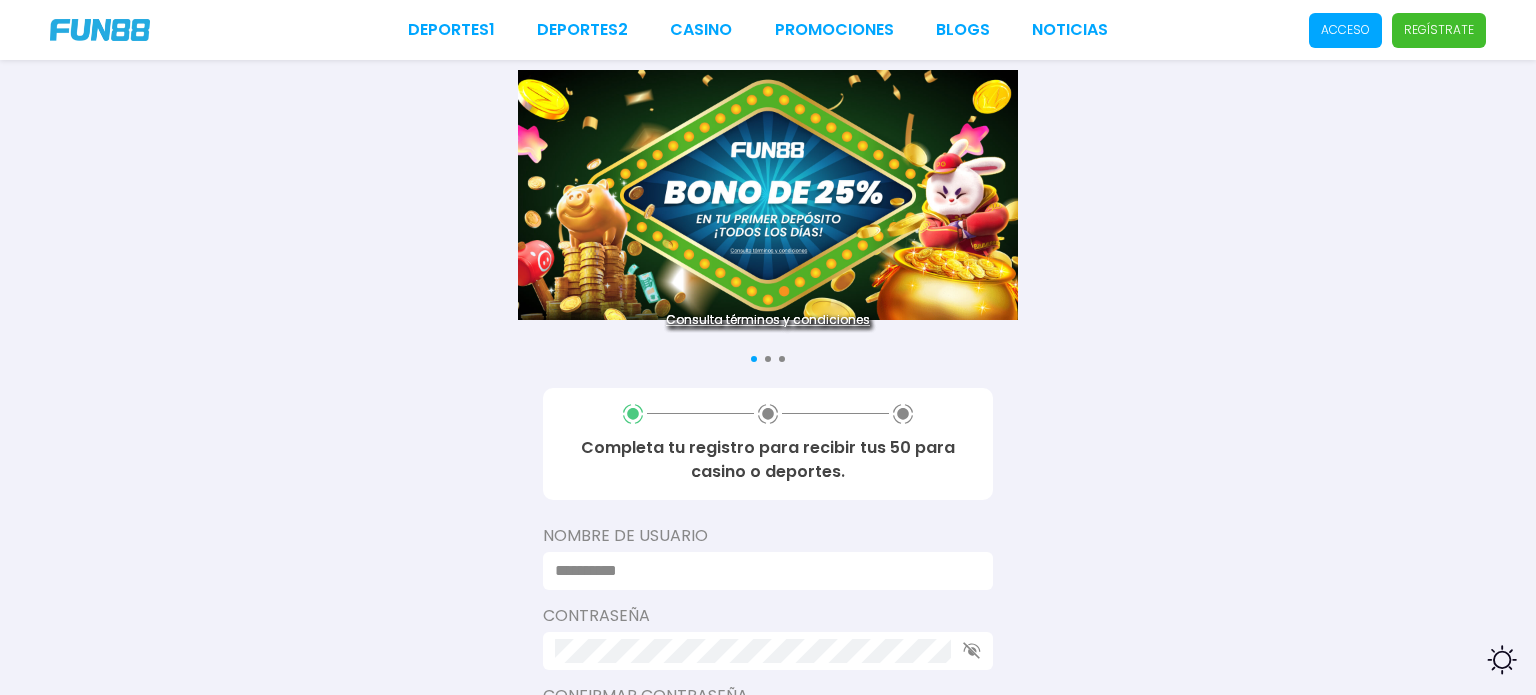 click on "Consulta términos y condiciones Consulta términos y condiciones Consulta términos y condiciones Completa tu registro para recibir tus 50 para casino o deportes. Nombre de usuario Contraseña Confirmar contraseña Próximo paso Newcastle United FC" at bounding box center [768, 518] 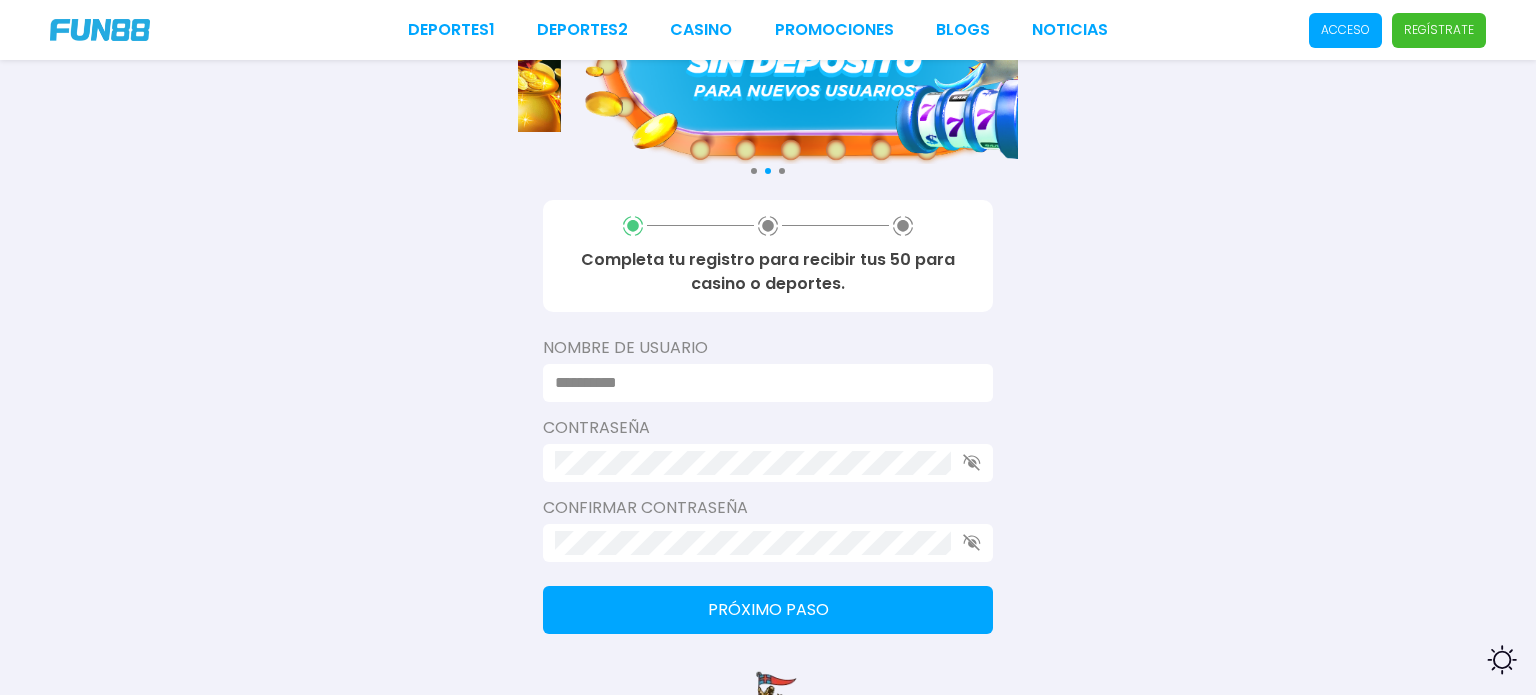 scroll, scrollTop: 200, scrollLeft: 0, axis: vertical 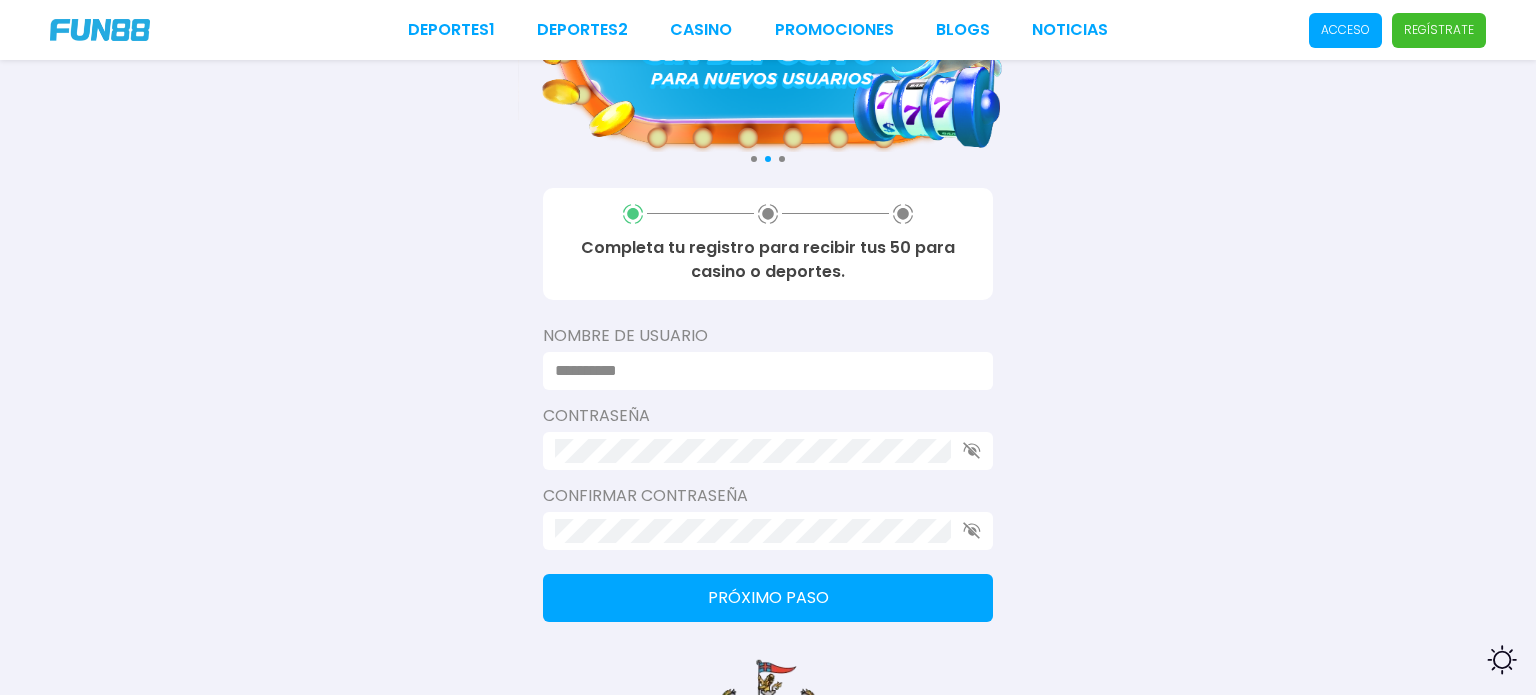 click at bounding box center [762, 371] 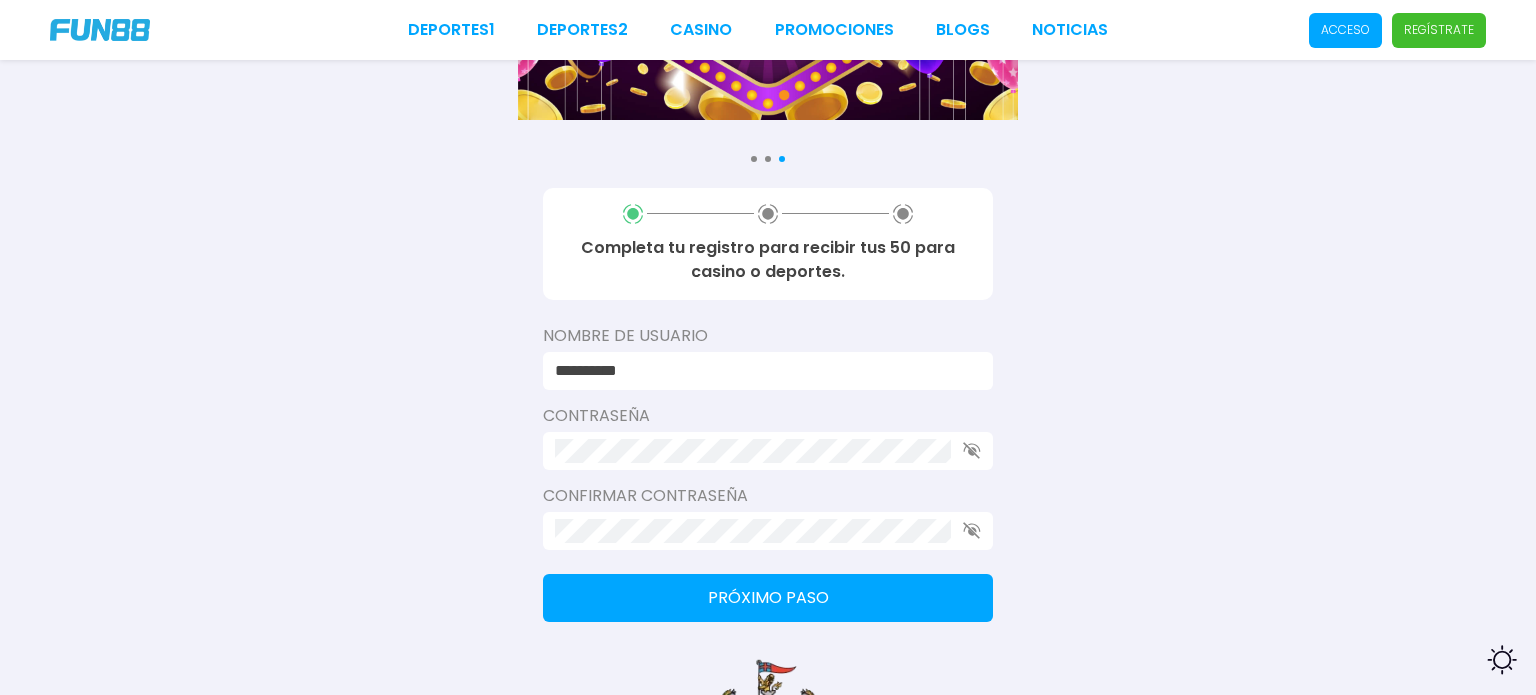 type on "**********" 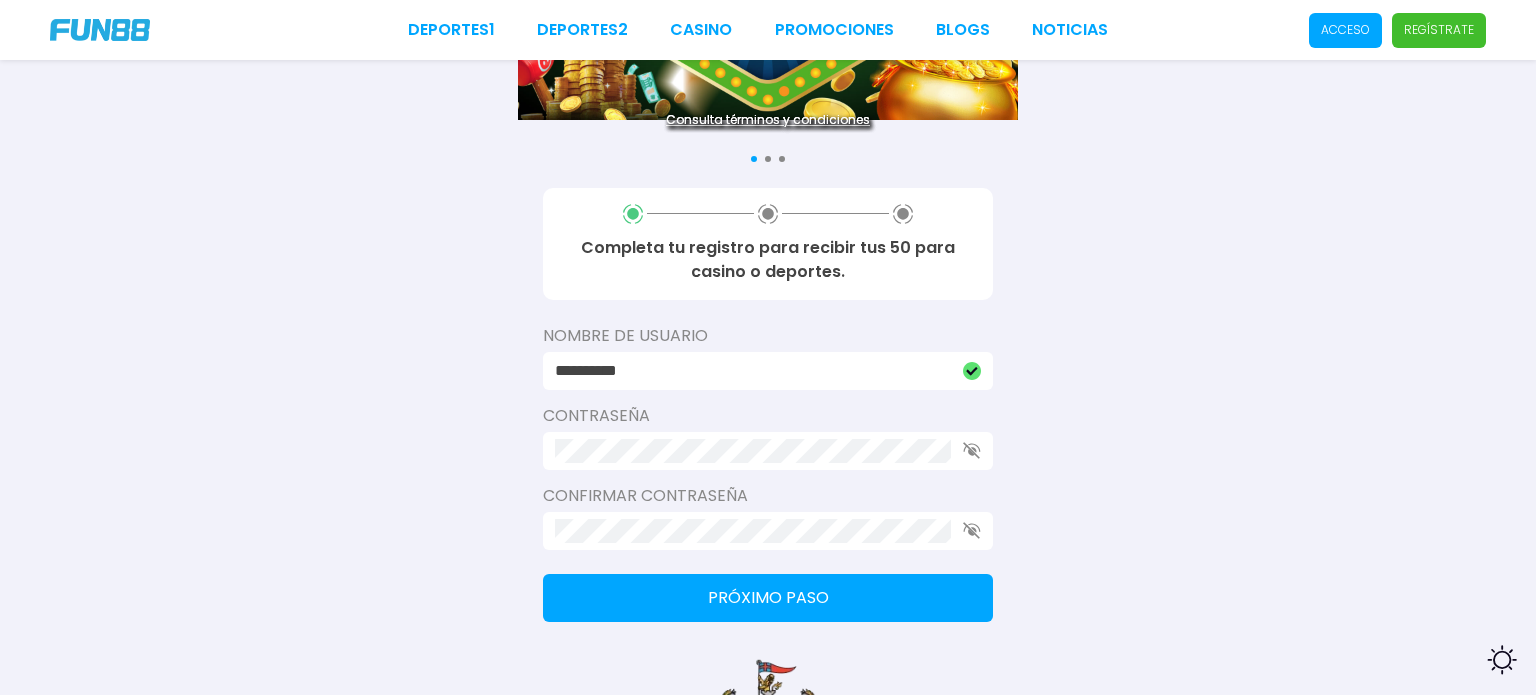 click 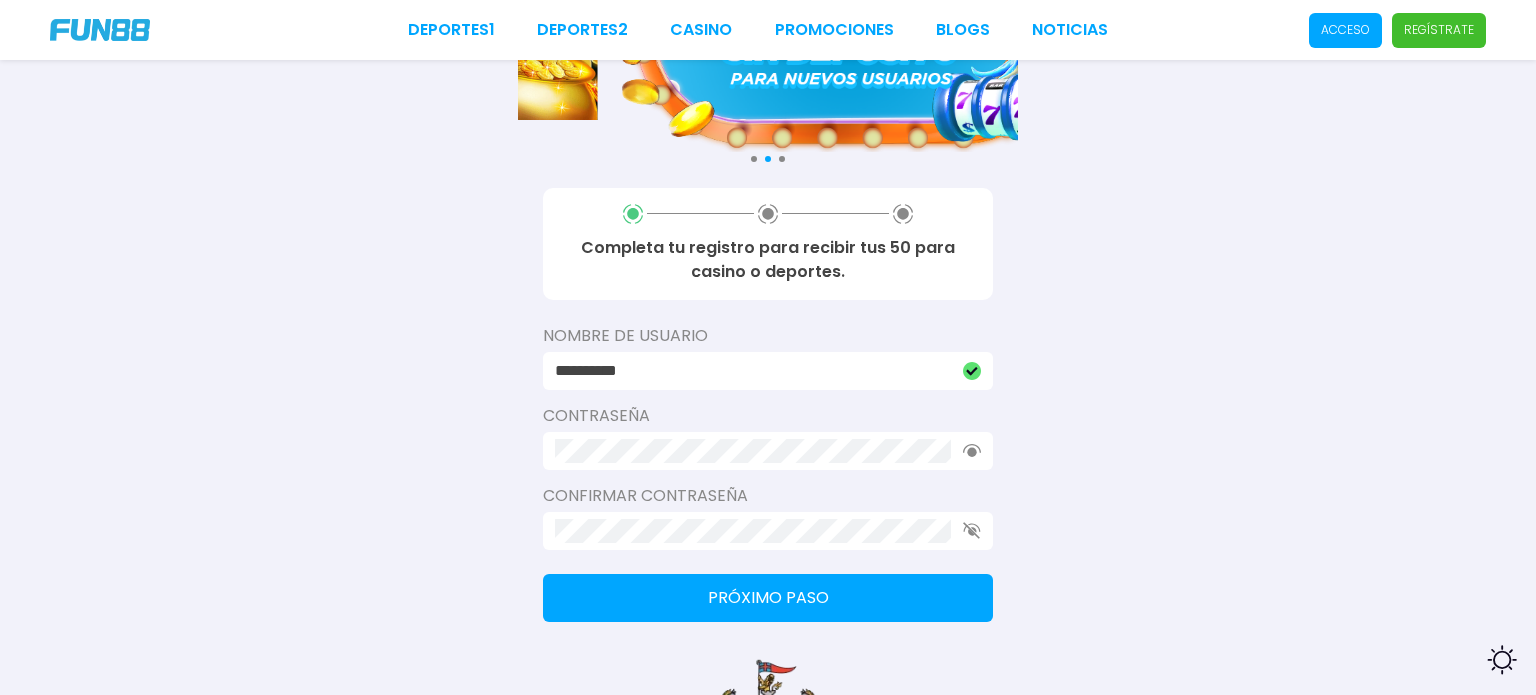 click at bounding box center (768, 531) 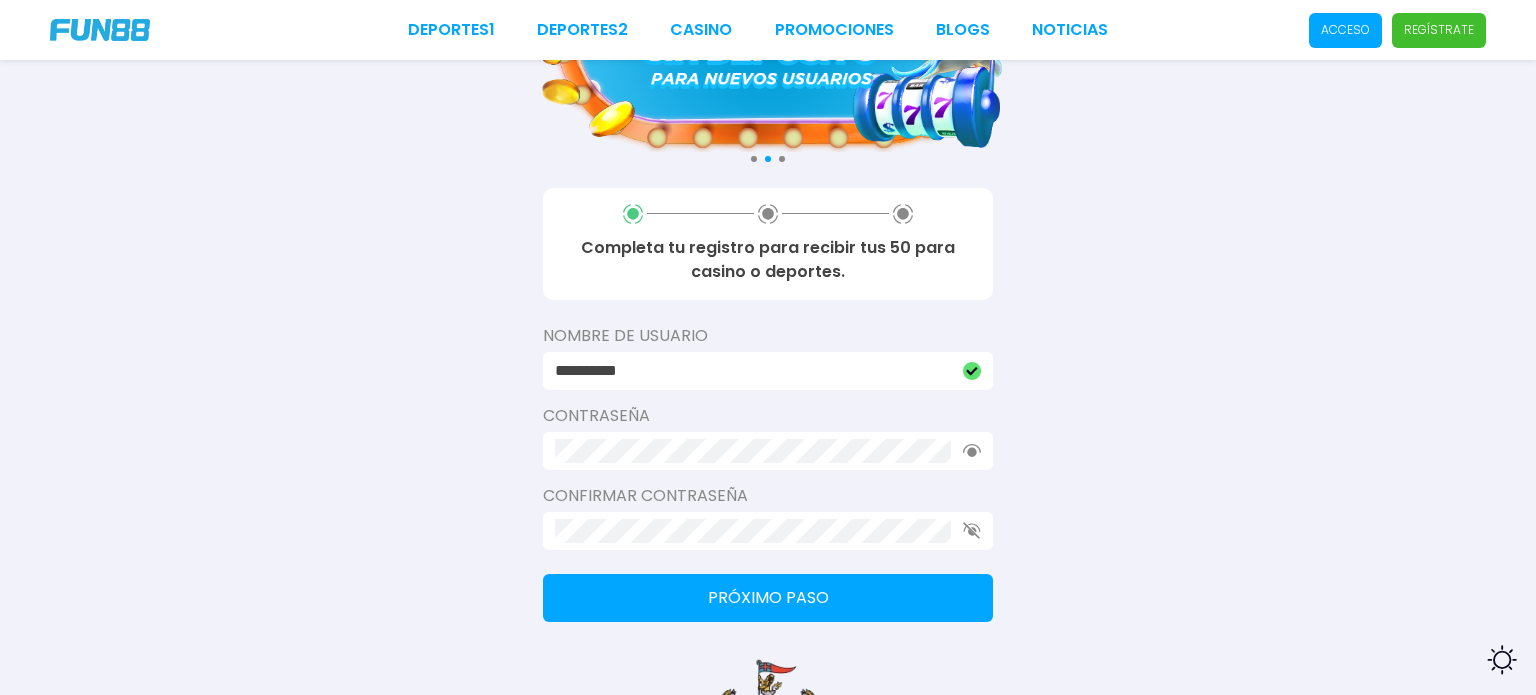 click at bounding box center [768, 531] 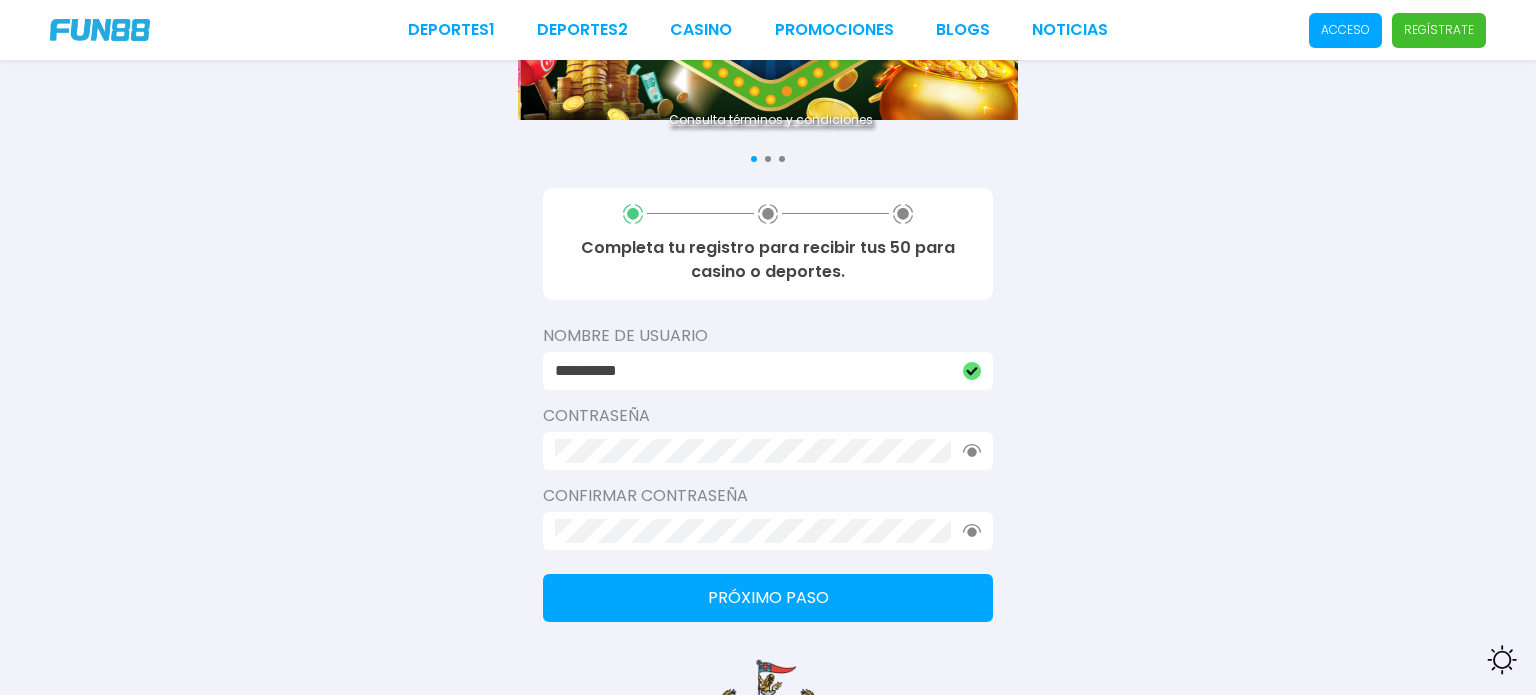 click on "Próximo paso" at bounding box center (768, 598) 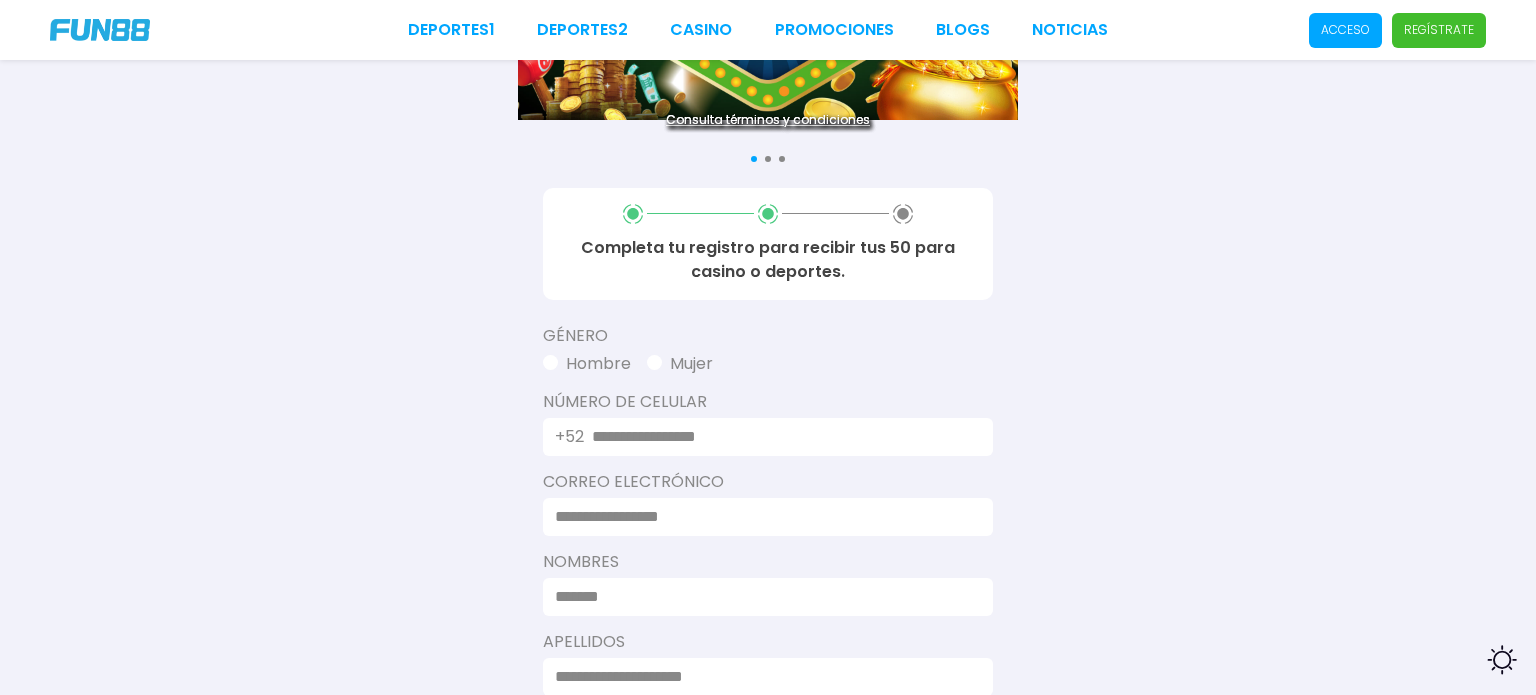 click at bounding box center [654, 362] 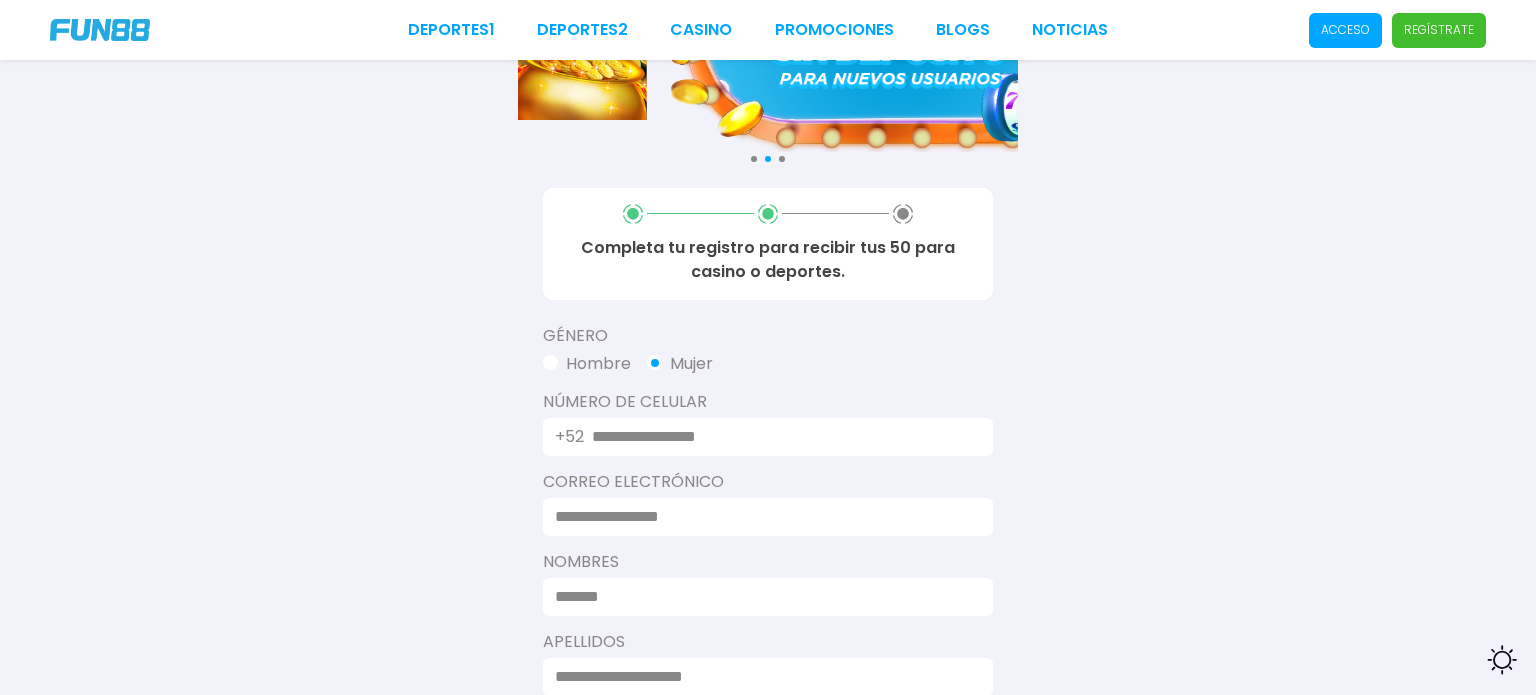 click at bounding box center [780, 437] 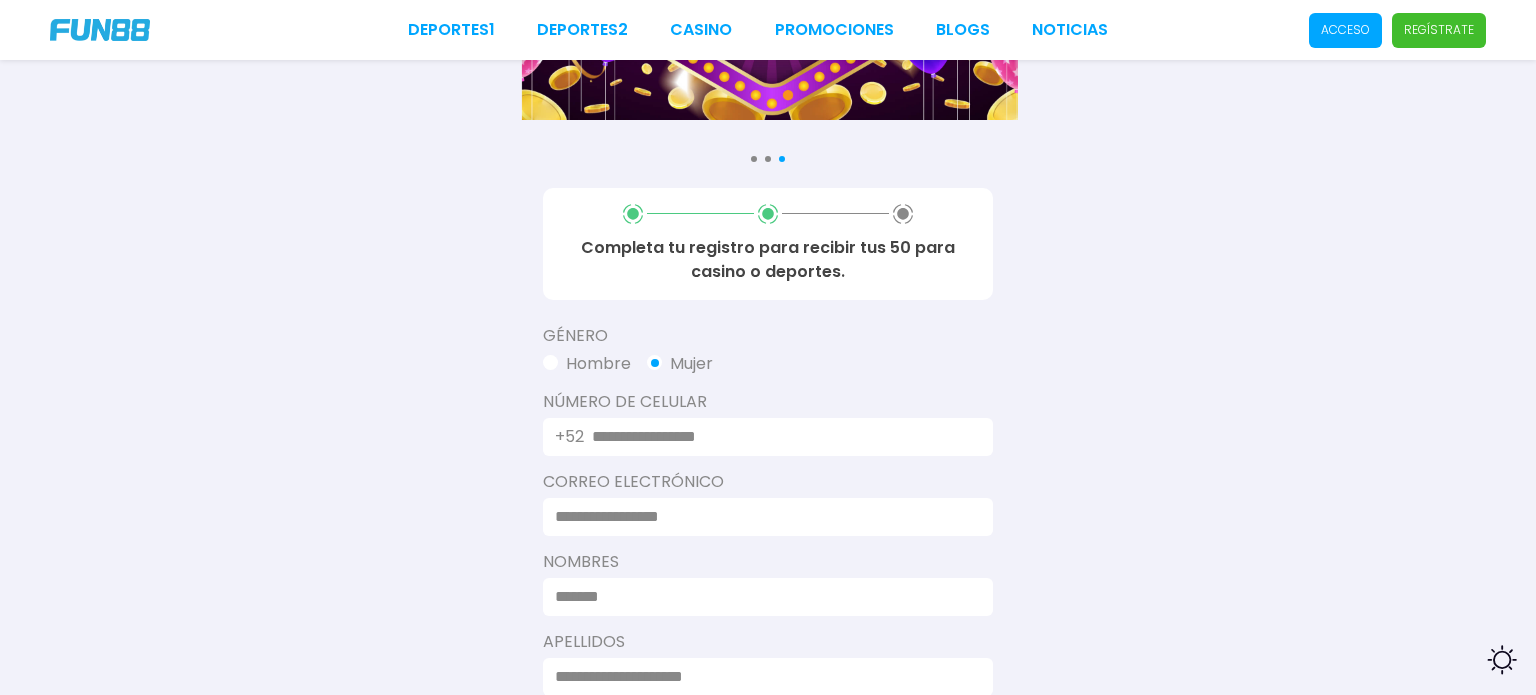 click at bounding box center (780, 437) 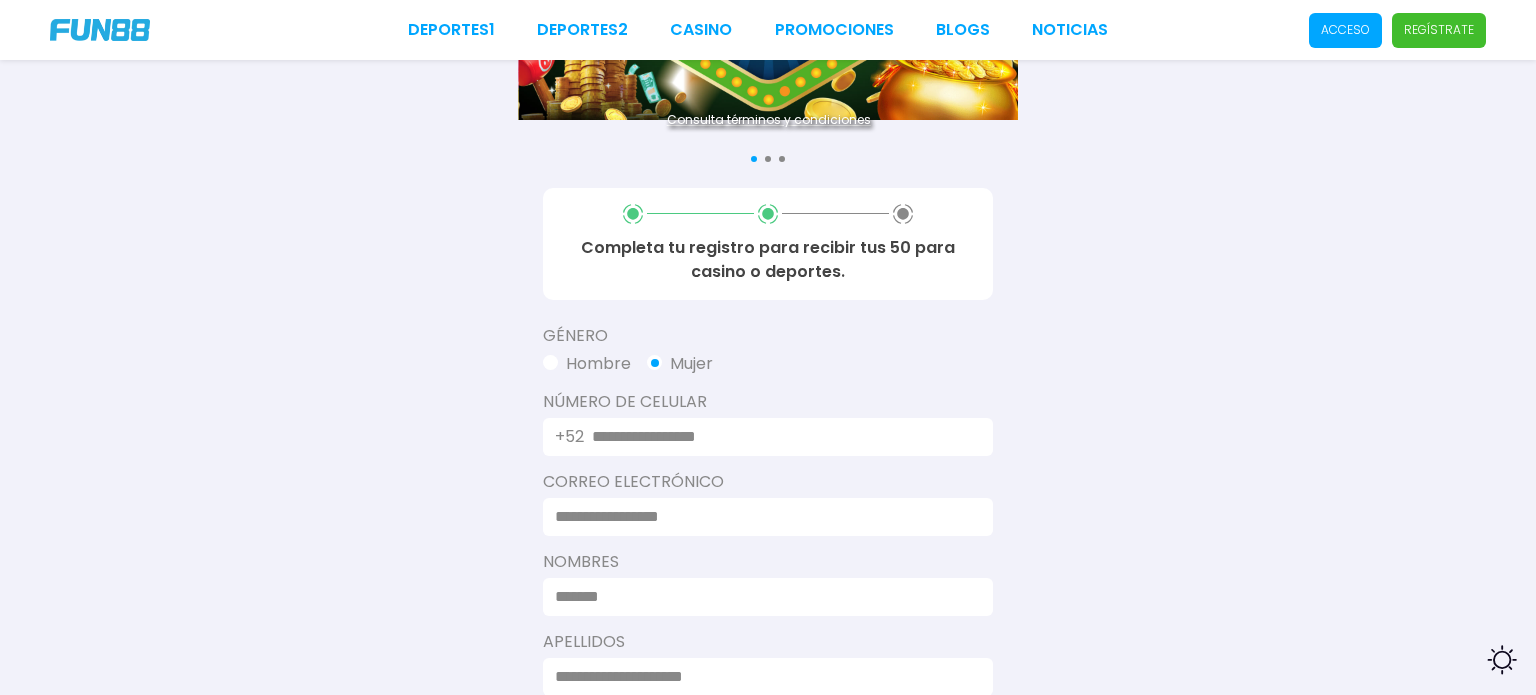 type on "**********" 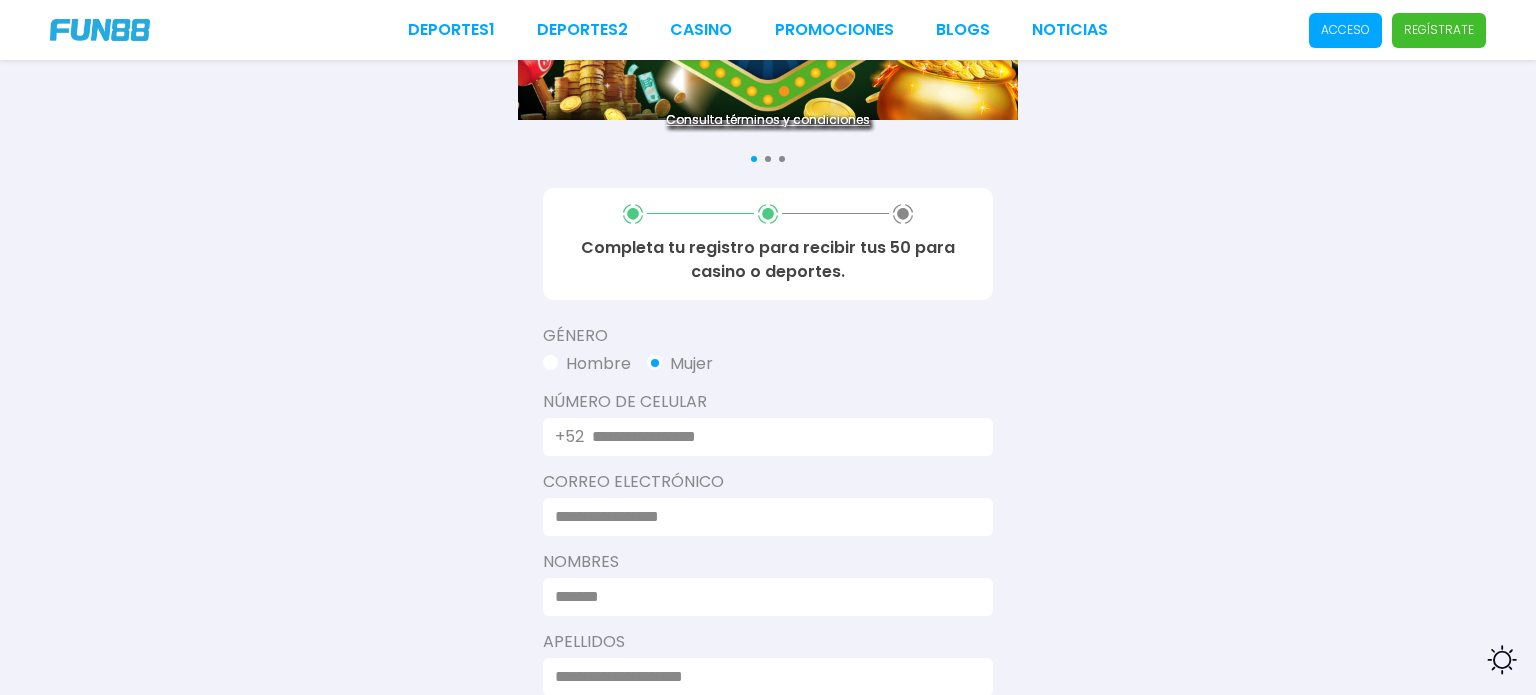 click at bounding box center (762, 517) 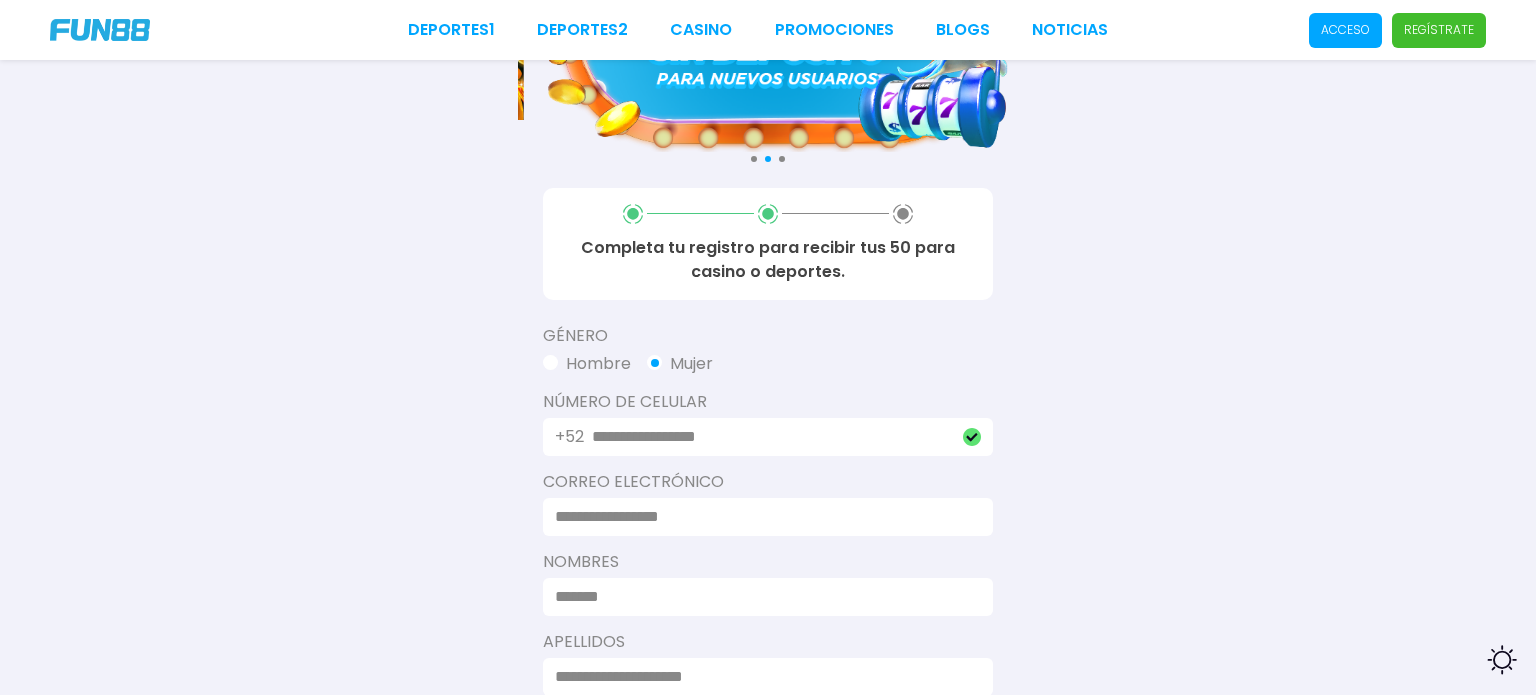 type on "**********" 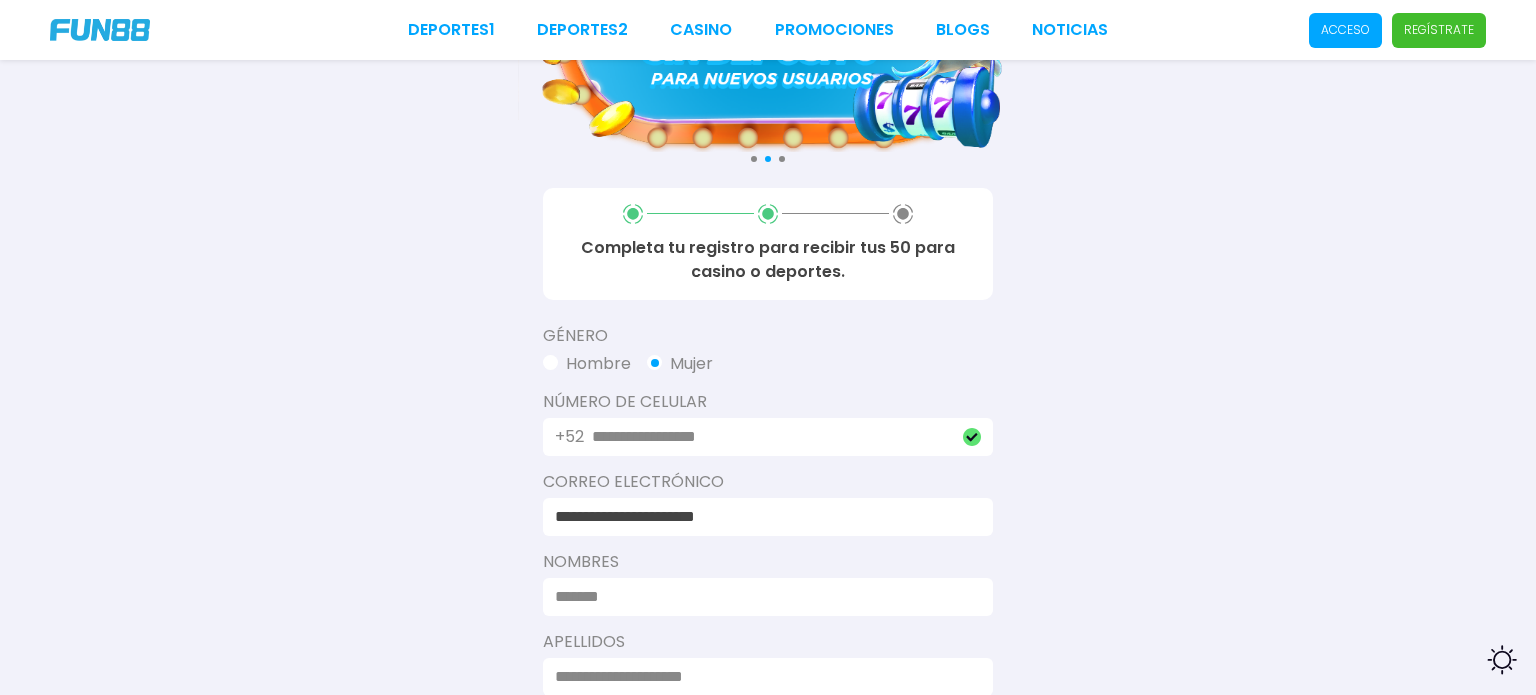 click on "Consulta términos y condiciones Consulta términos y condiciones Consulta términos y condiciones Completa tu registro para recibir tus 50 para casino o deportes. Género Hombre Mujer Número De Celular +52 [PHONE] Correo electrónico [EMAIL] Nombres [FIRST] Apellidos [LAST] Fecha de Nacimiento [DATE] Certifico que tengo al menos 18 años y que estoy de acuerdo con la   Términos y condiciones Finalizar registro Newcastle United FC" at bounding box center [768, 462] 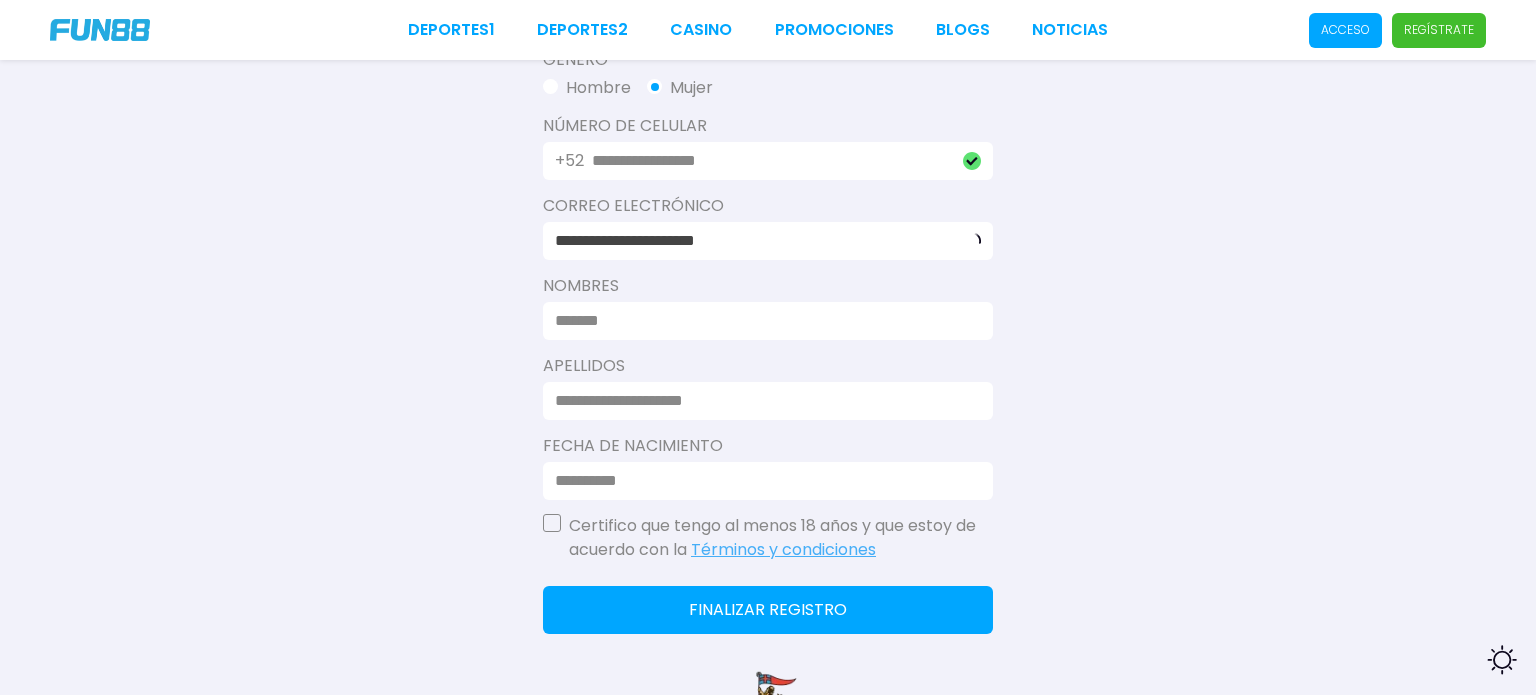 scroll, scrollTop: 480, scrollLeft: 0, axis: vertical 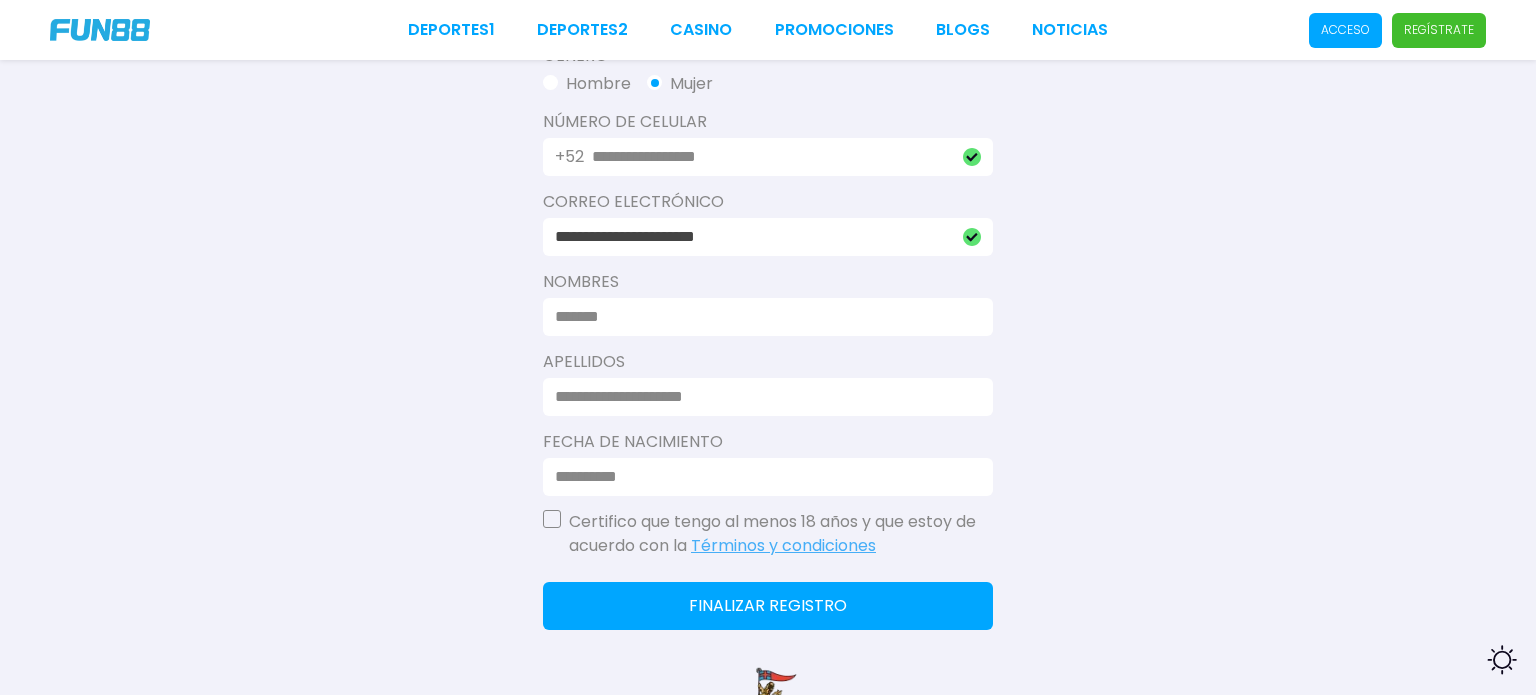 click at bounding box center [762, 317] 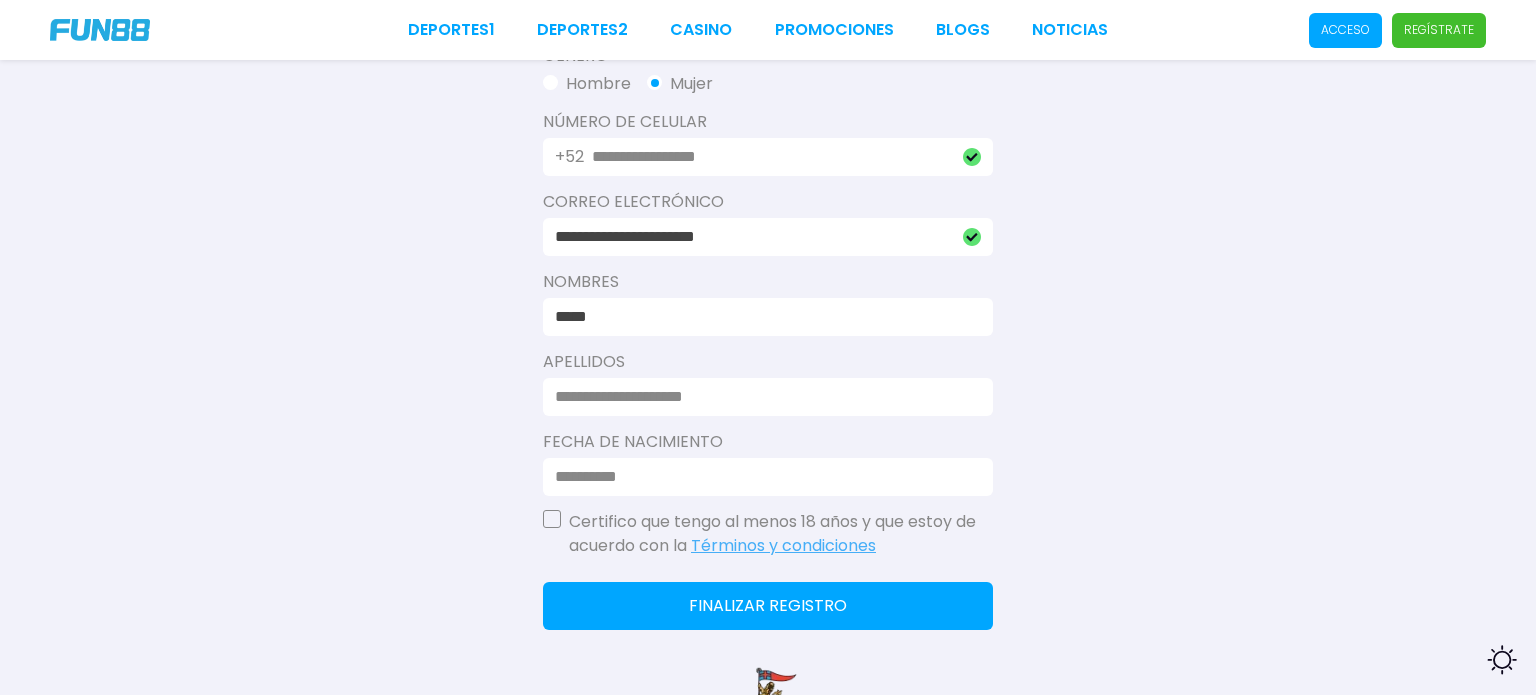 type on "*****" 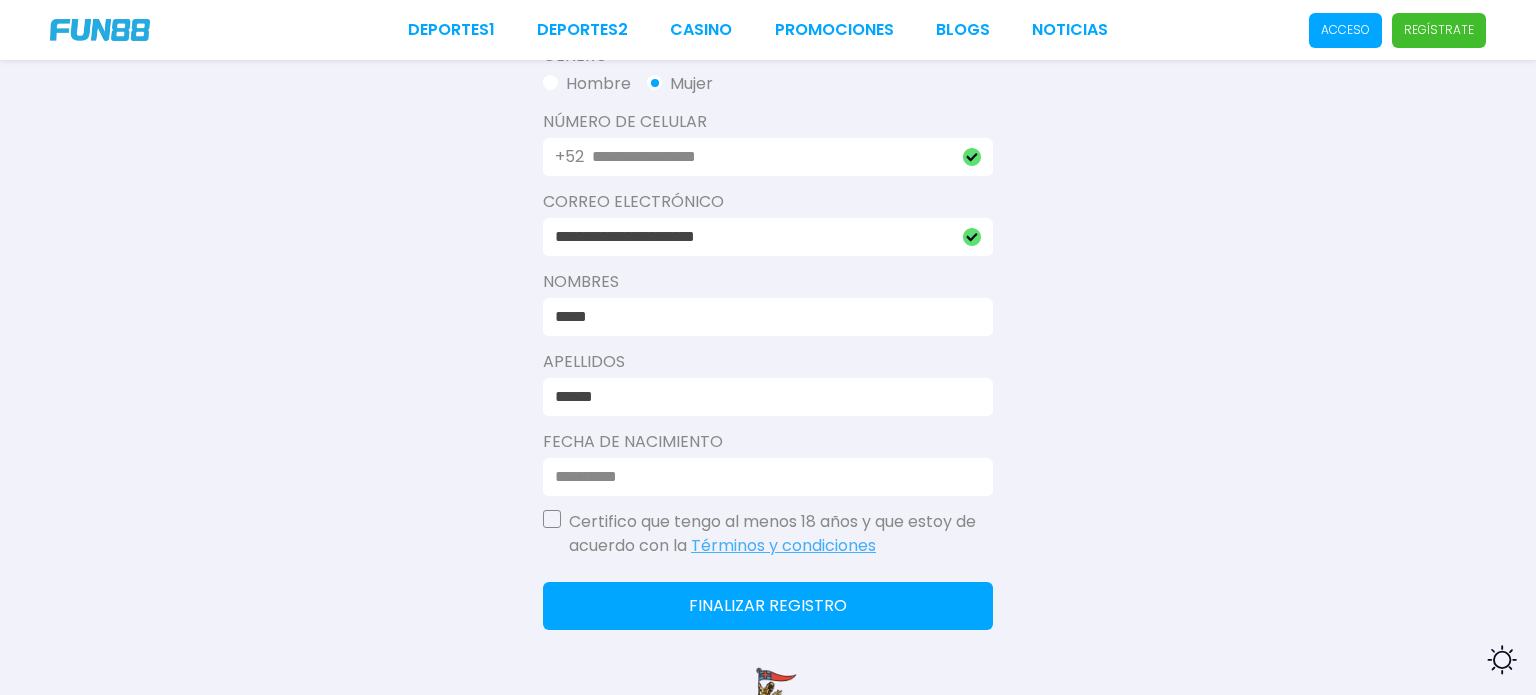 type on "******" 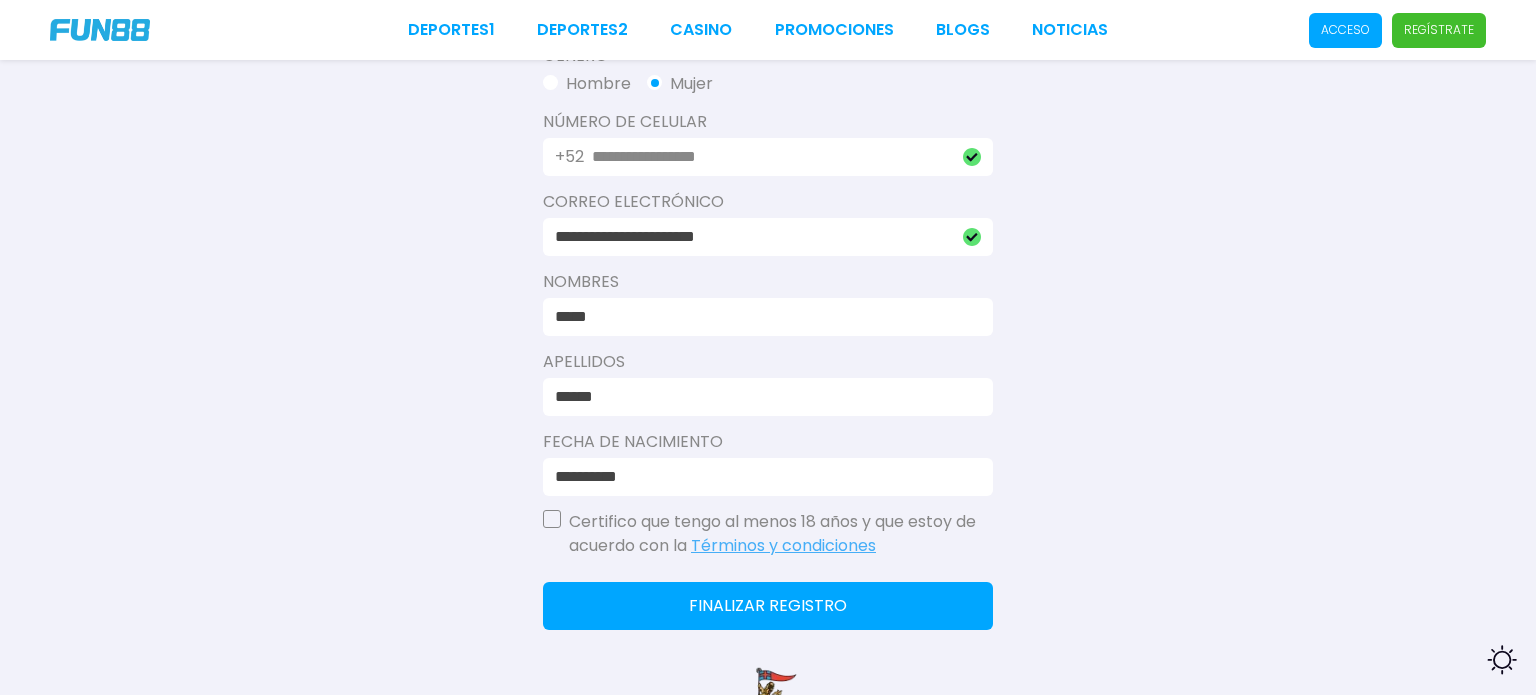 type on "**********" 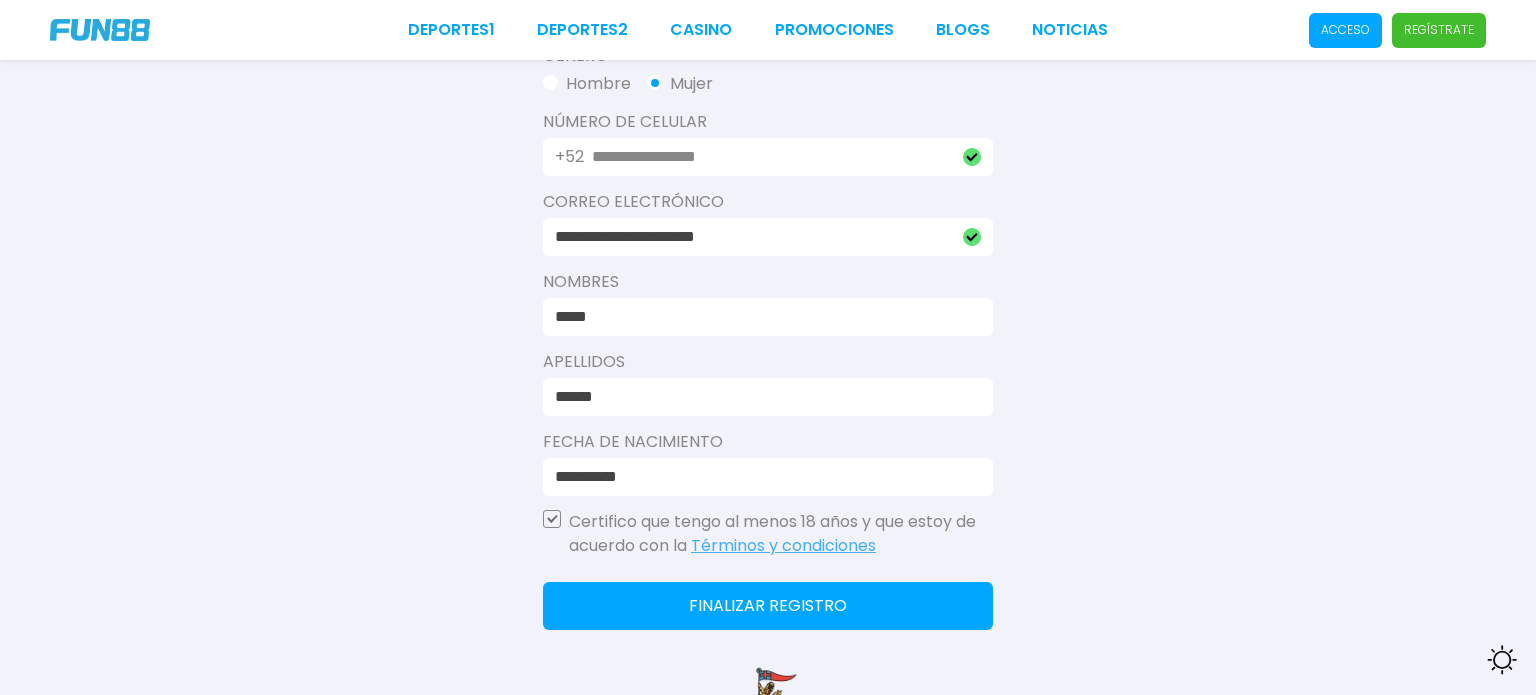 click on "Finalizar registro" 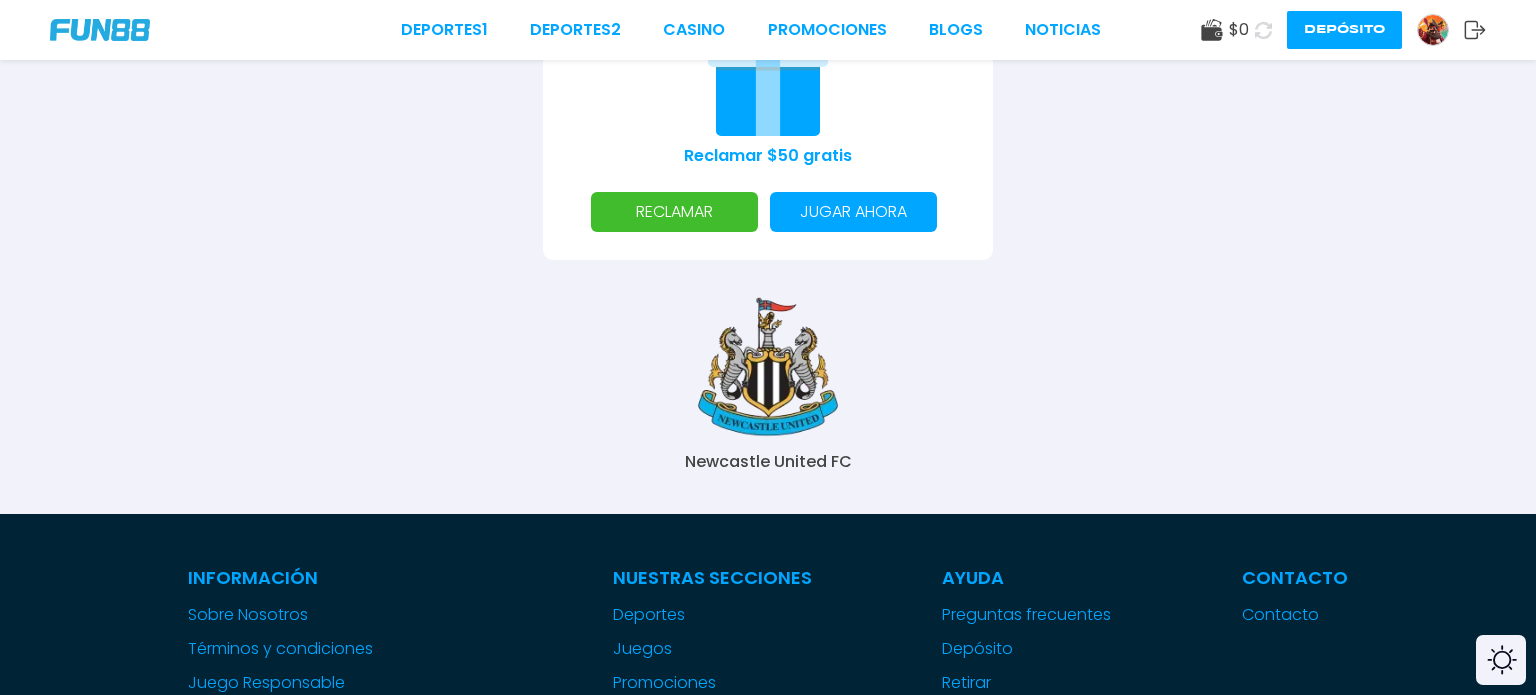 click on "RECLAMAR" at bounding box center [674, 212] 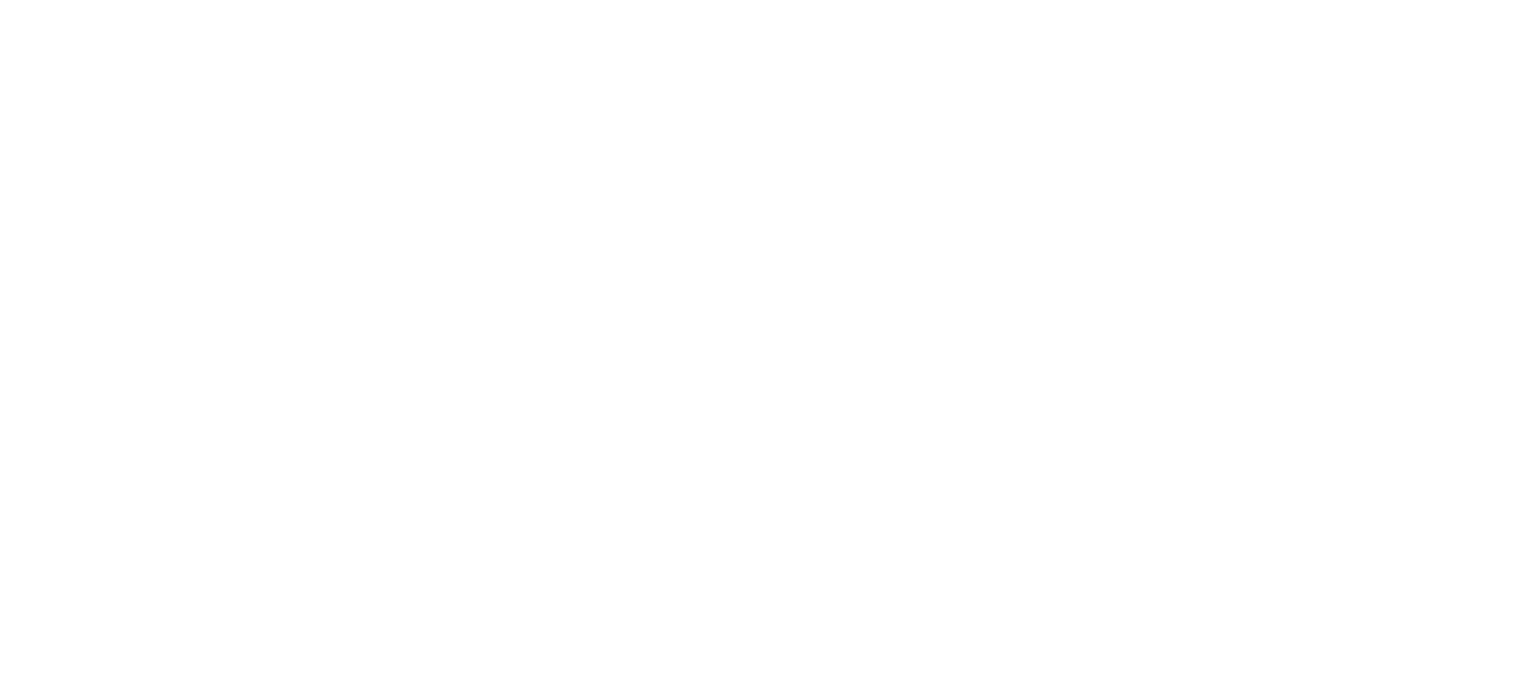 scroll, scrollTop: 0, scrollLeft: 0, axis: both 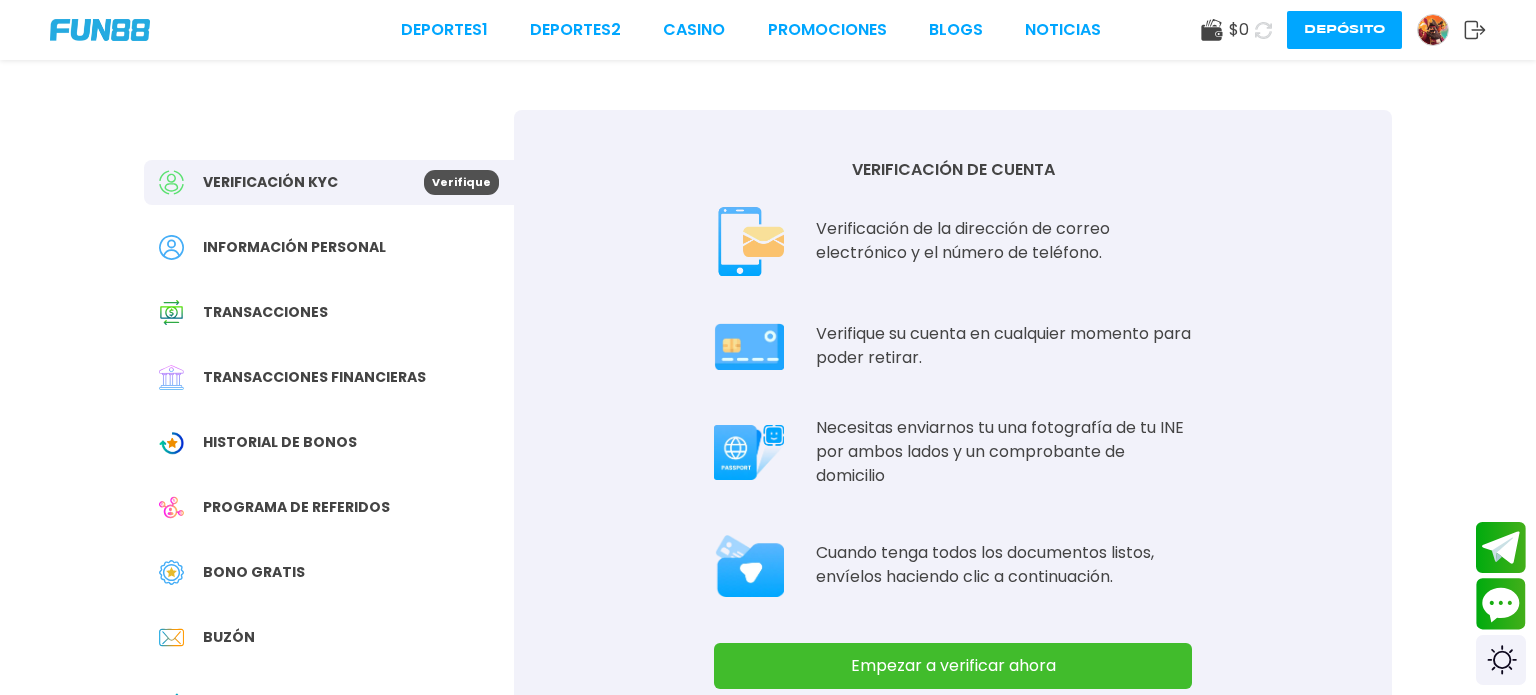 click on "Empezar a verificar ahora" at bounding box center (953, 666) 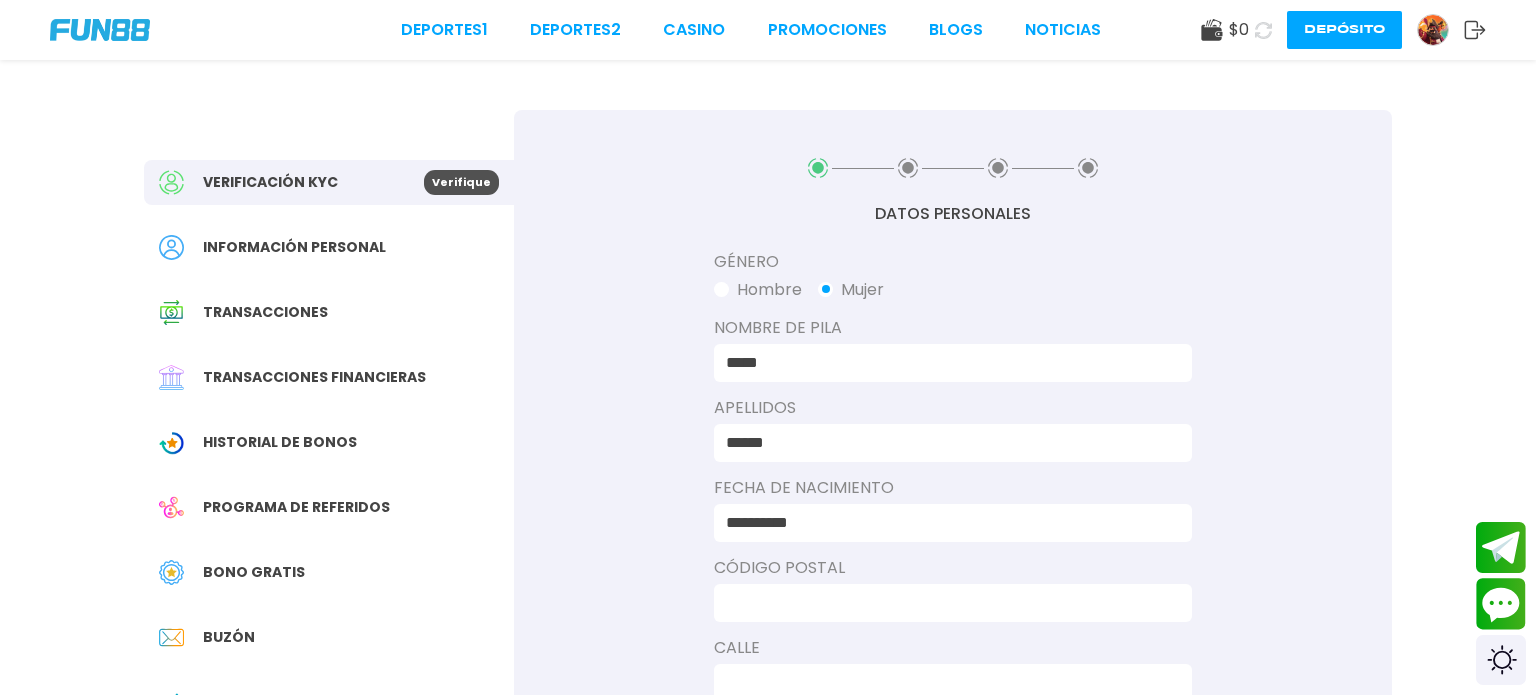 click on "DATOS PERSONALES Género Hombre Mujer Nombre de pila [FIRST] Apellidos [LAST] Fecha de Nacimiento [DATE] Código Postal [POSTAL_CODE] Calle [STREET] Ciudad [CITY] Estado [STATE] ENVIAR" at bounding box center [953, 545] 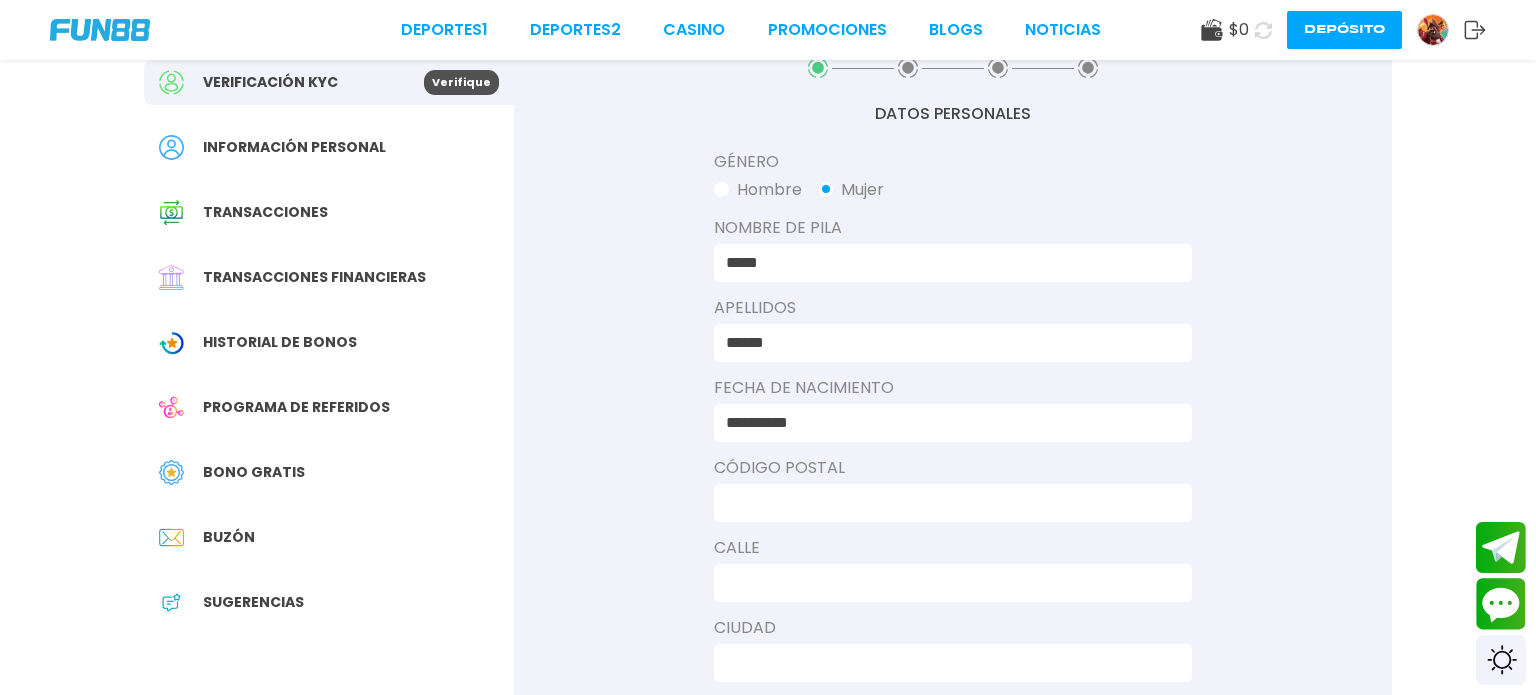 scroll, scrollTop: 160, scrollLeft: 0, axis: vertical 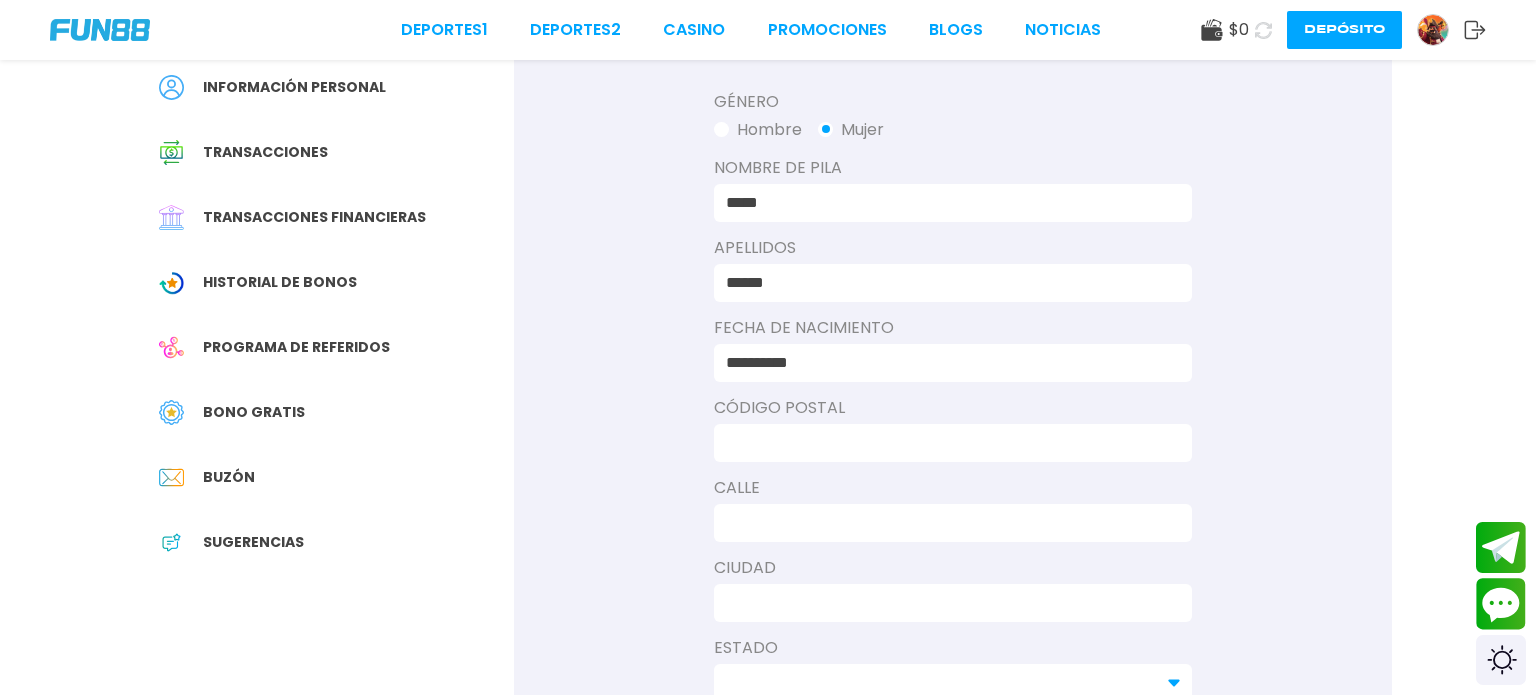 click on "*****" at bounding box center [947, 203] 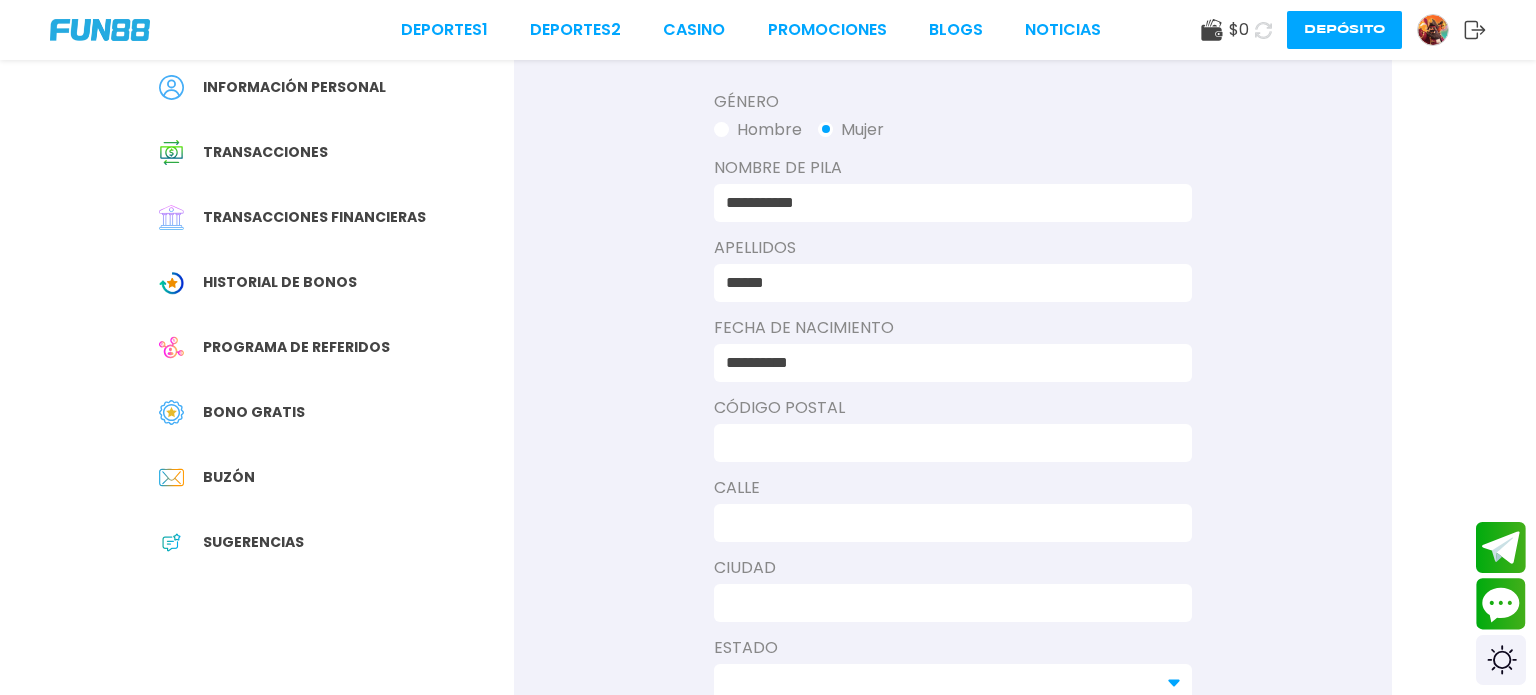 type on "**********" 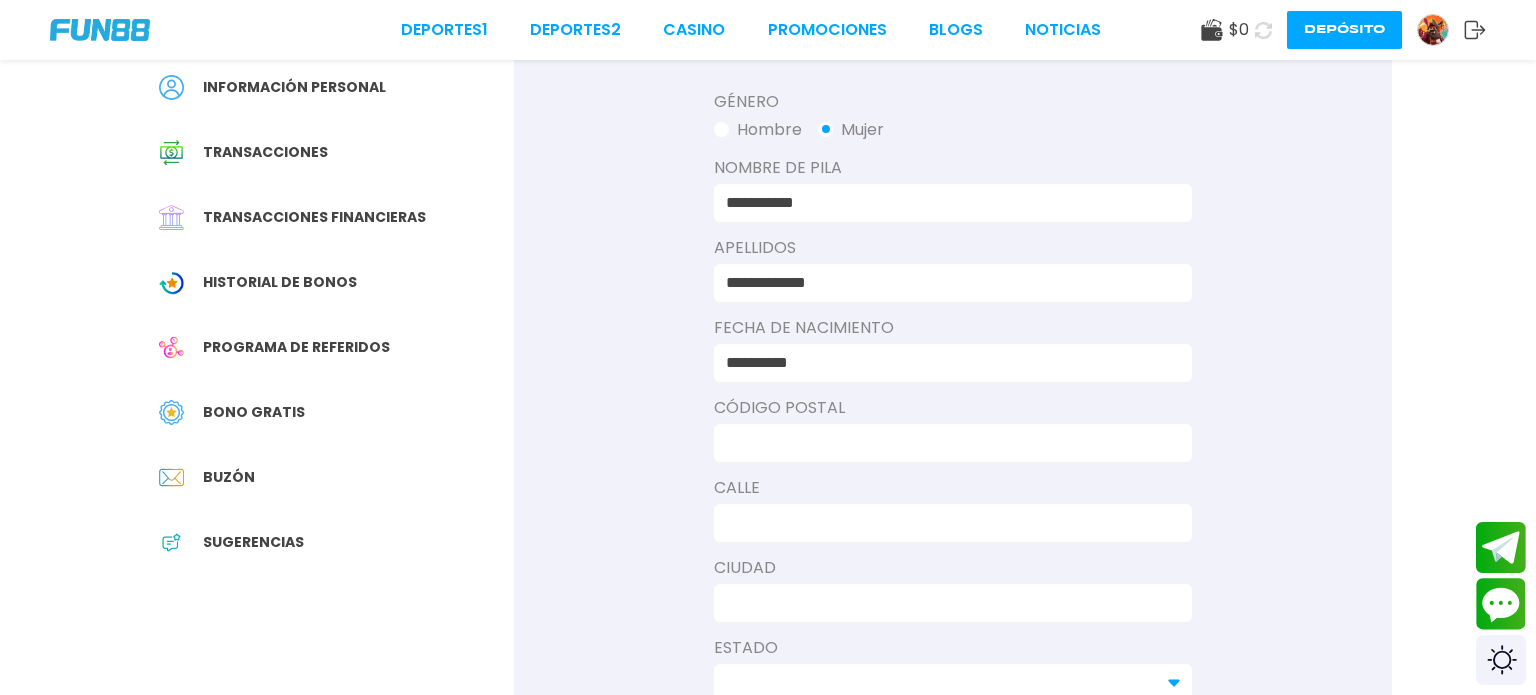 type on "**********" 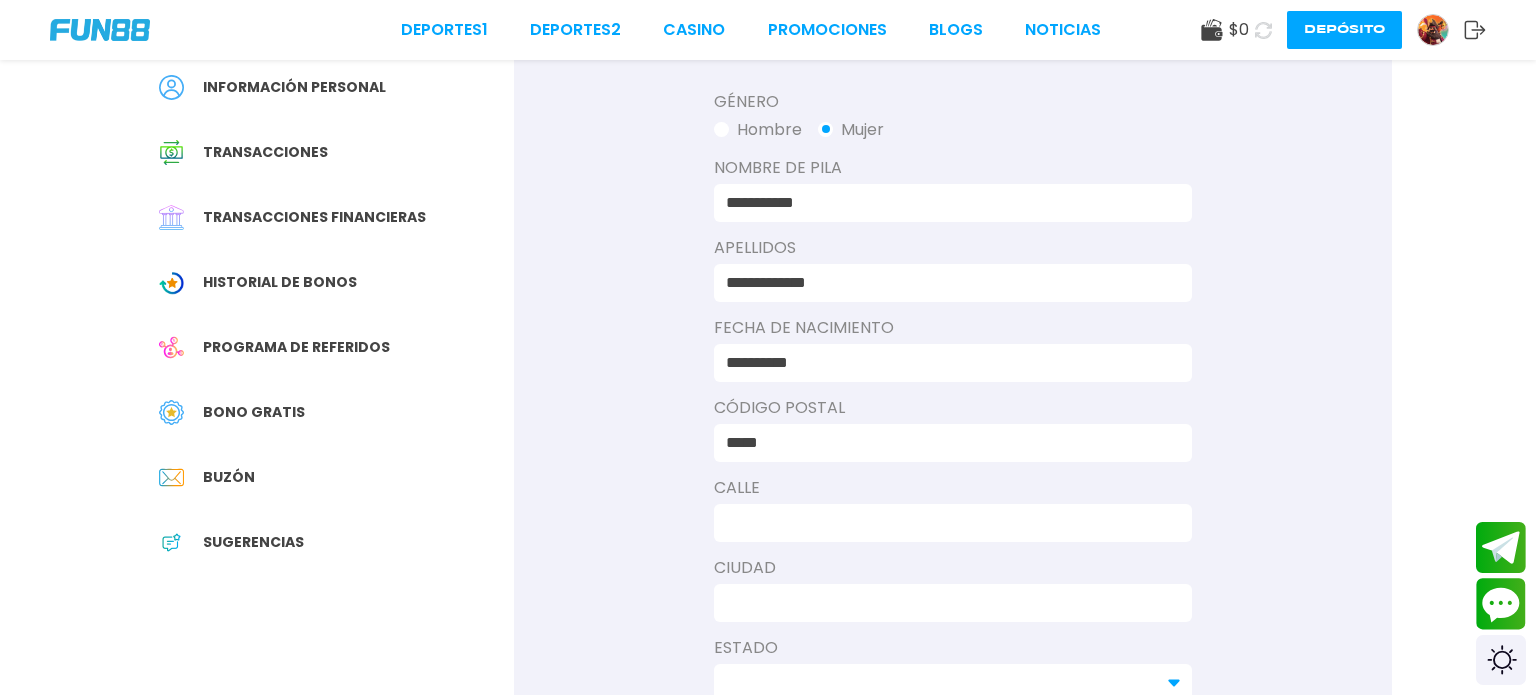 type on "*****" 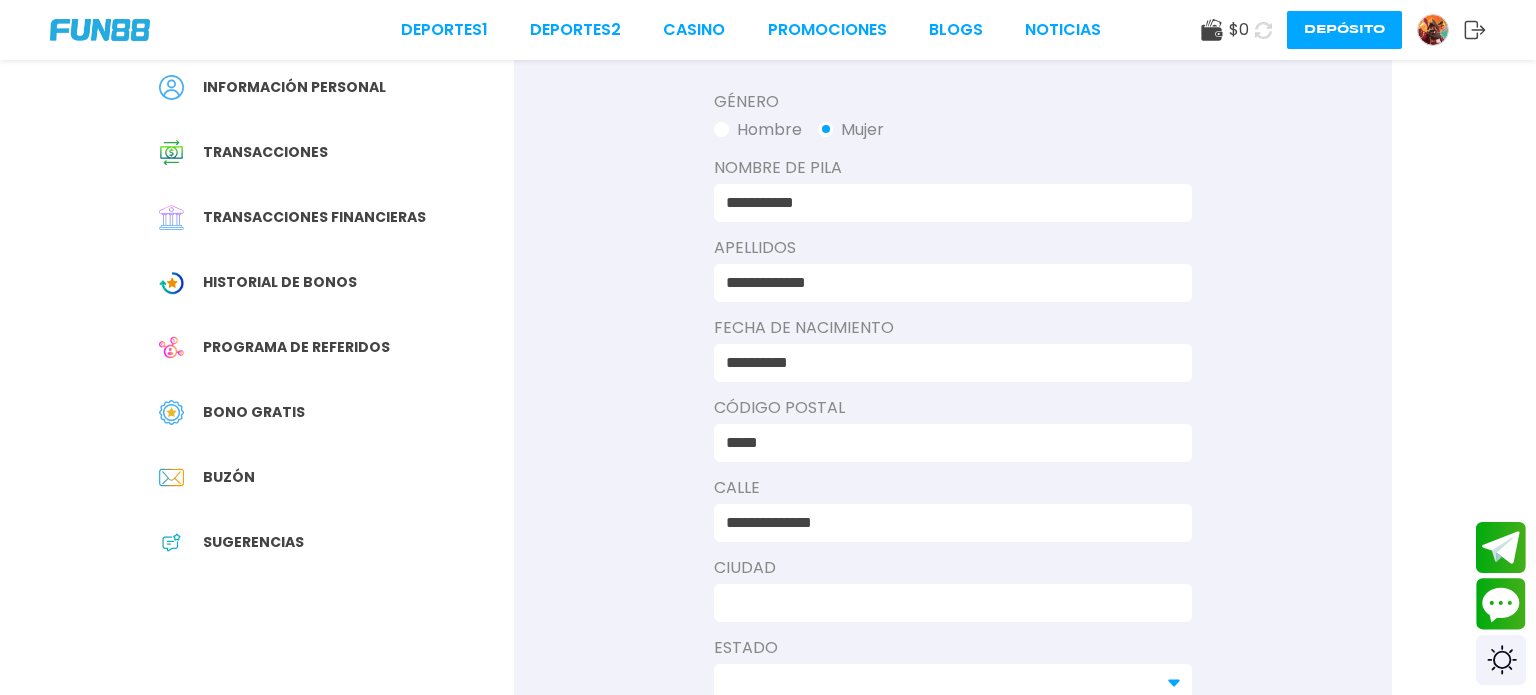 type on "**********" 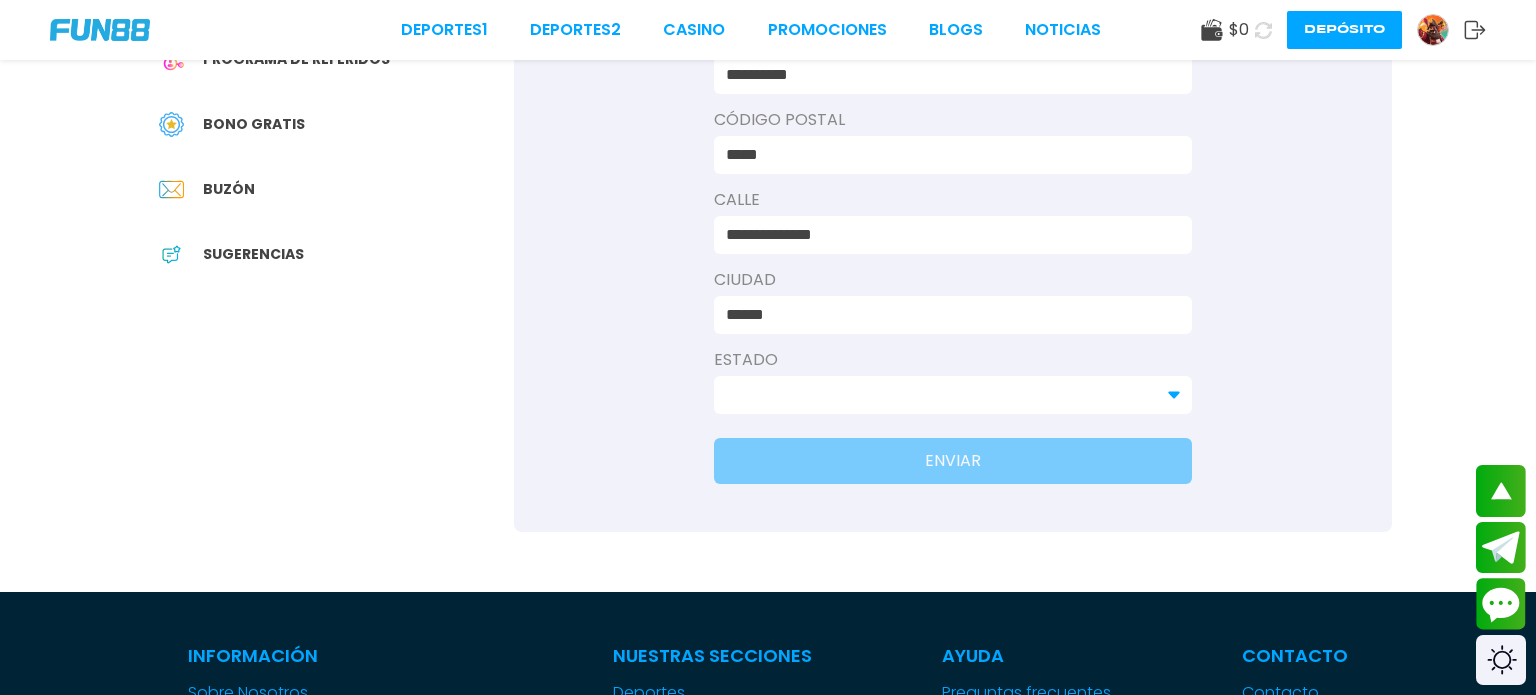 scroll, scrollTop: 457, scrollLeft: 0, axis: vertical 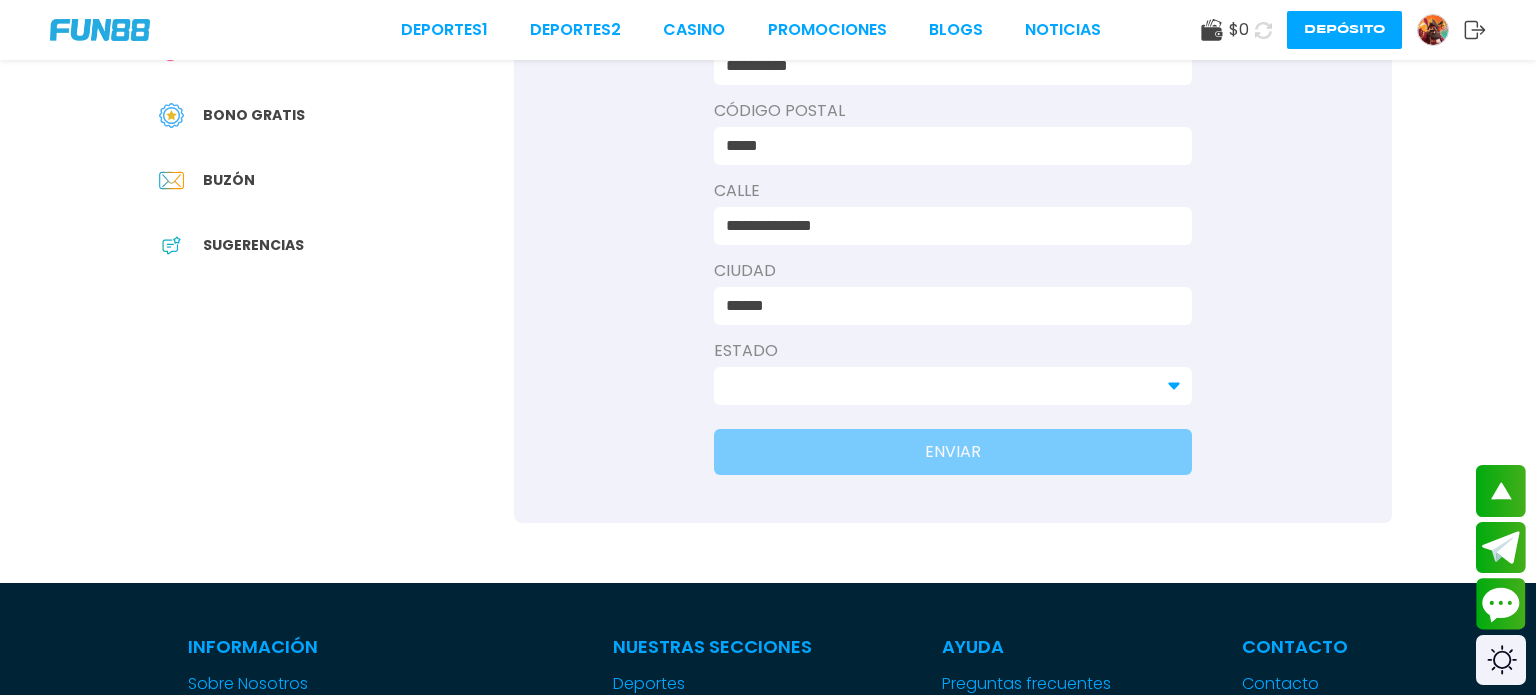 type on "******" 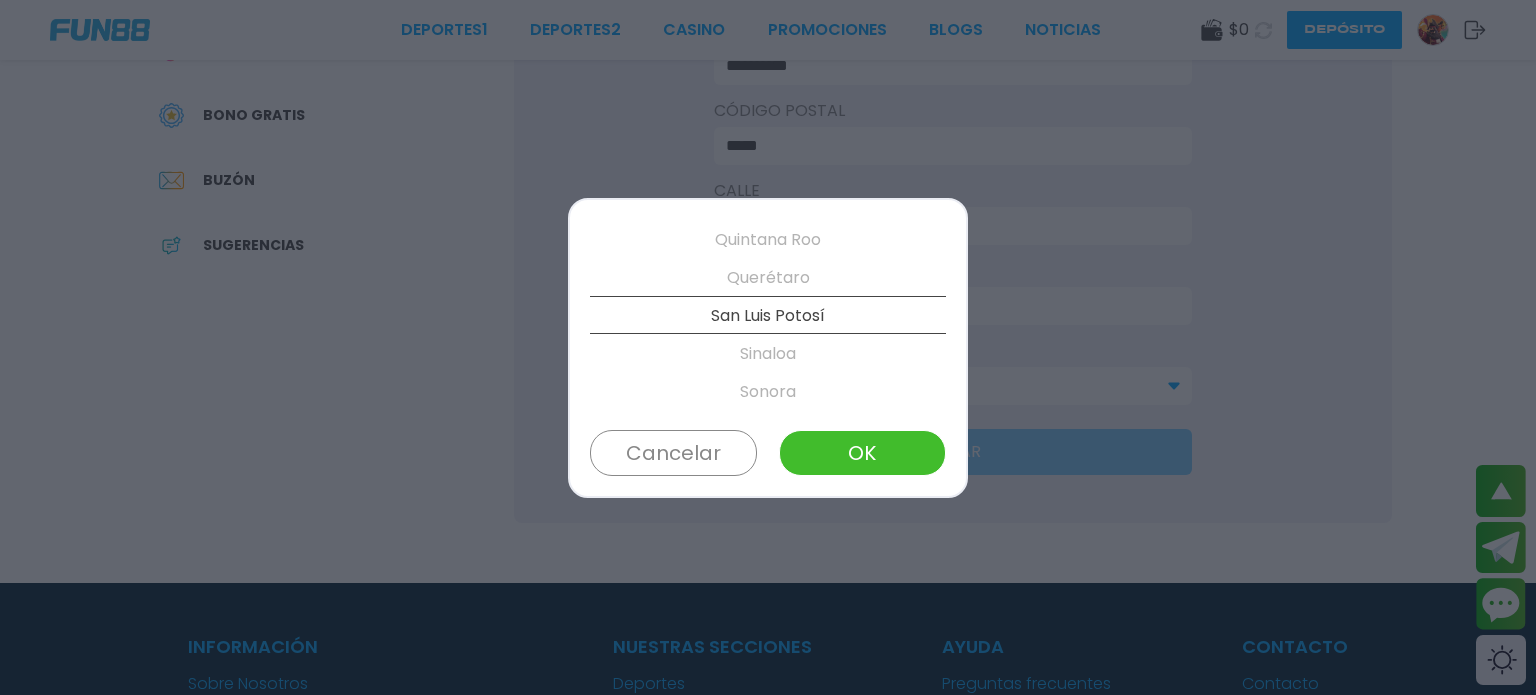 scroll, scrollTop: 874, scrollLeft: 0, axis: vertical 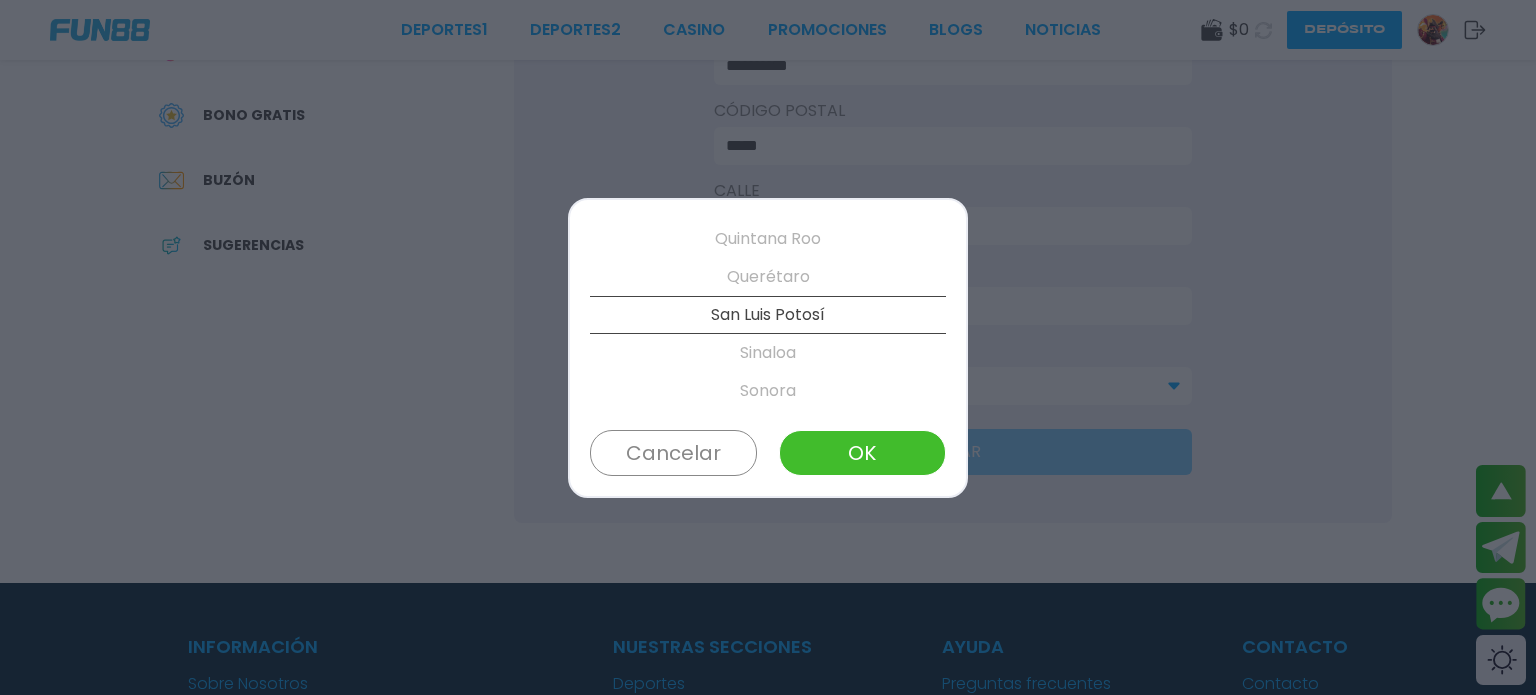 click on "OK" at bounding box center [862, 453] 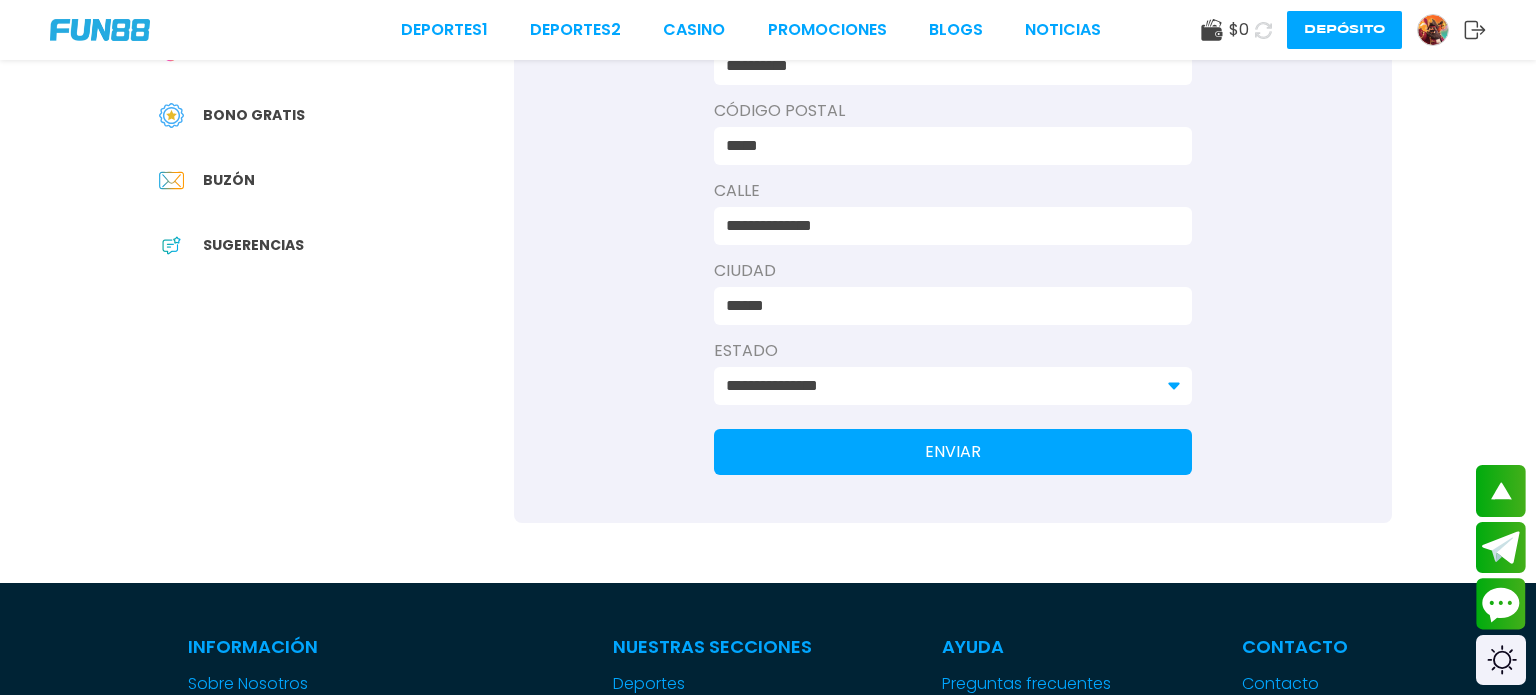 click on "ENVIAR" at bounding box center (953, 452) 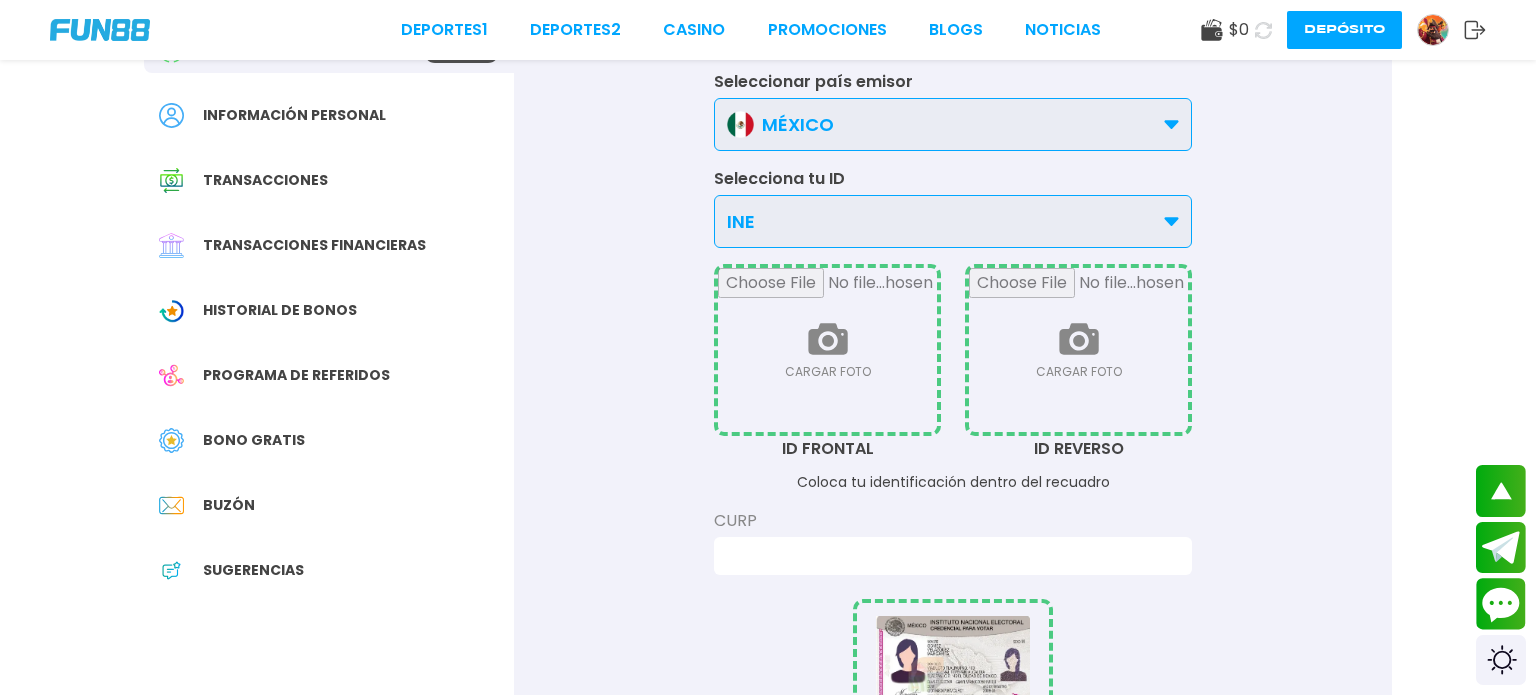 scroll, scrollTop: 0, scrollLeft: 0, axis: both 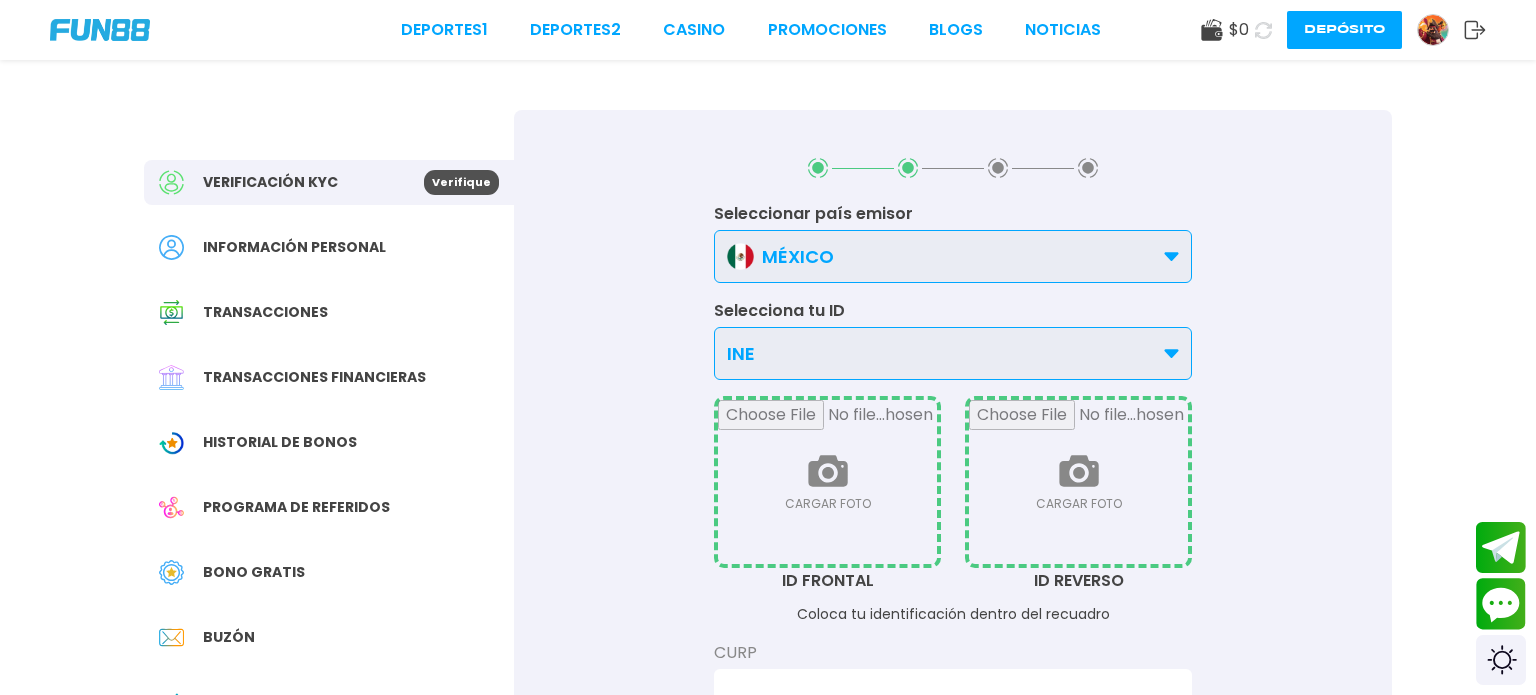 click on "Seleccionar país emisor MÉXICO MÉXICO OTROS Selecciona tu ID INE INE LICENCIA  DE CONDUCIR PASAPORTE CARGAR FOTO ID FRONTAL CARGAR FOTO ID REVERSO Coloca tu identificación dentro del recuadro CURP Asegúrese de que la foto sea clara y legible. Sin cubrir la foto o los datos. Evita subir fotos recortadas, oscuras y borrosas. Tamaño máximo de archivo de 50 MB para imagen y 100 MB para vídeo. Los formatos de archivo aceptados son gif, jpeg, jpg, pjpeg, x-png, png, webp, tiff, heif, hiec y svg. ENVIAR" at bounding box center (953, 717) 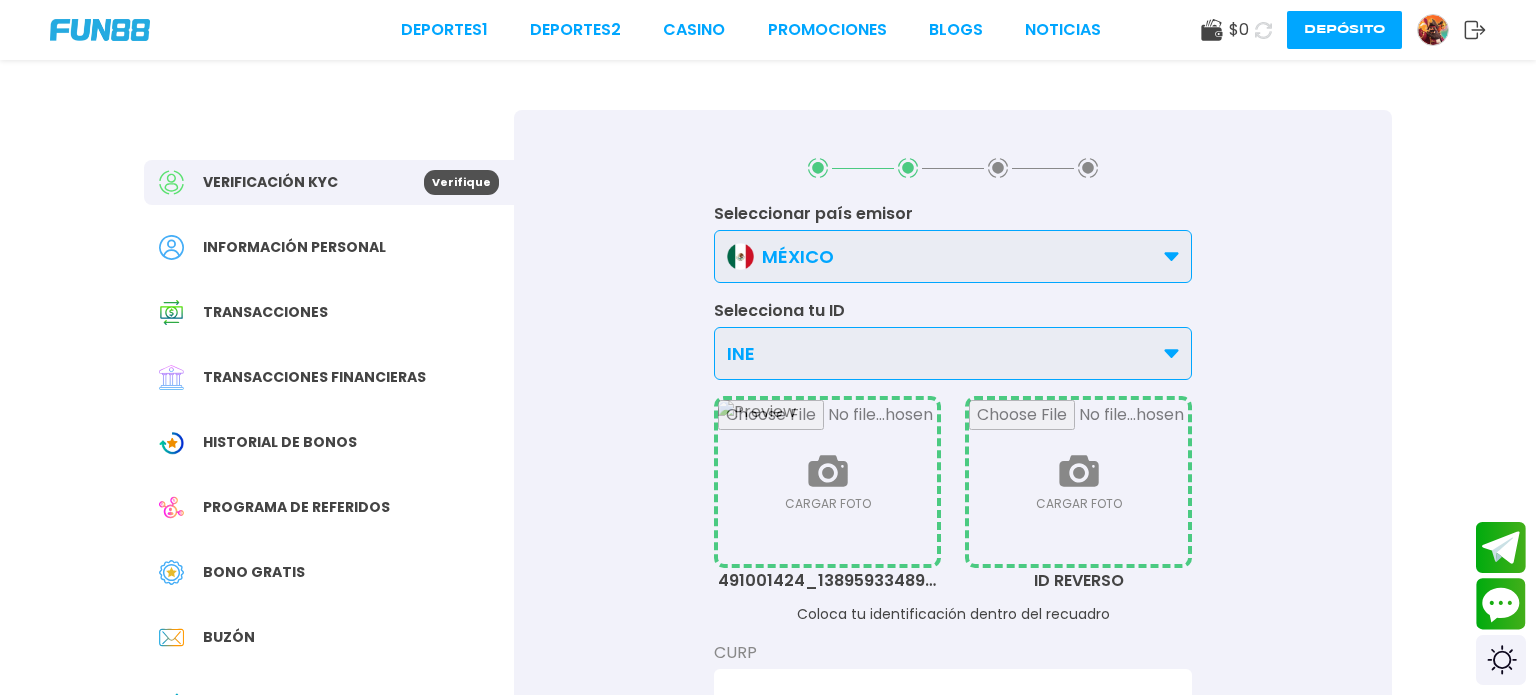 click at bounding box center [1078, 482] 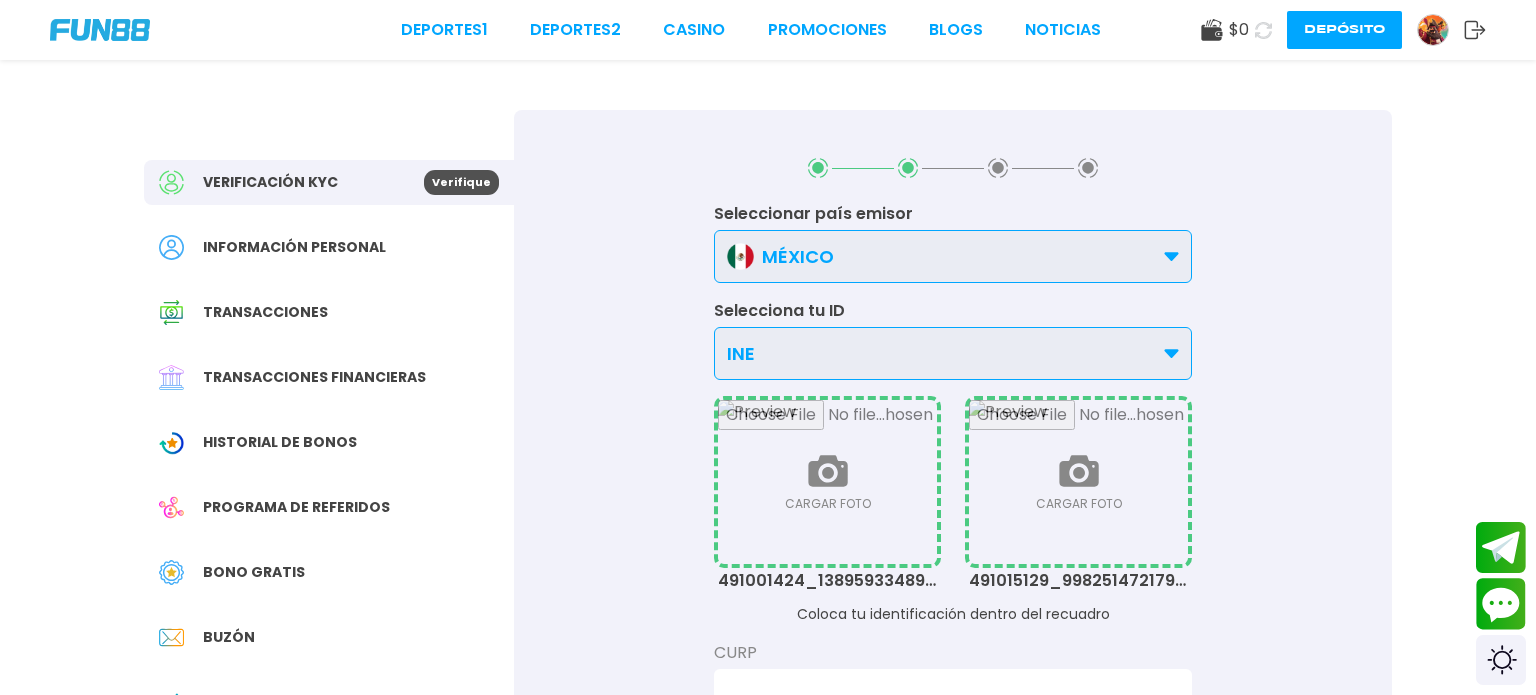 click on "Seleccionar país emisor MÉXICO MÉXICO OTROS Selecciona tu ID INE INE LICENCIA  DE CONDUCIR PASAPORTE CARGAR FOTO [FILENAME] CARGAR FOTO [FILENAME] Coloca tu identificación dentro del recuadro CURP [CURP] Asegúrese de que la foto sea clara y legible. Sin cubrir la foto o los datos. Evita subir fotos recortadas, oscuras y borrosas. Tamaño máximo de archivo de 50 MB para imagen y 100 MB para vídeo. Los formatos de archivo aceptados son gif, jpeg, jpg, pjpeg, x-png, png, webp, tiff, heif, hiec y svg. ENVIAR" at bounding box center [953, 717] 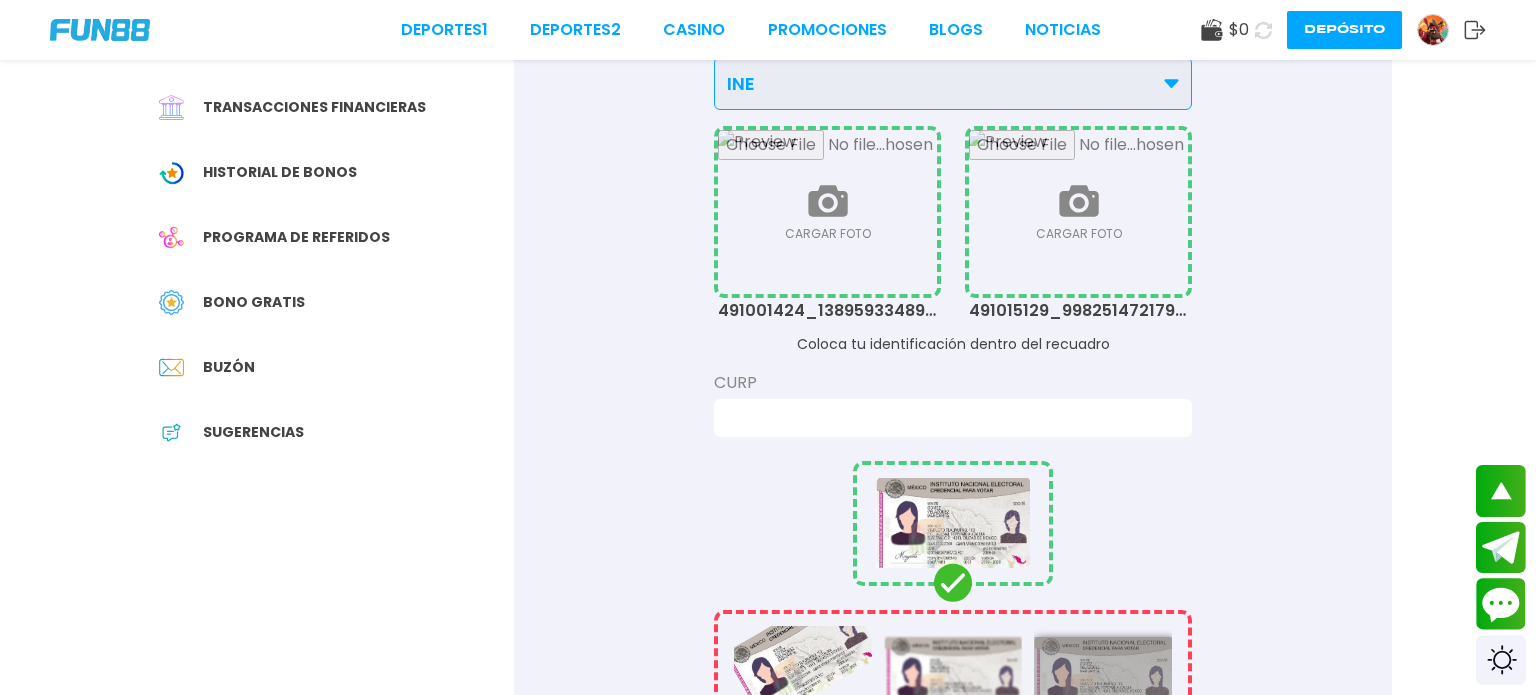 scroll, scrollTop: 280, scrollLeft: 0, axis: vertical 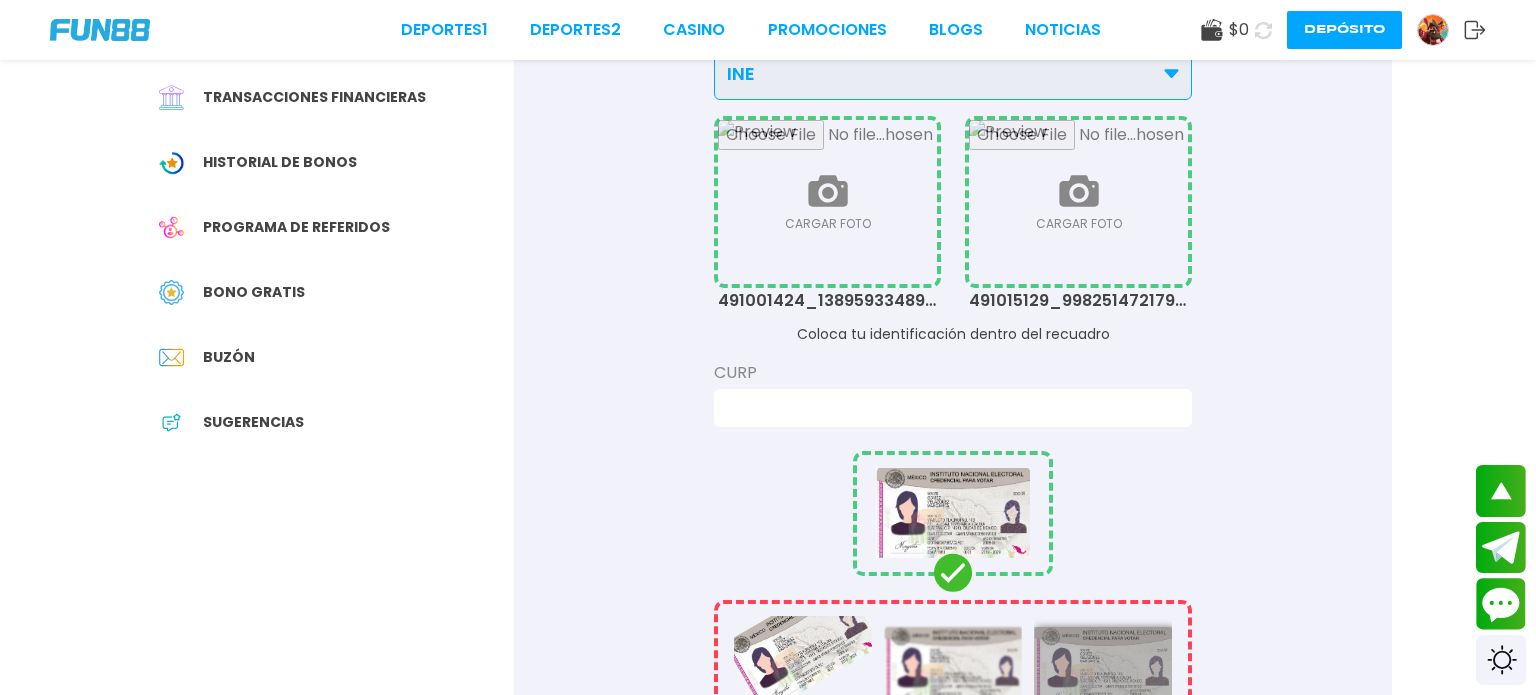click at bounding box center [947, 408] 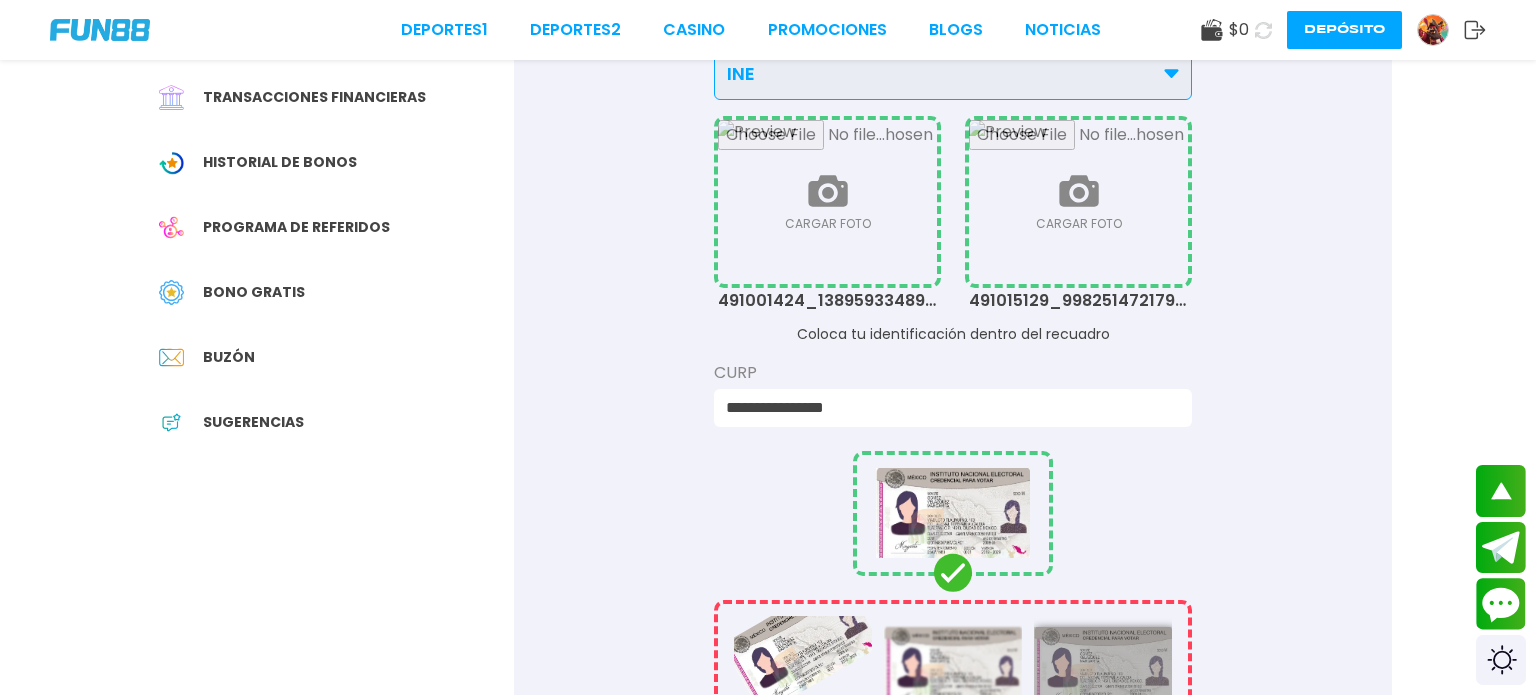 click on "Seleccionar país emisor MÉXICO MÉXICO OTROS Selecciona tu ID INE INE LICENCIA  DE CONDUCIR PASAPORTE CARGAR FOTO [FILENAME] CARGAR FOTO [FILENAME] Coloca tu identificación dentro del recuadro CURP [CURP] Asegúrese de que la foto sea clara y legible. Sin cubrir la foto o los datos. Evita subir fotos recortadas, oscuras y borrosas. Tamaño máximo de archivo de 50 MB para imagen y 100 MB para vídeo. Los formatos de archivo aceptados son gif, jpeg, jpg, pjpeg, x-png, png, webp, tiff, heif, hiec y svg. ENVIAR" at bounding box center [953, 437] 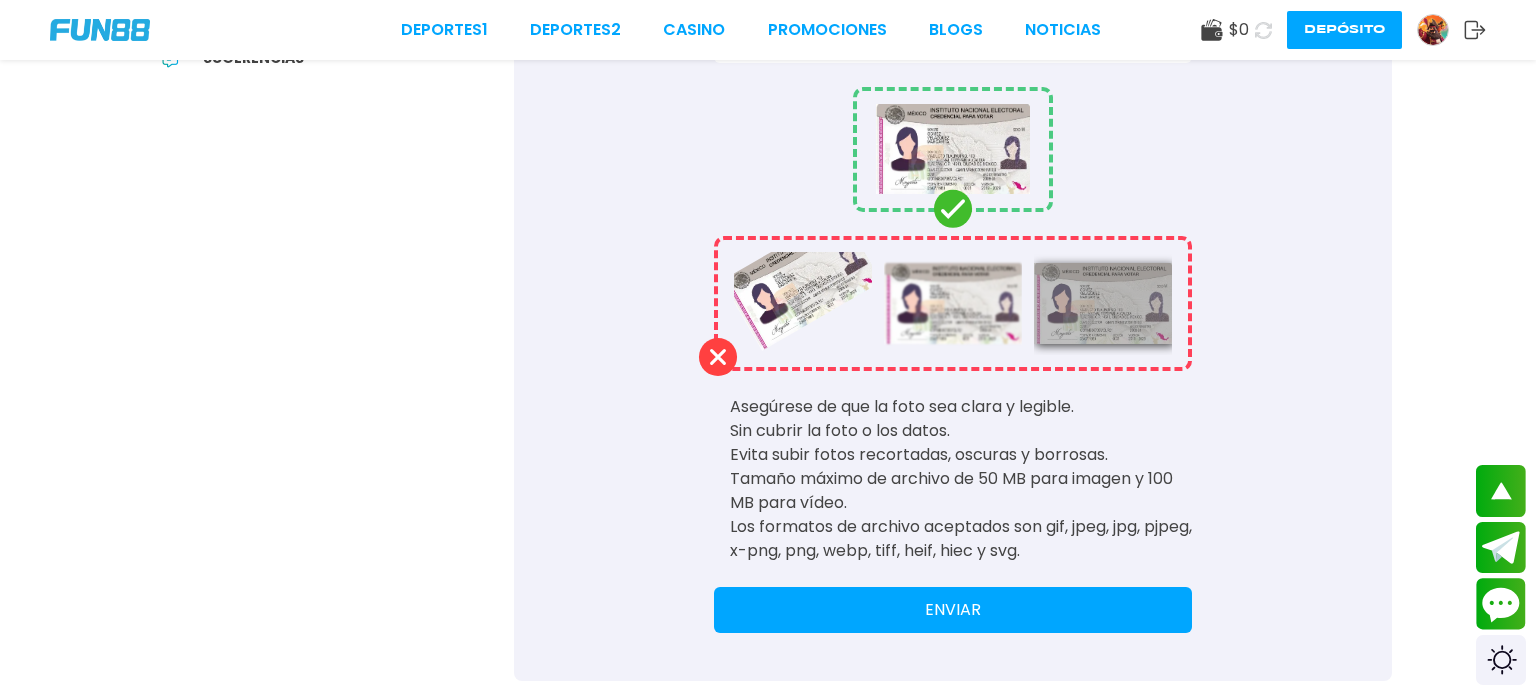 scroll, scrollTop: 680, scrollLeft: 0, axis: vertical 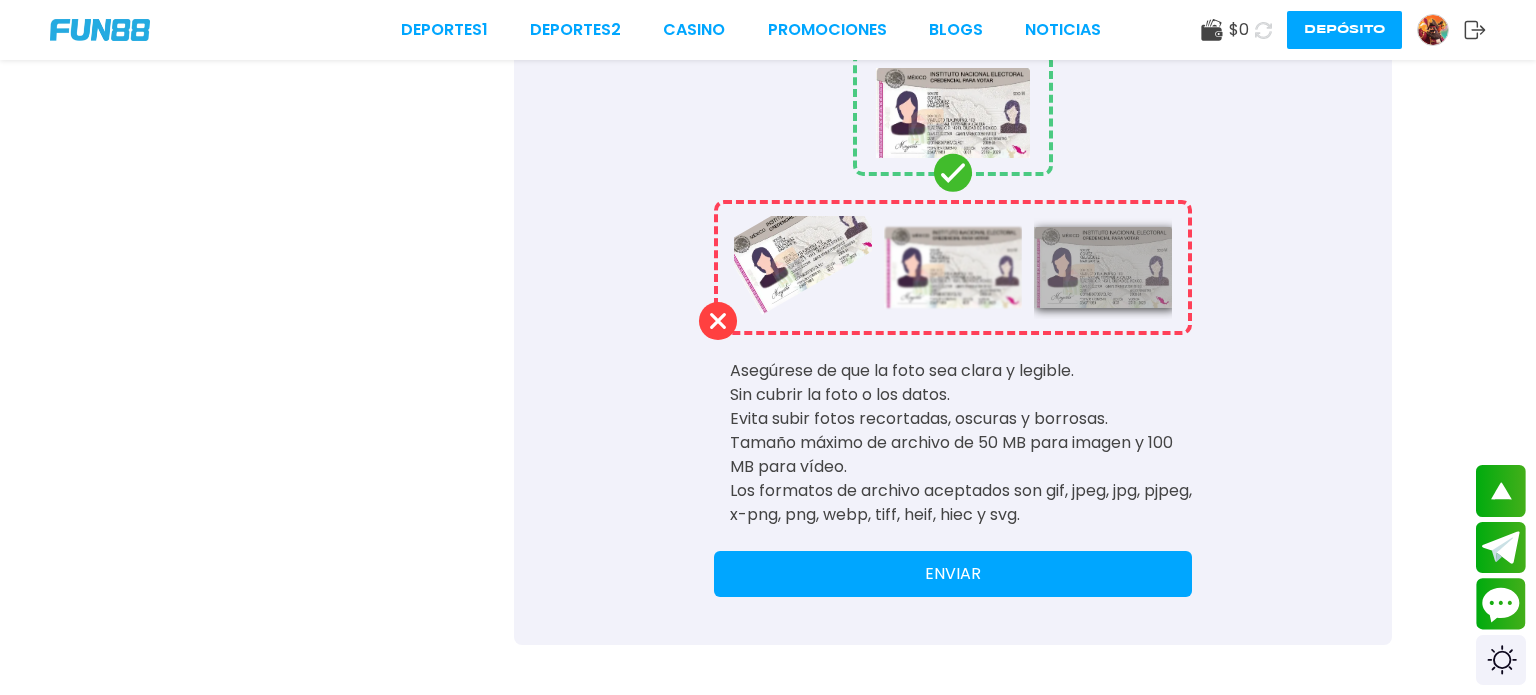click on "ENVIAR" at bounding box center (953, 574) 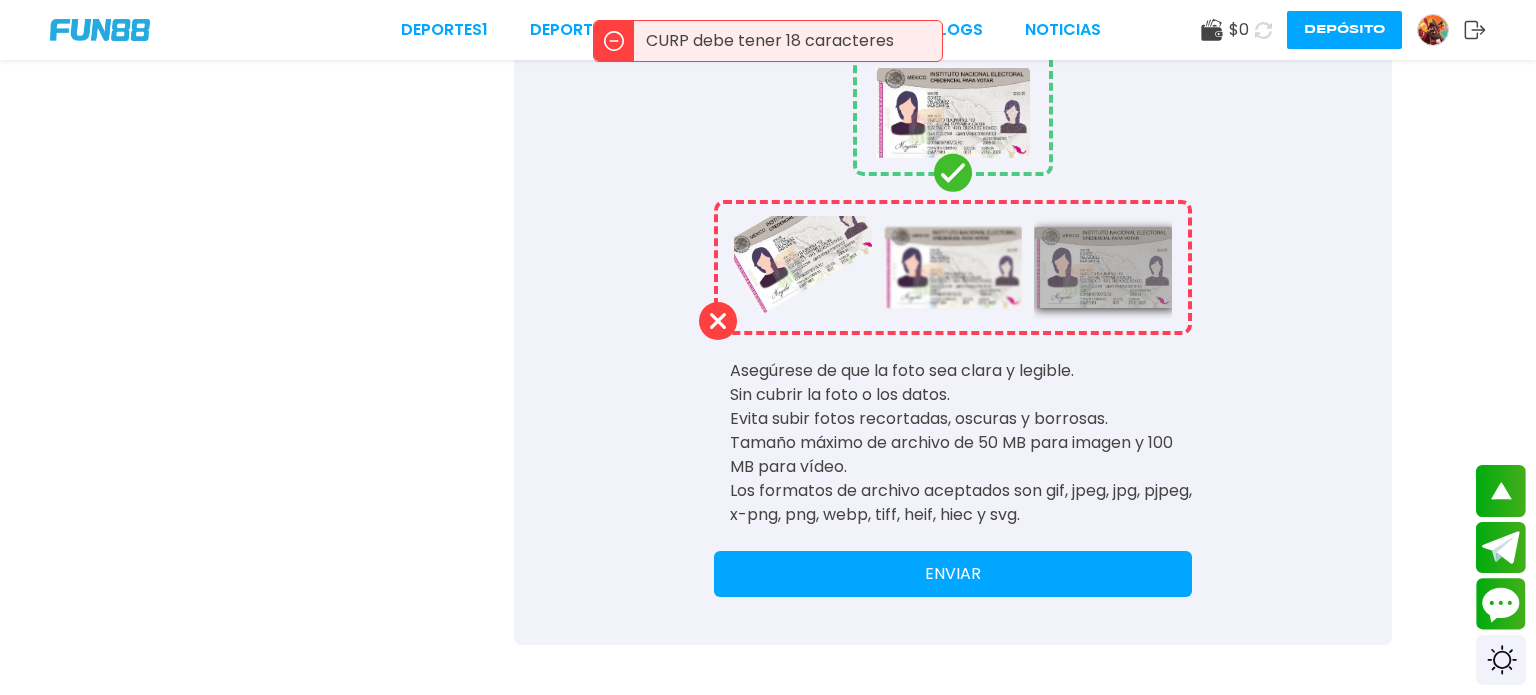 click on "Seleccionar país emisor MÉXICO MÉXICO OTROS Selecciona tu ID INE INE LICENCIA  DE CONDUCIR PASAPORTE CARGAR FOTO [FILENAME] CARGAR FOTO [FILENAME] Coloca tu identificación dentro del recuadro CURP [CURP] Asegúrese de que la foto sea clara y legible. Sin cubrir la foto o los datos. Evita subir fotos recortadas, oscuras y borrosas. Tamaño máximo de archivo de 50 MB para imagen y 100 MB para vídeo. Los formatos de archivo aceptados son gif, jpeg, jpg, pjpeg, x-png, png, webp, tiff, heif, hiec y svg. ENVIAR" at bounding box center (953, 37) 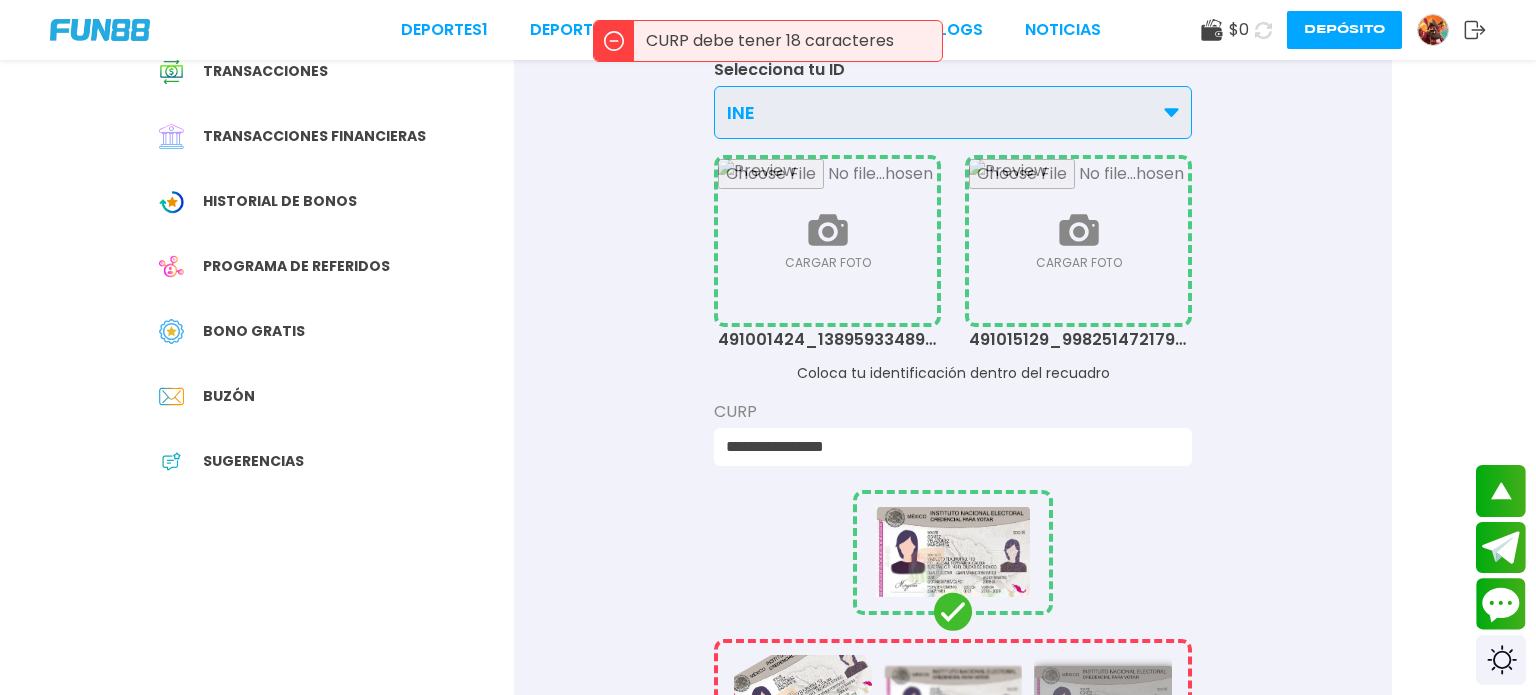 scroll, scrollTop: 240, scrollLeft: 0, axis: vertical 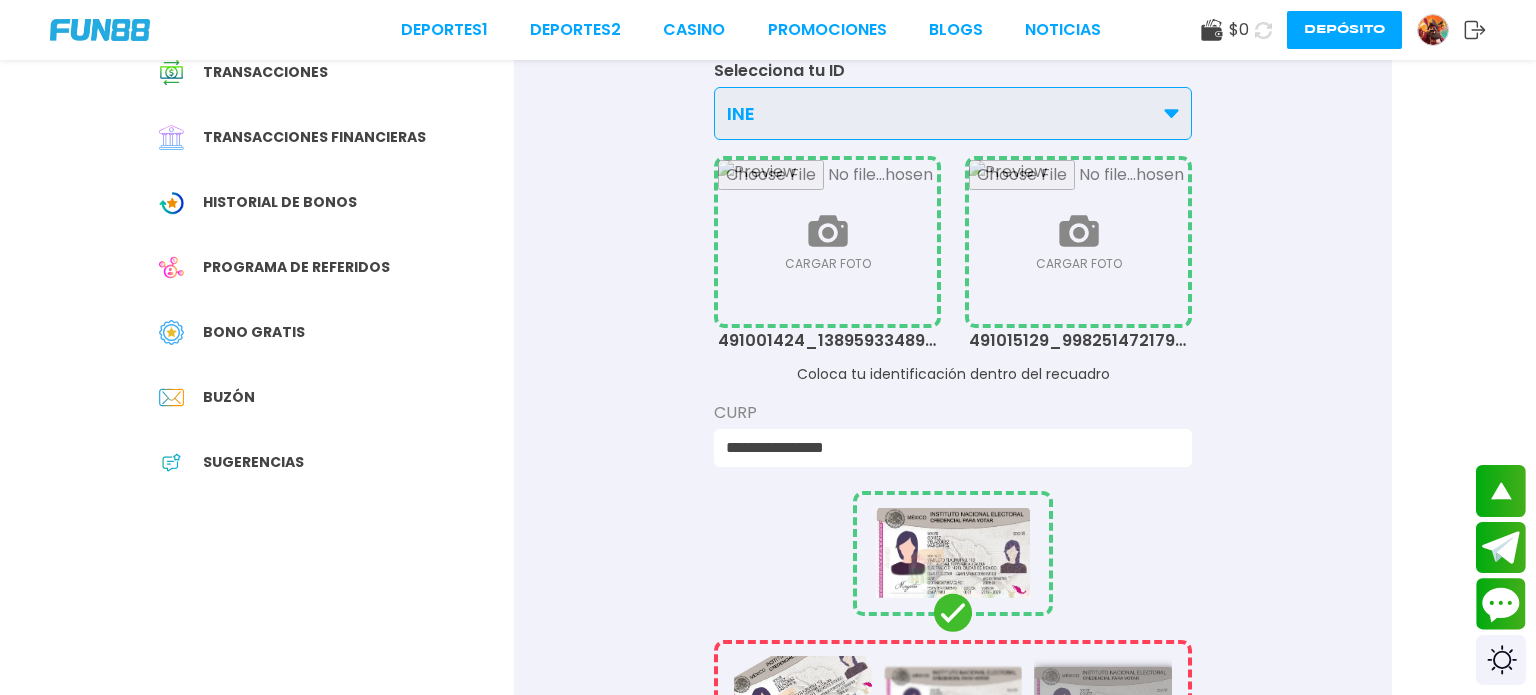 click on "**********" at bounding box center (947, 448) 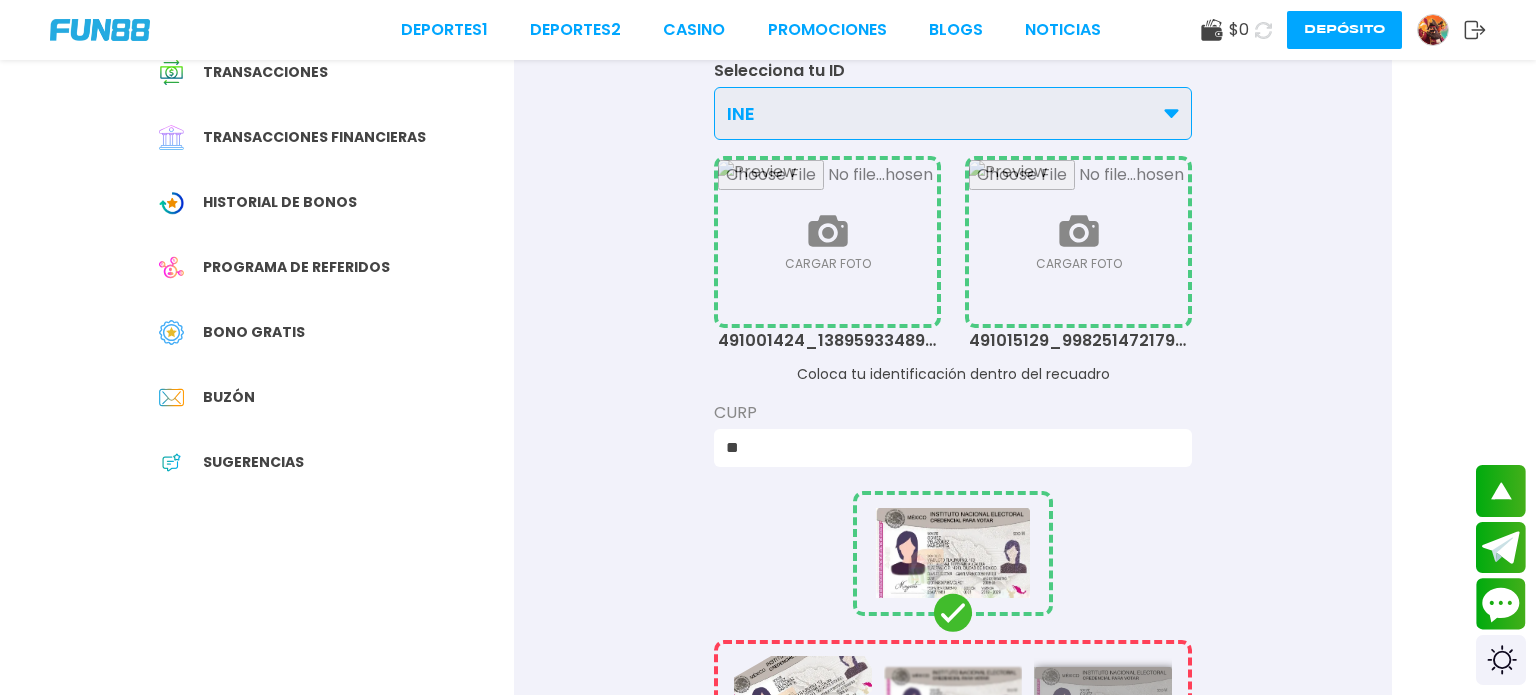 type on "*" 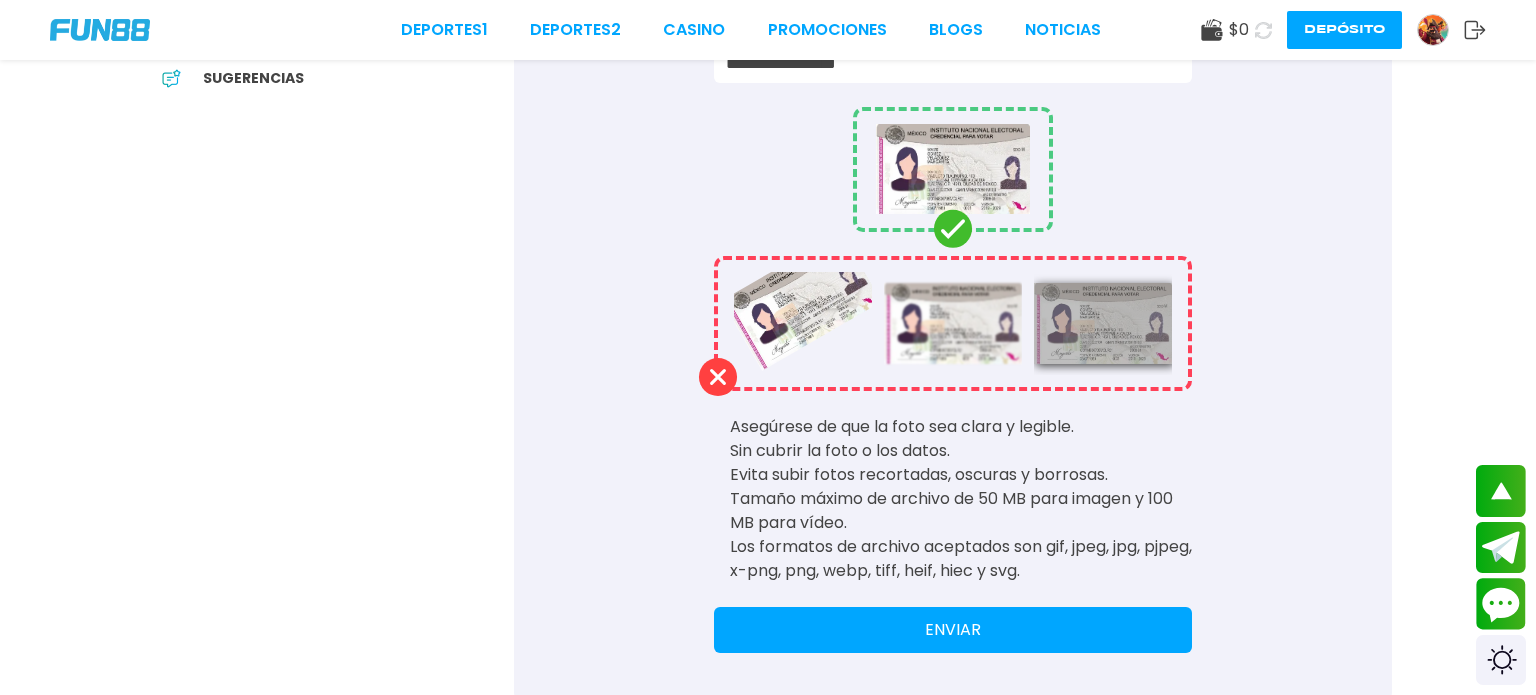 scroll, scrollTop: 632, scrollLeft: 0, axis: vertical 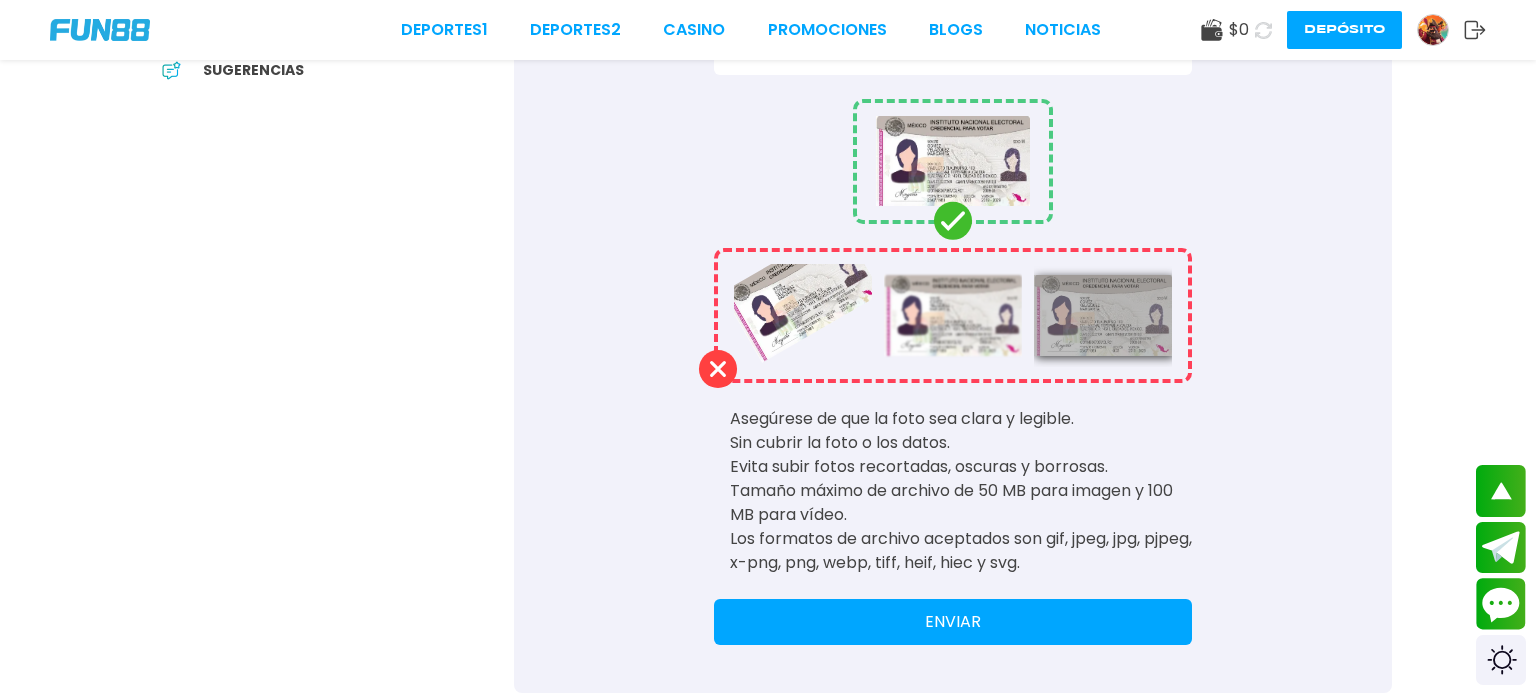 type on "**********" 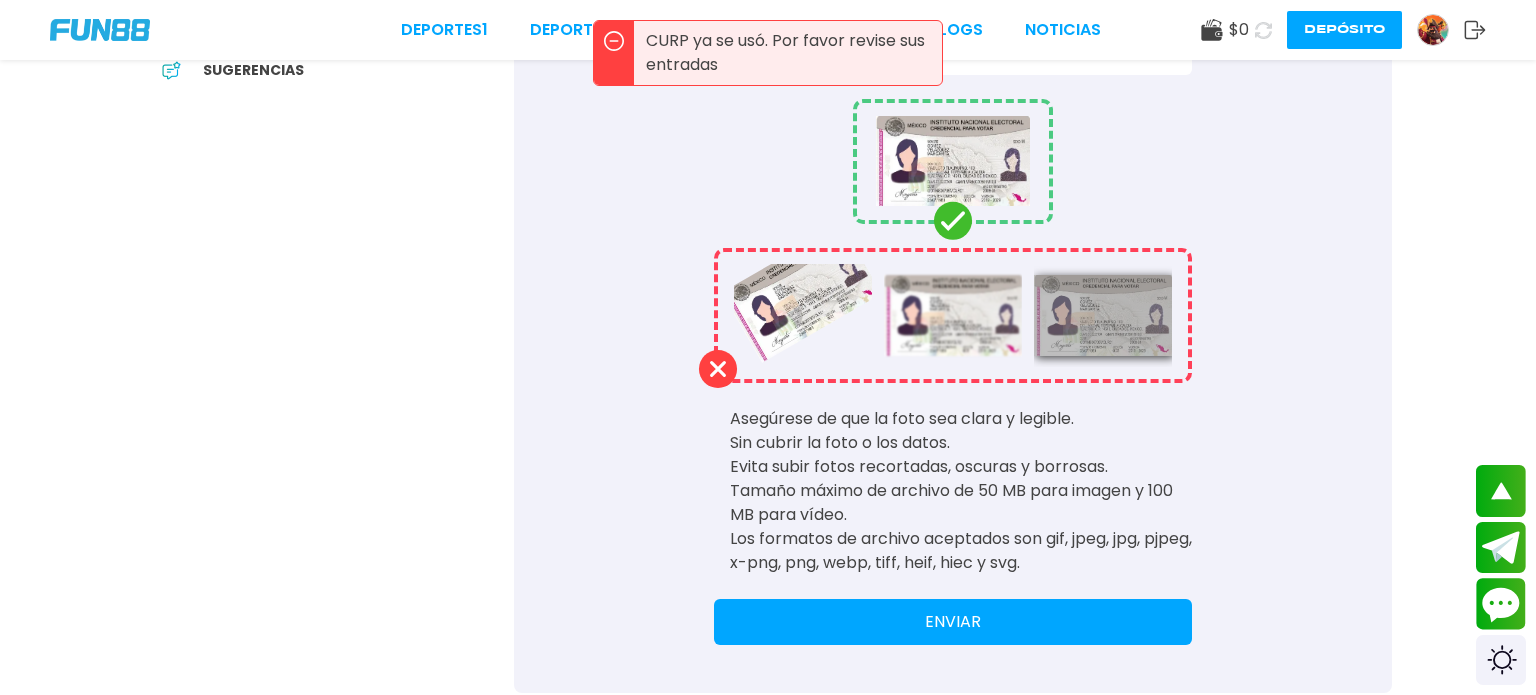 click on "Evita subir fotos recortadas, oscuras y borrosas." at bounding box center (961, 467) 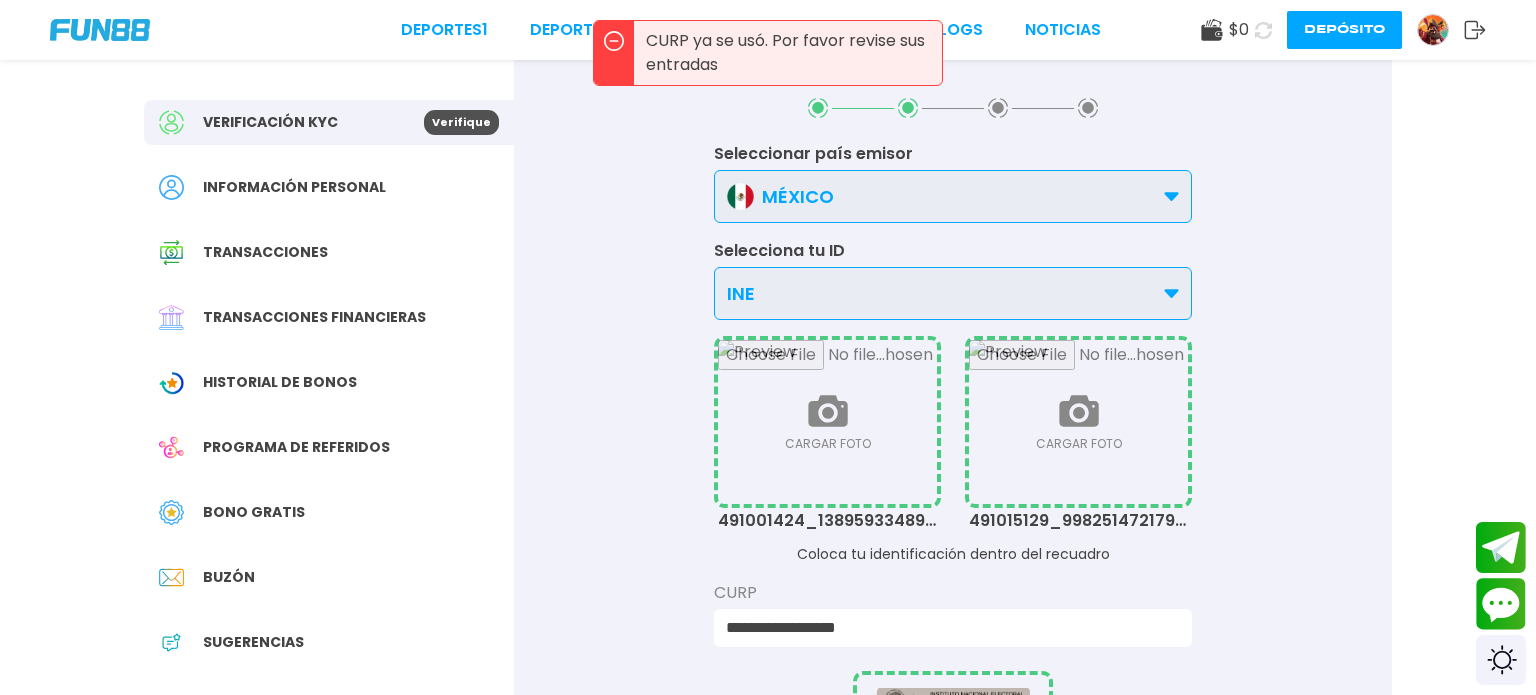 scroll, scrollTop: 0, scrollLeft: 0, axis: both 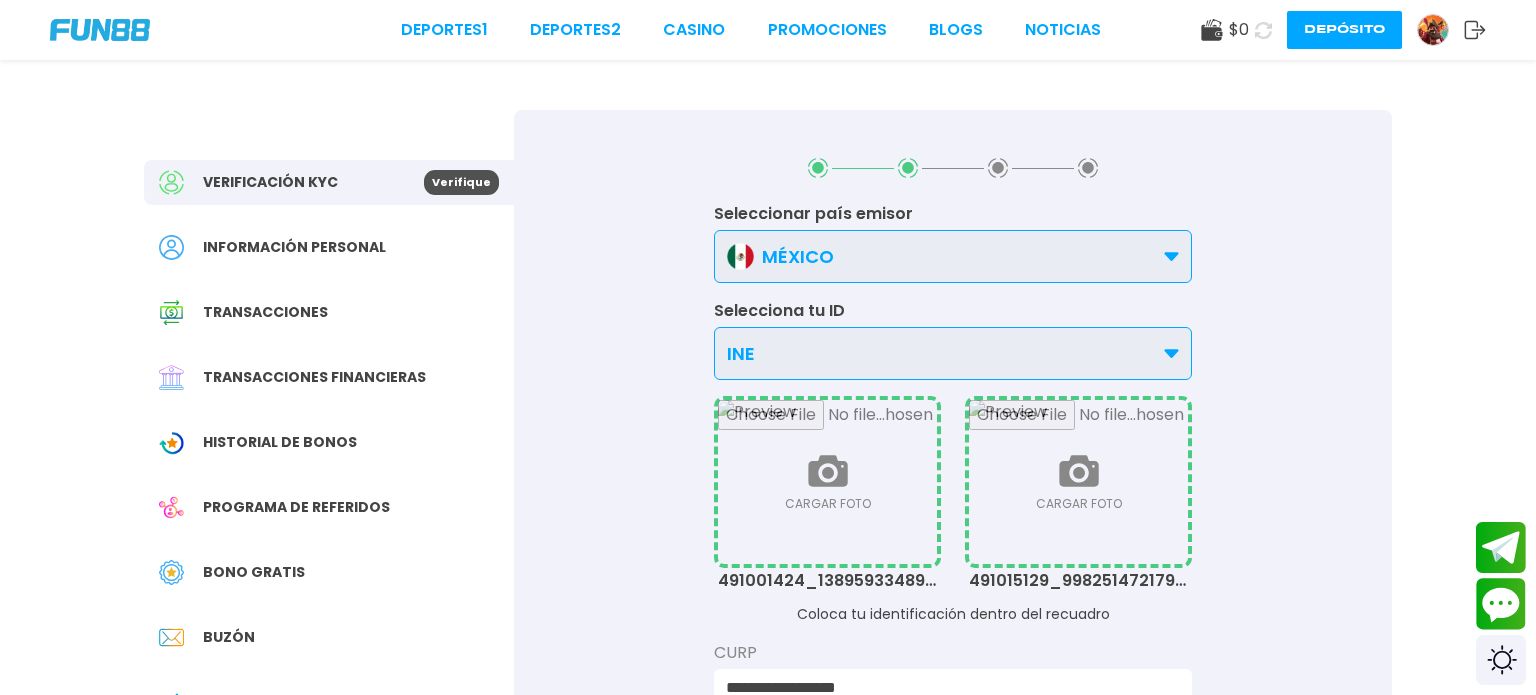 click at bounding box center (827, 482) 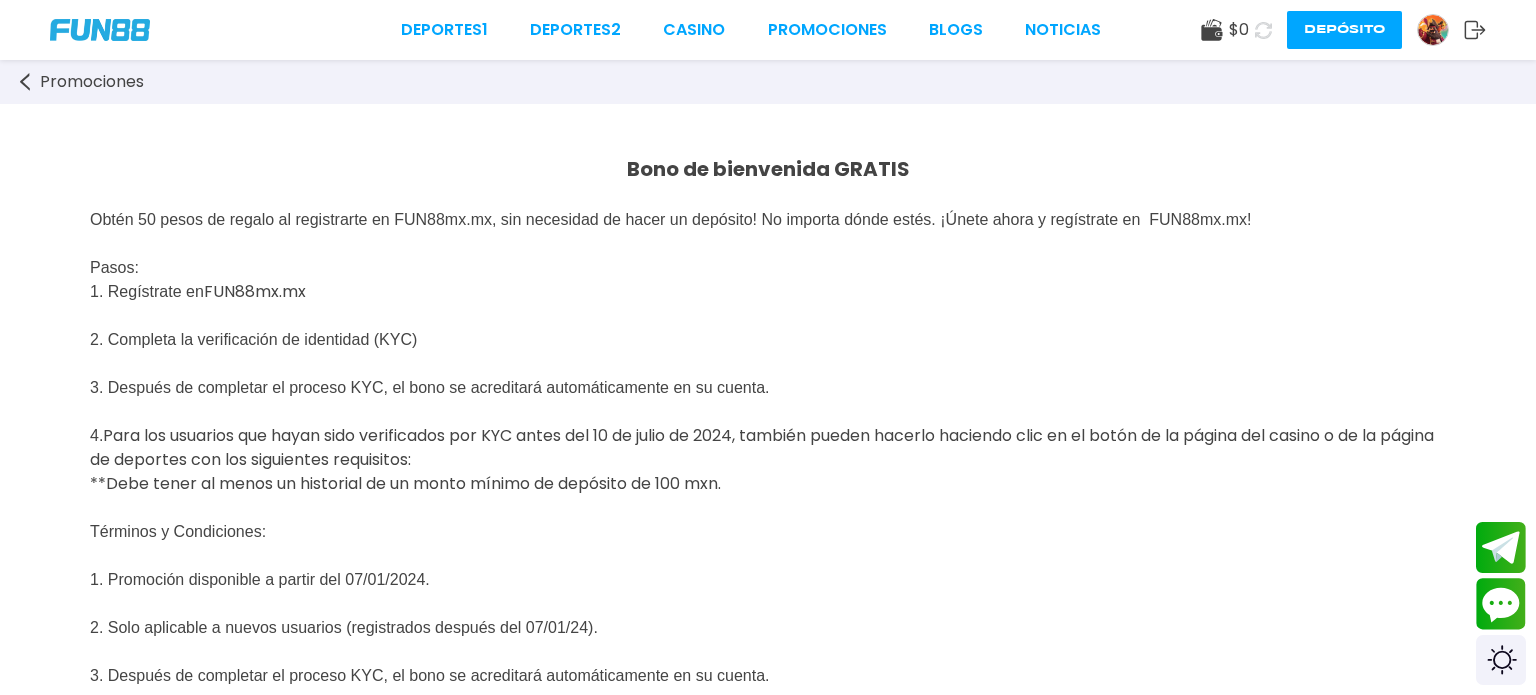 scroll, scrollTop: 0, scrollLeft: 0, axis: both 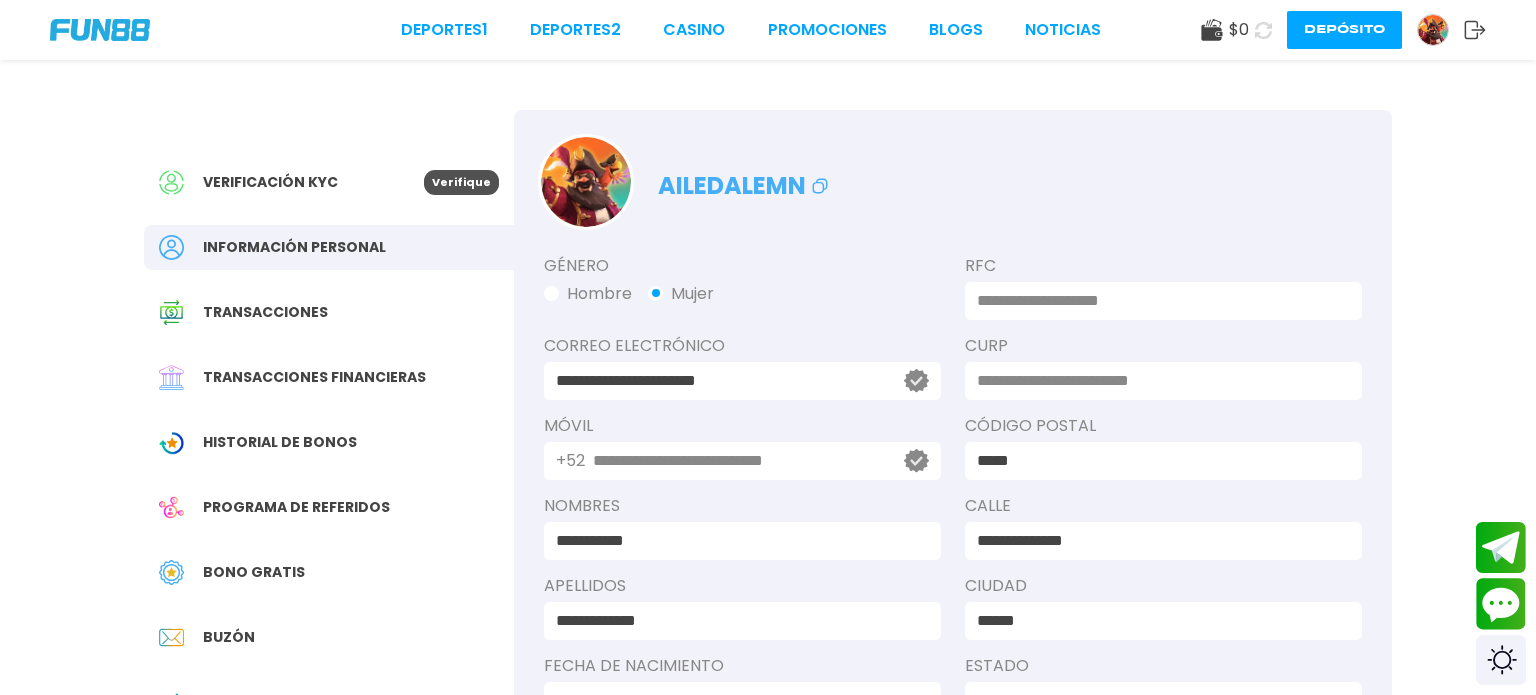 click on "**********" at bounding box center [768, 415] 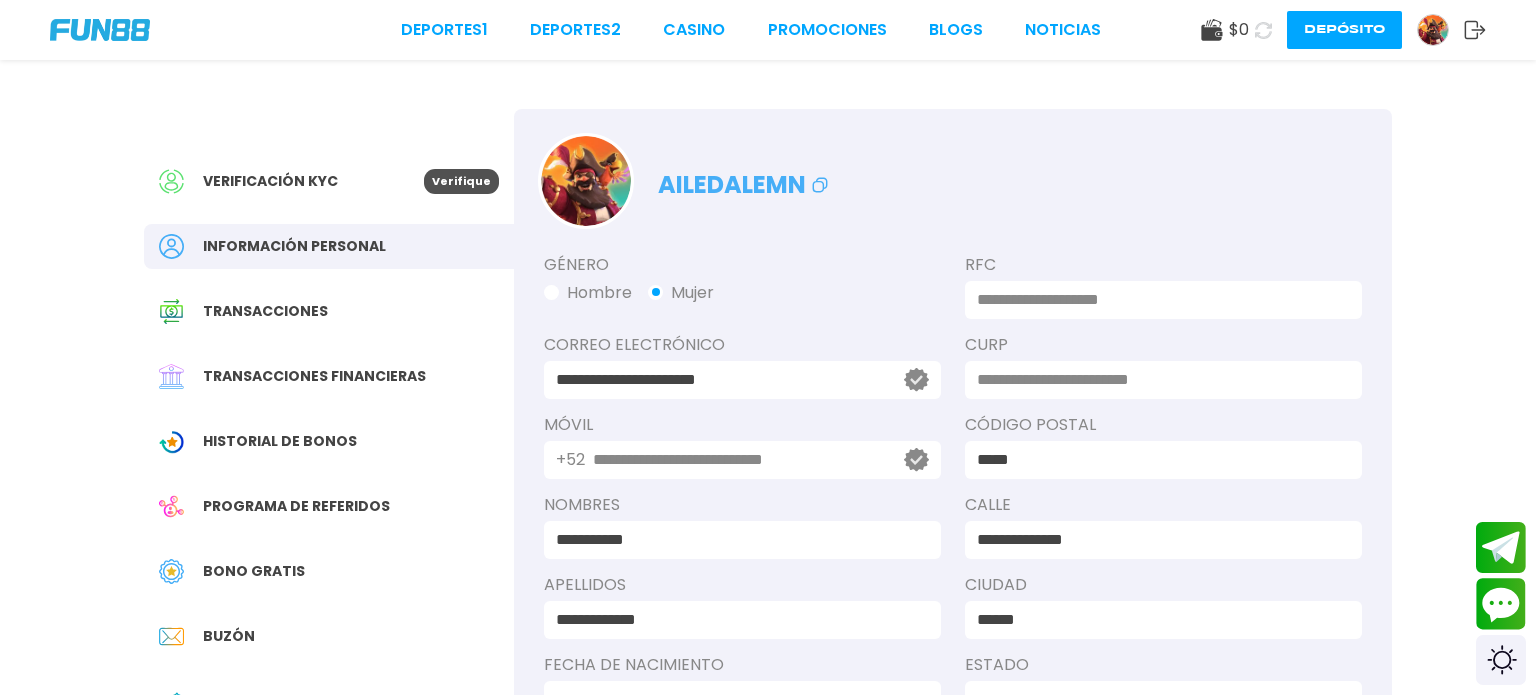 scroll, scrollTop: 0, scrollLeft: 0, axis: both 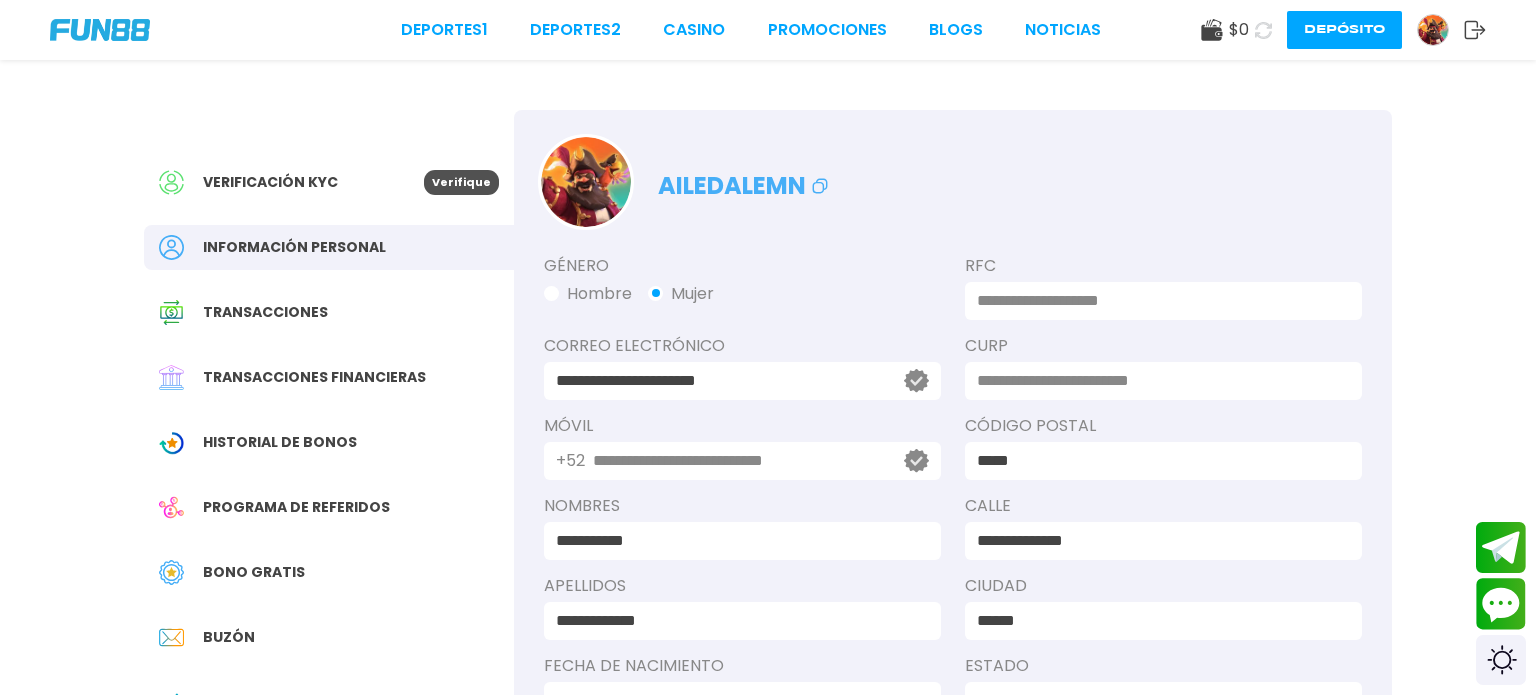 click on "Historial de Bonos" at bounding box center [329, 442] 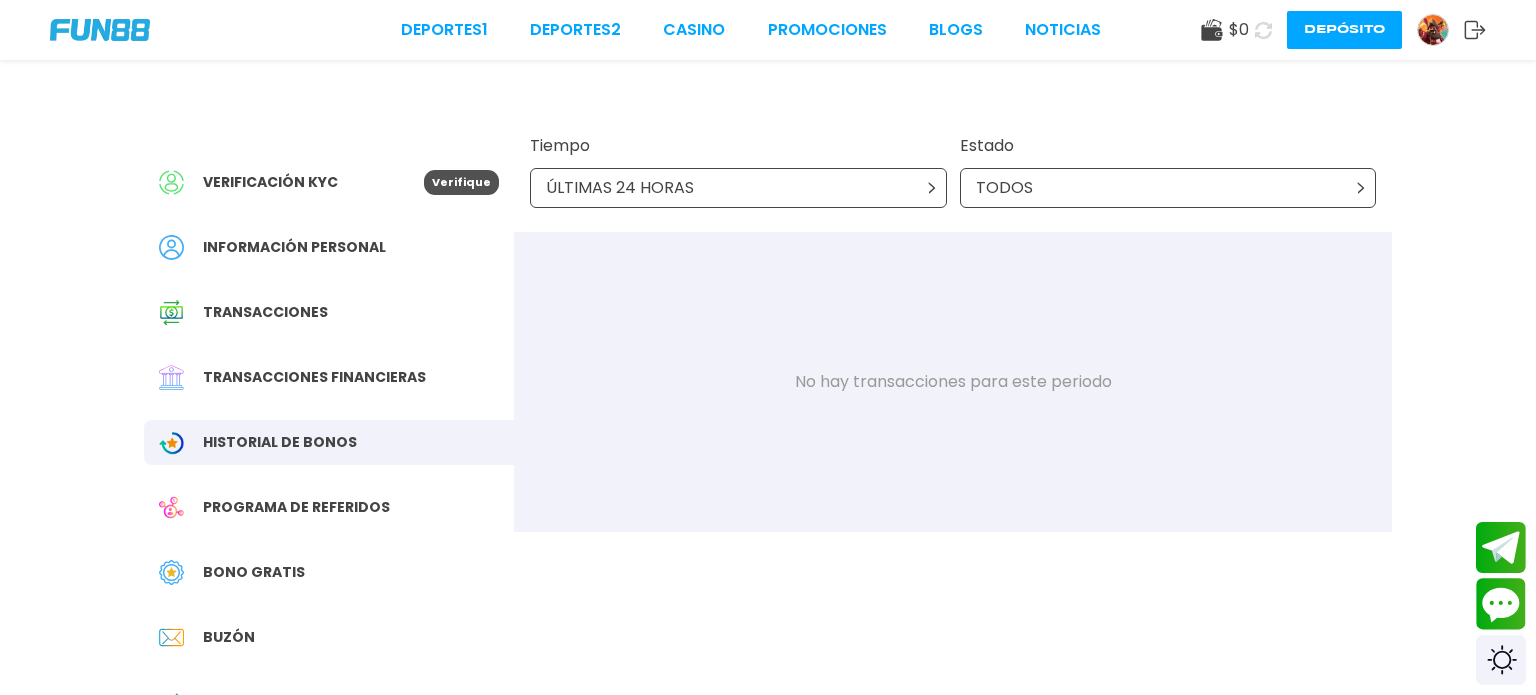 click on "Bono Gratis" at bounding box center (254, 572) 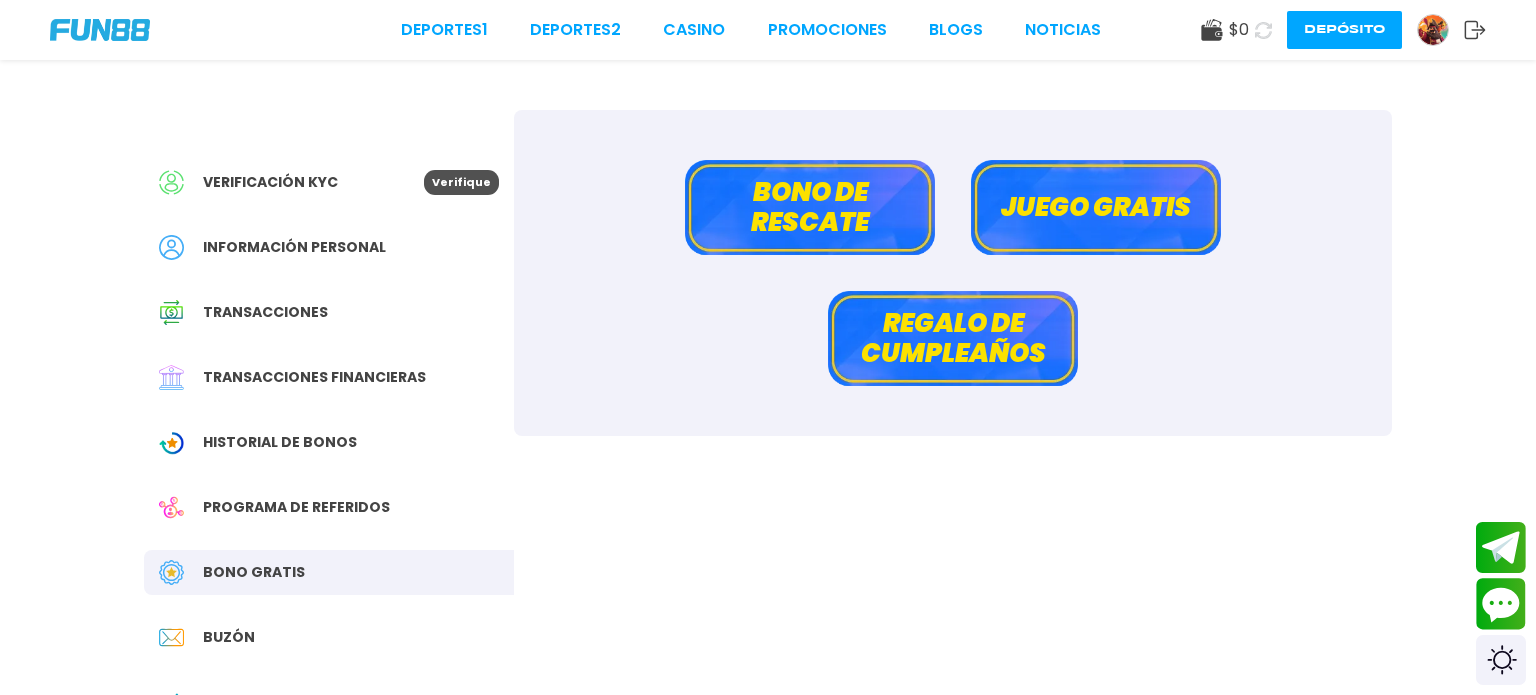 click on "Juego gratis" at bounding box center (1096, 207) 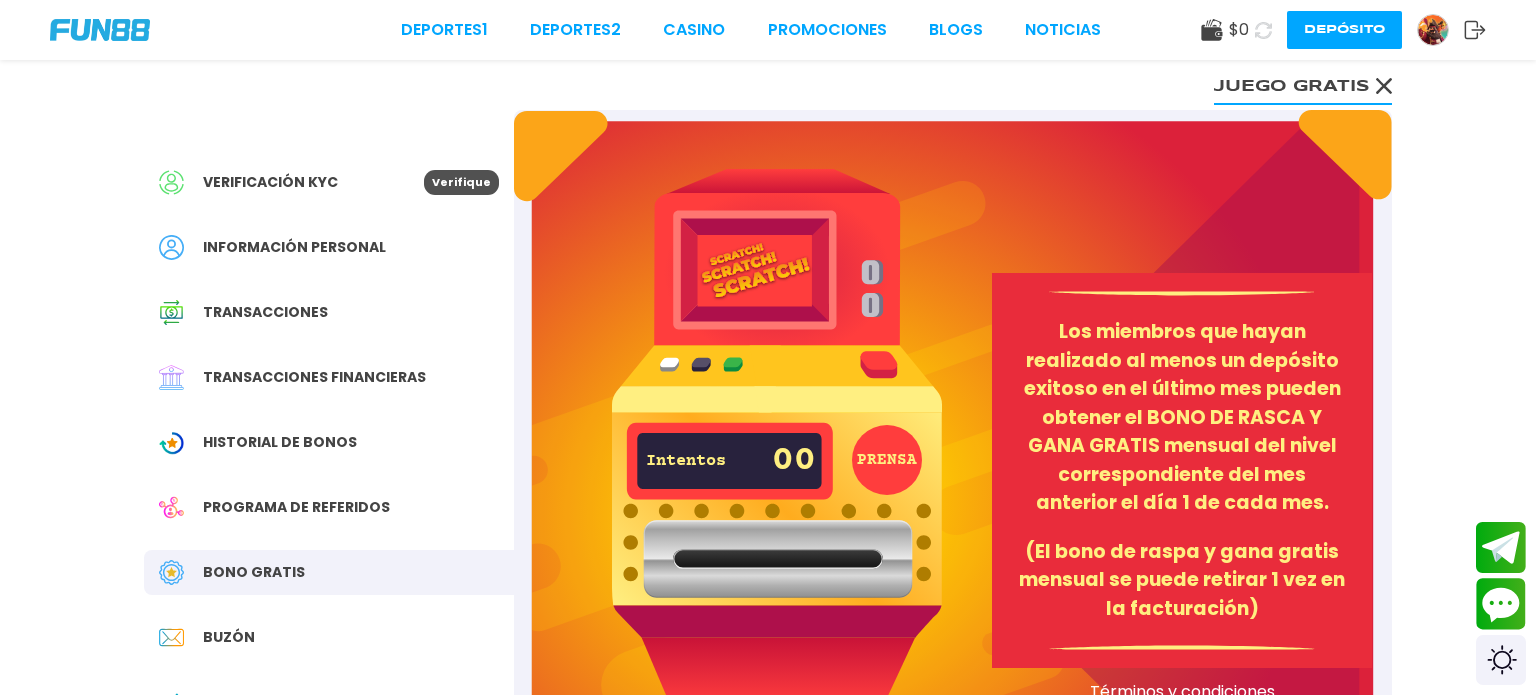 click on "PRENSA" at bounding box center (887, 460) 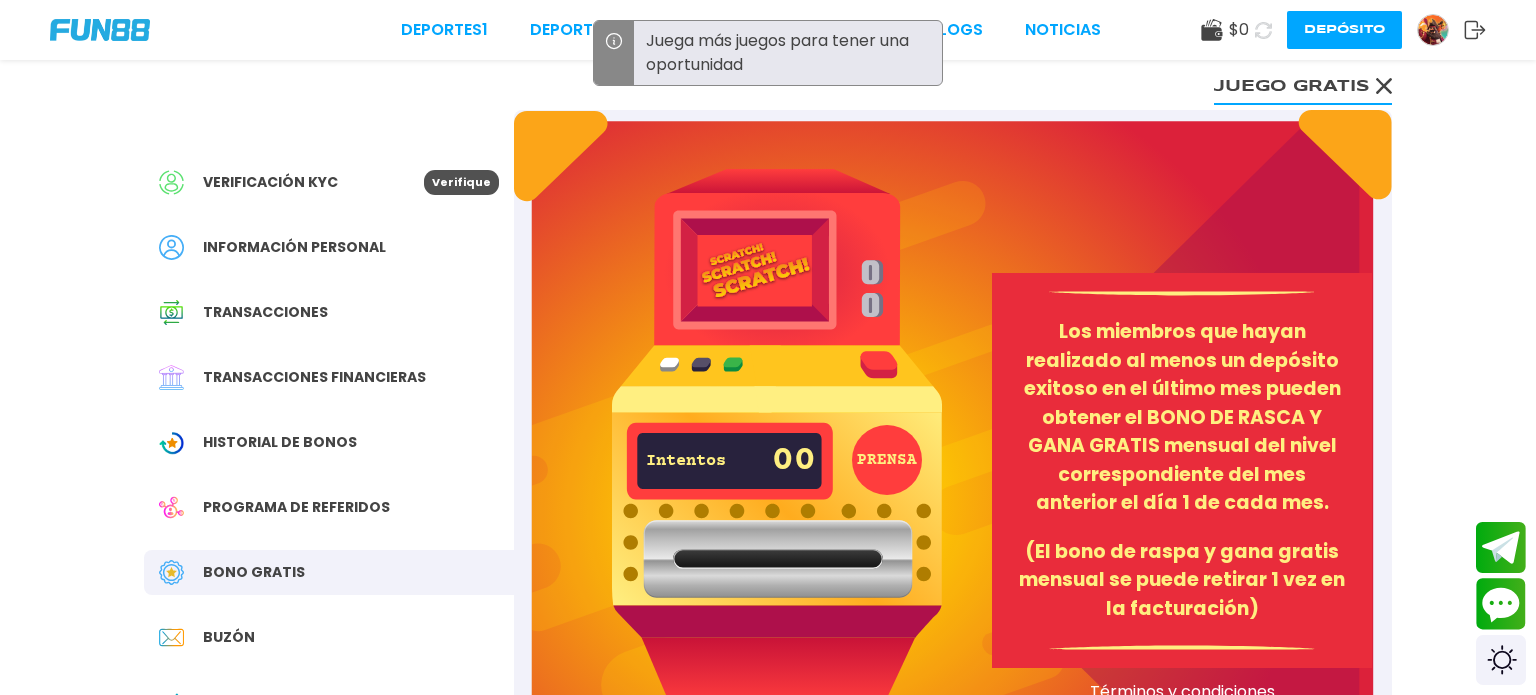click on "Los miembros que hayan realizado al menos un depósito exitoso en el último mes pueden obtener el BONO DE RASCA Y GANA GRATIS mensual del nivel correspondiente del mes anterior el día 1 de cada mes. (El bono de raspa y gana gratis mensual se puede retirar 1 vez en la facturación)" at bounding box center [1182, 470] 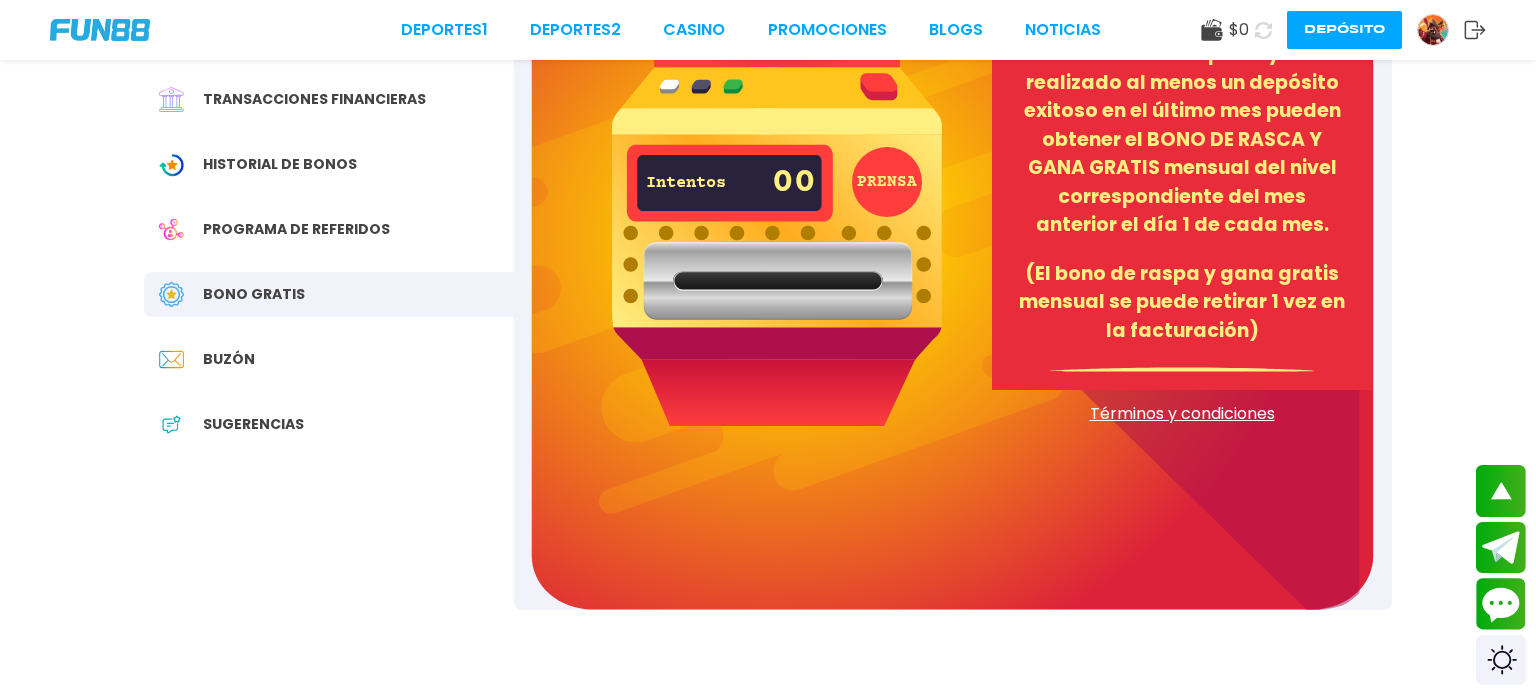 scroll, scrollTop: 320, scrollLeft: 0, axis: vertical 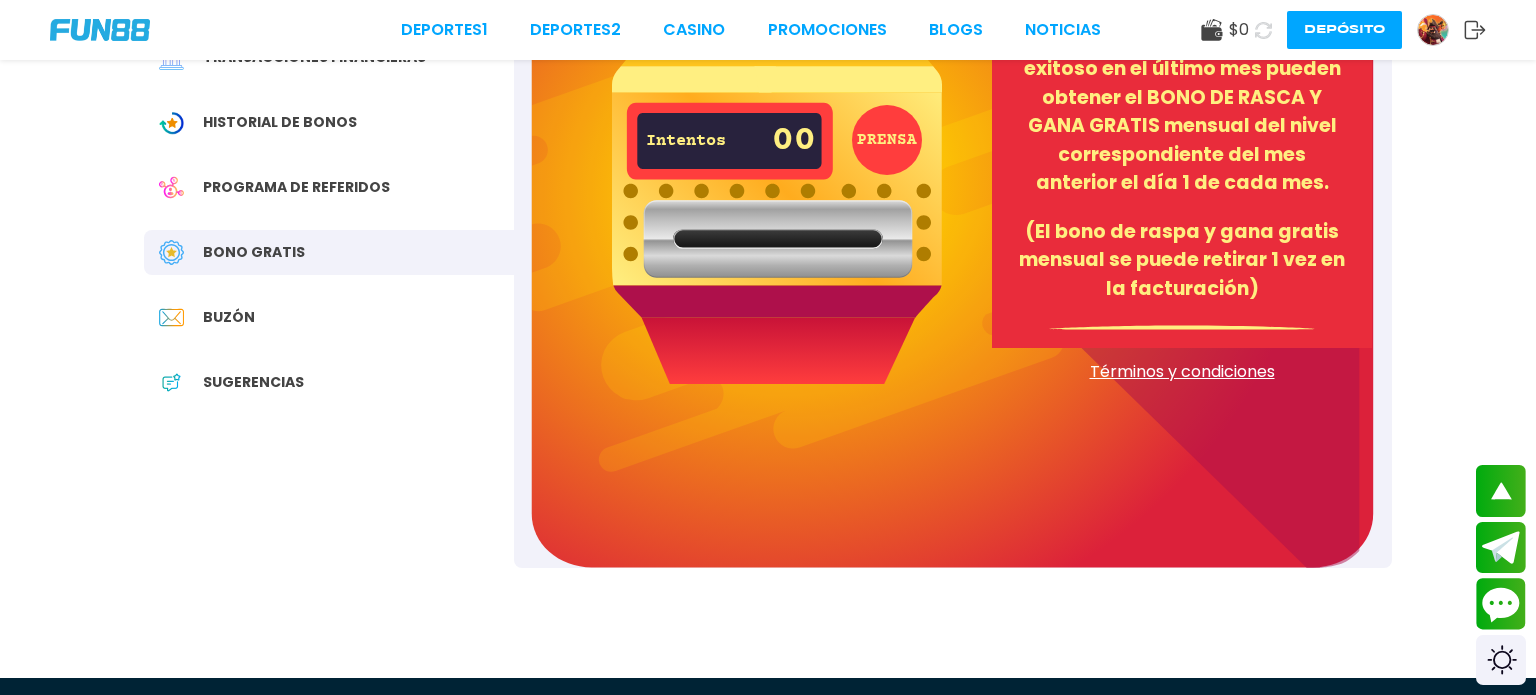 click at bounding box center [181, 252] 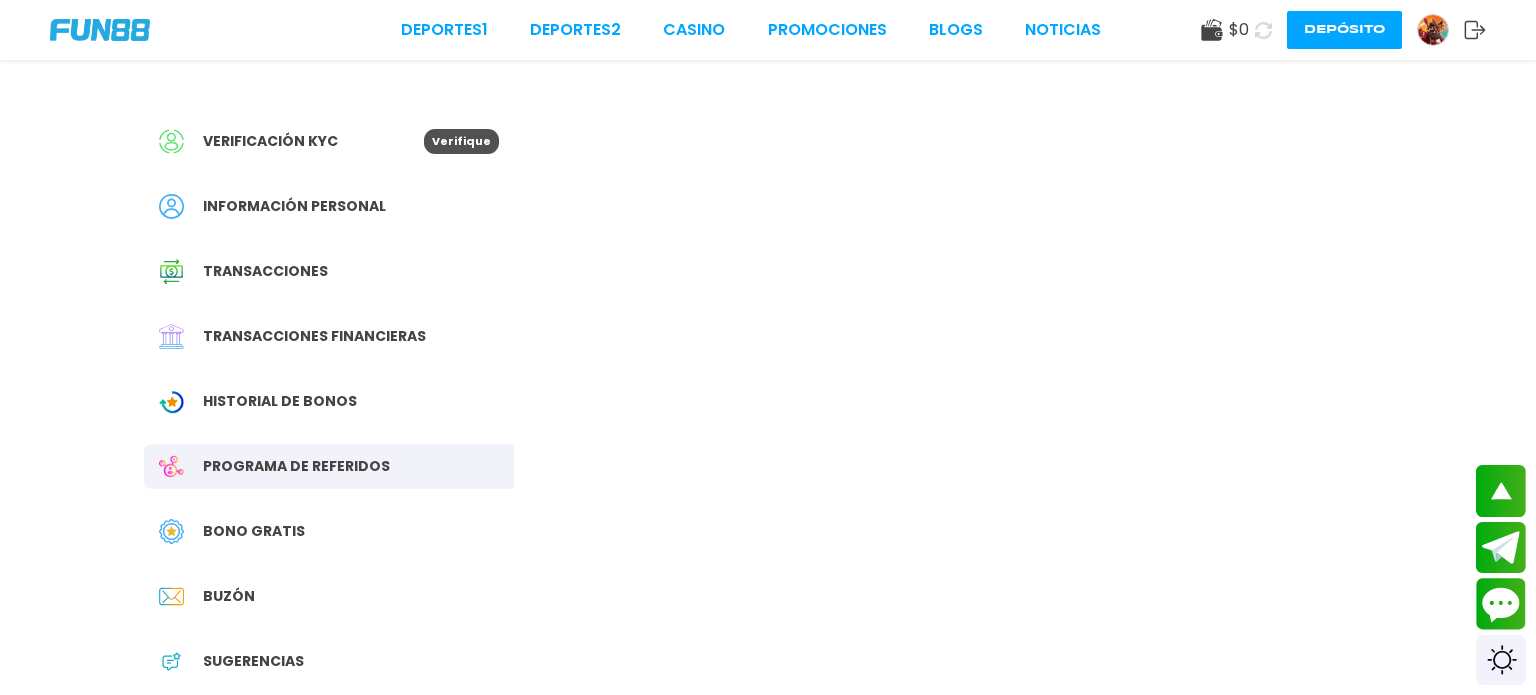 scroll, scrollTop: 0, scrollLeft: 0, axis: both 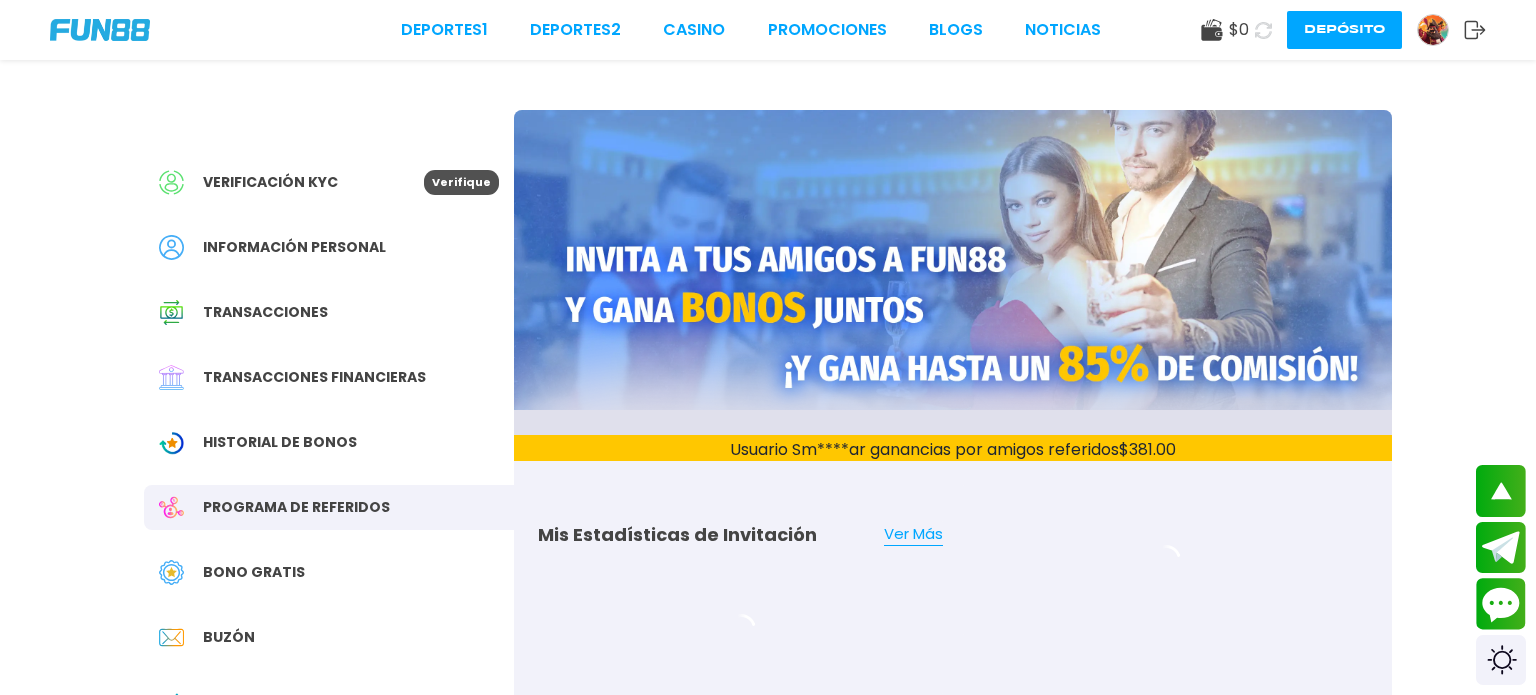 click on "Bono Gratis" at bounding box center [254, 572] 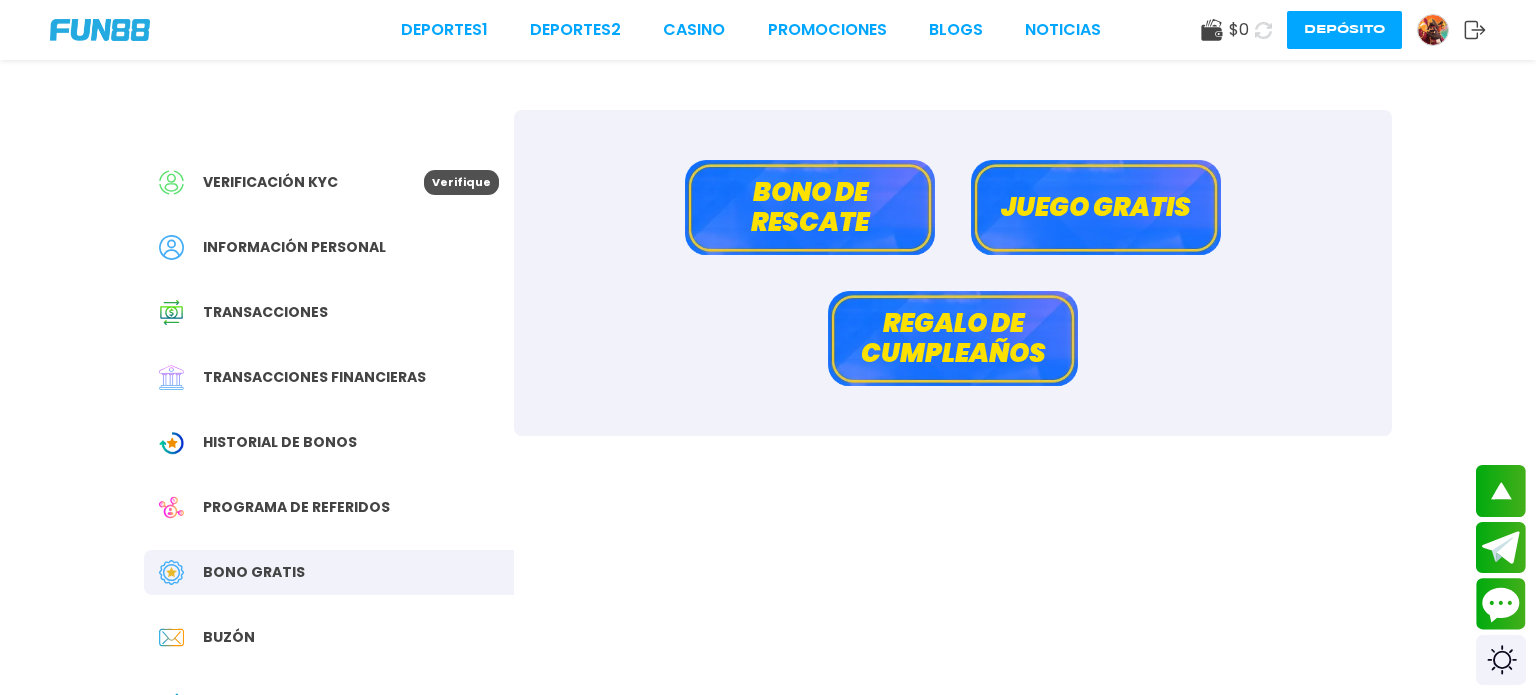 click on "Bono de rescate" at bounding box center (810, 207) 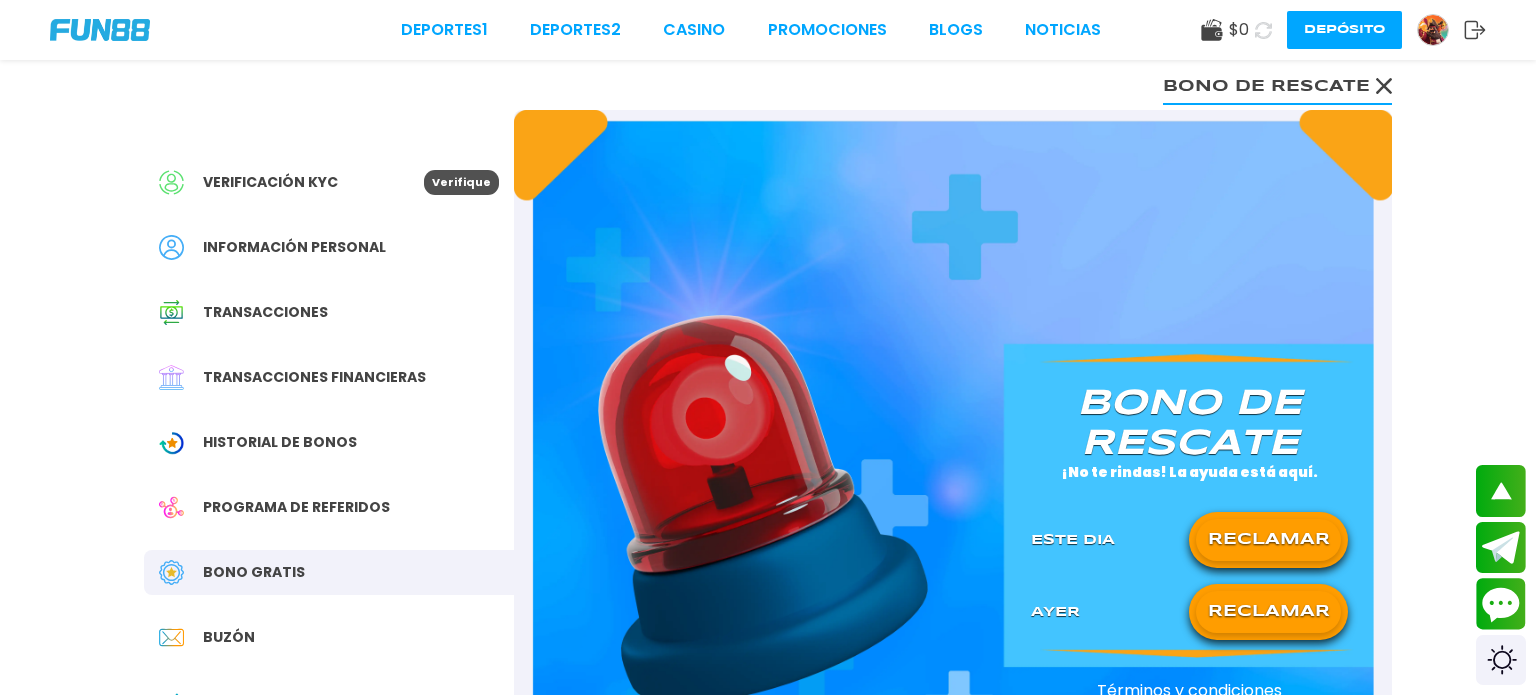 click on "RECLAMAR" at bounding box center [1268, 540] 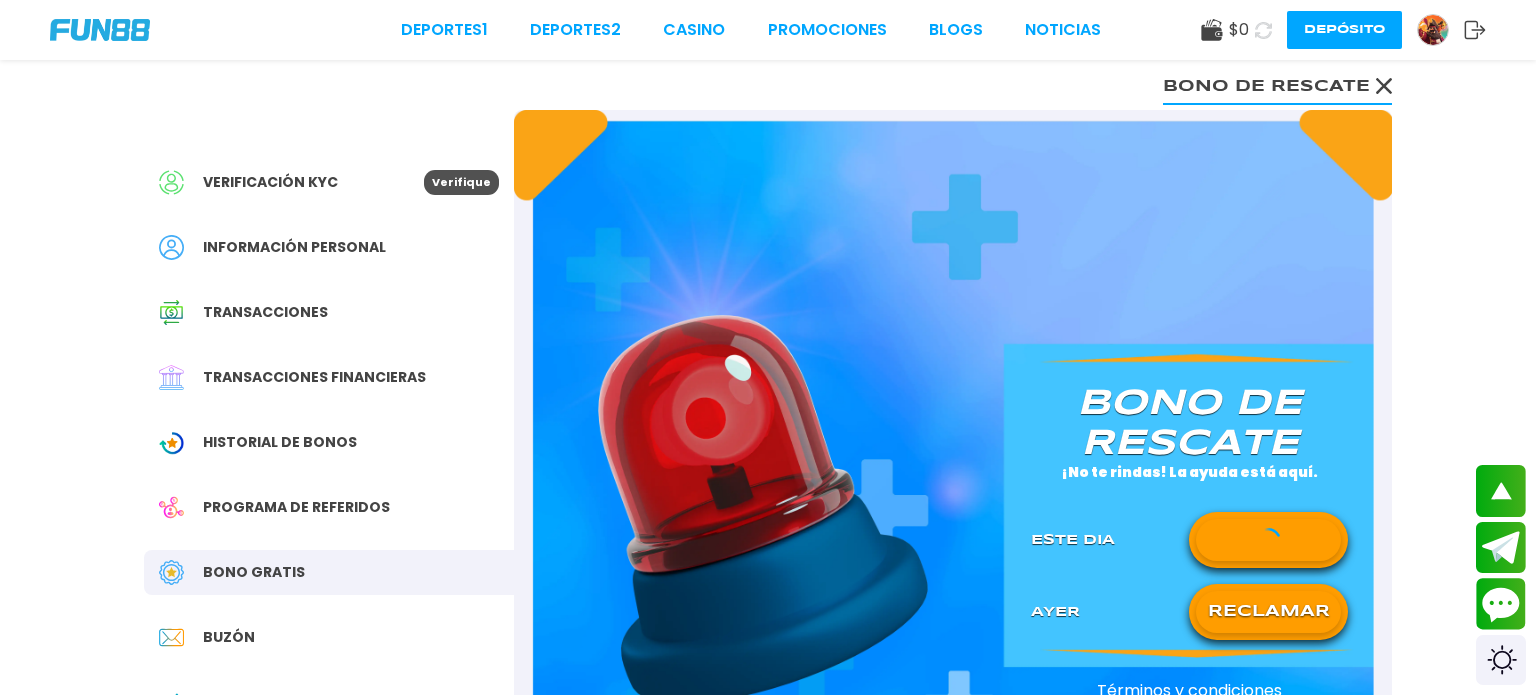 click on "RECLAMAR" at bounding box center [1268, 612] 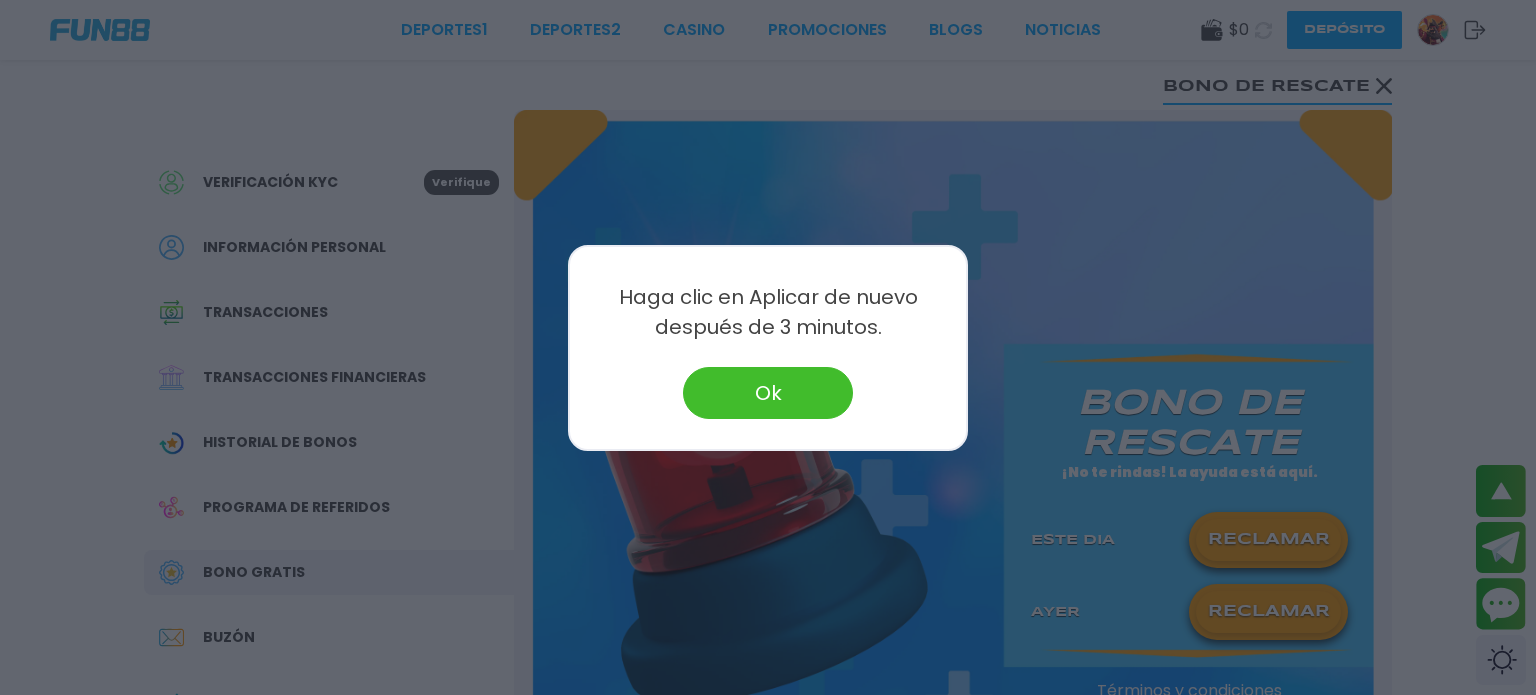 click on "Ok" at bounding box center [768, 393] 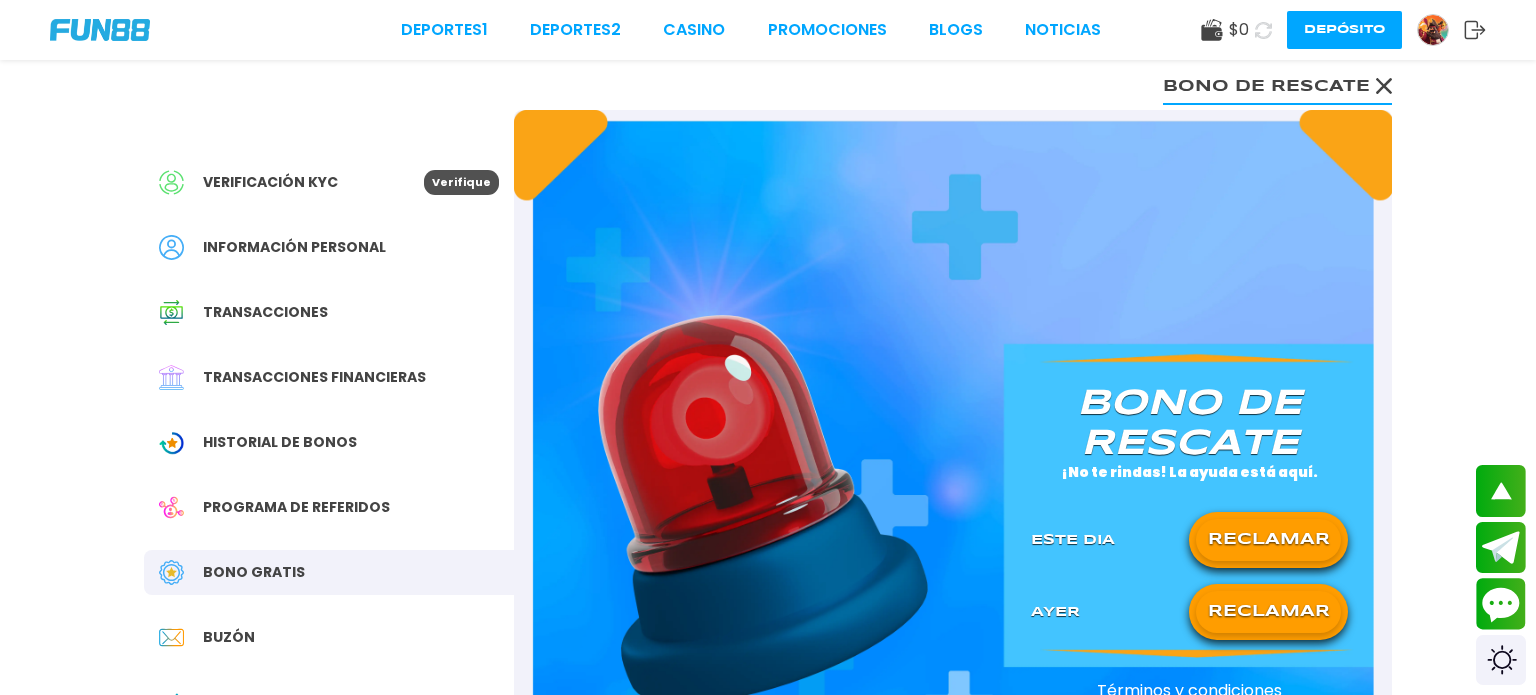 click on "RECLAMAR" at bounding box center [1268, 540] 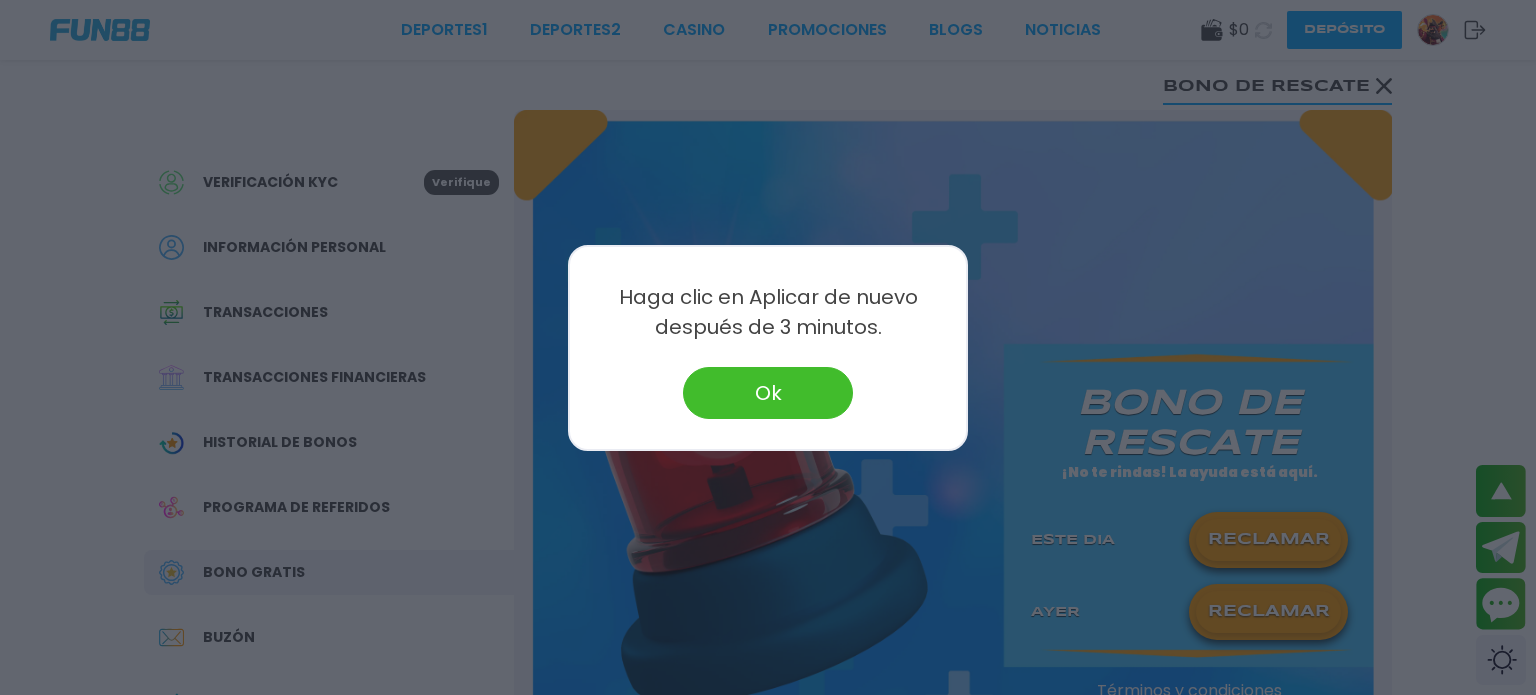 click on "Ok" at bounding box center (768, 393) 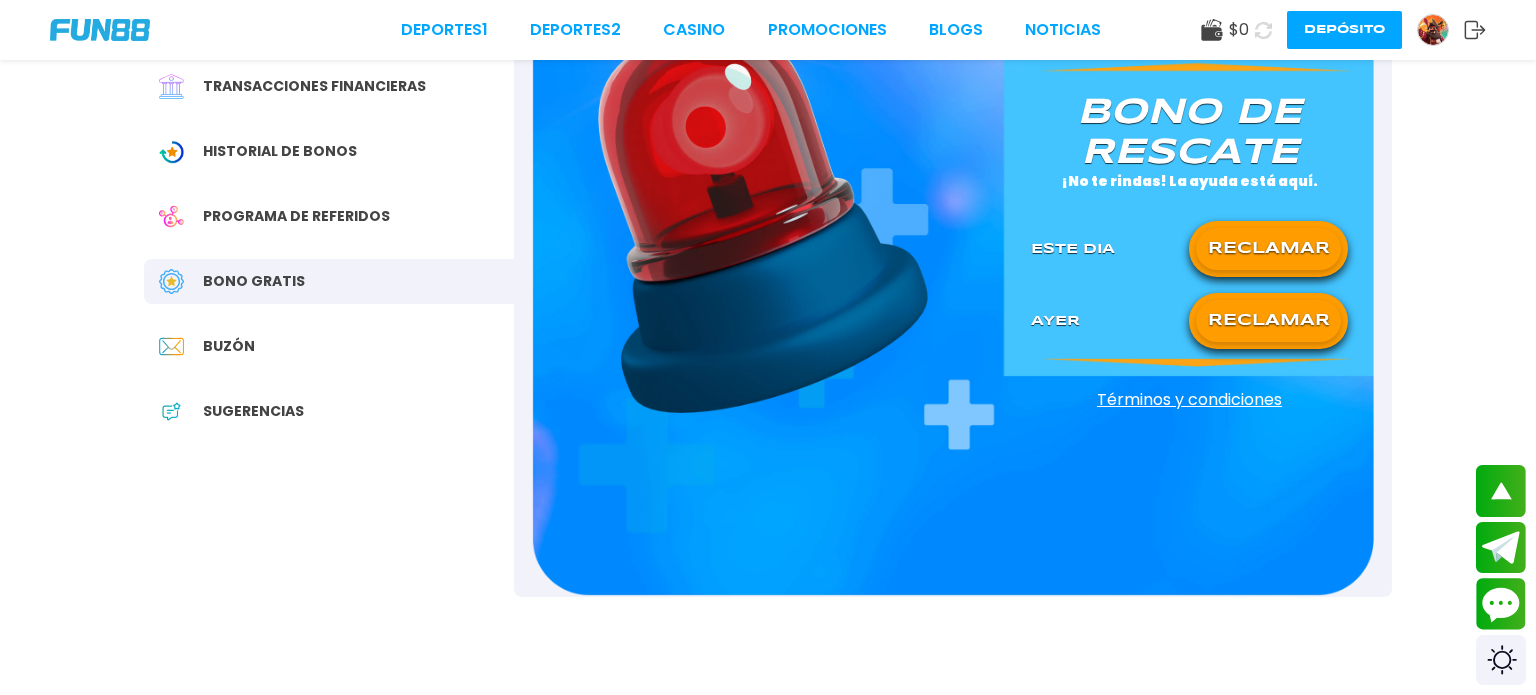 scroll, scrollTop: 360, scrollLeft: 0, axis: vertical 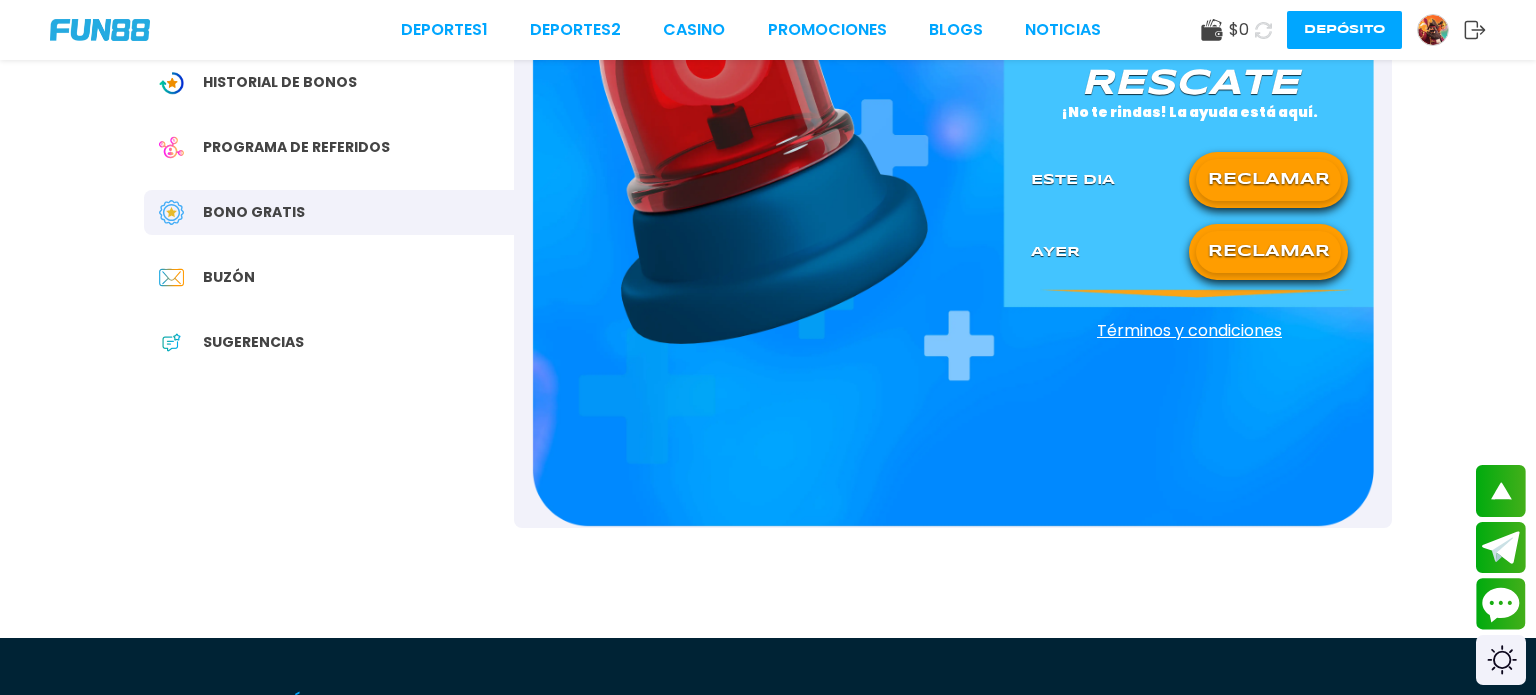 click on "RECLAMAR" at bounding box center [1268, 180] 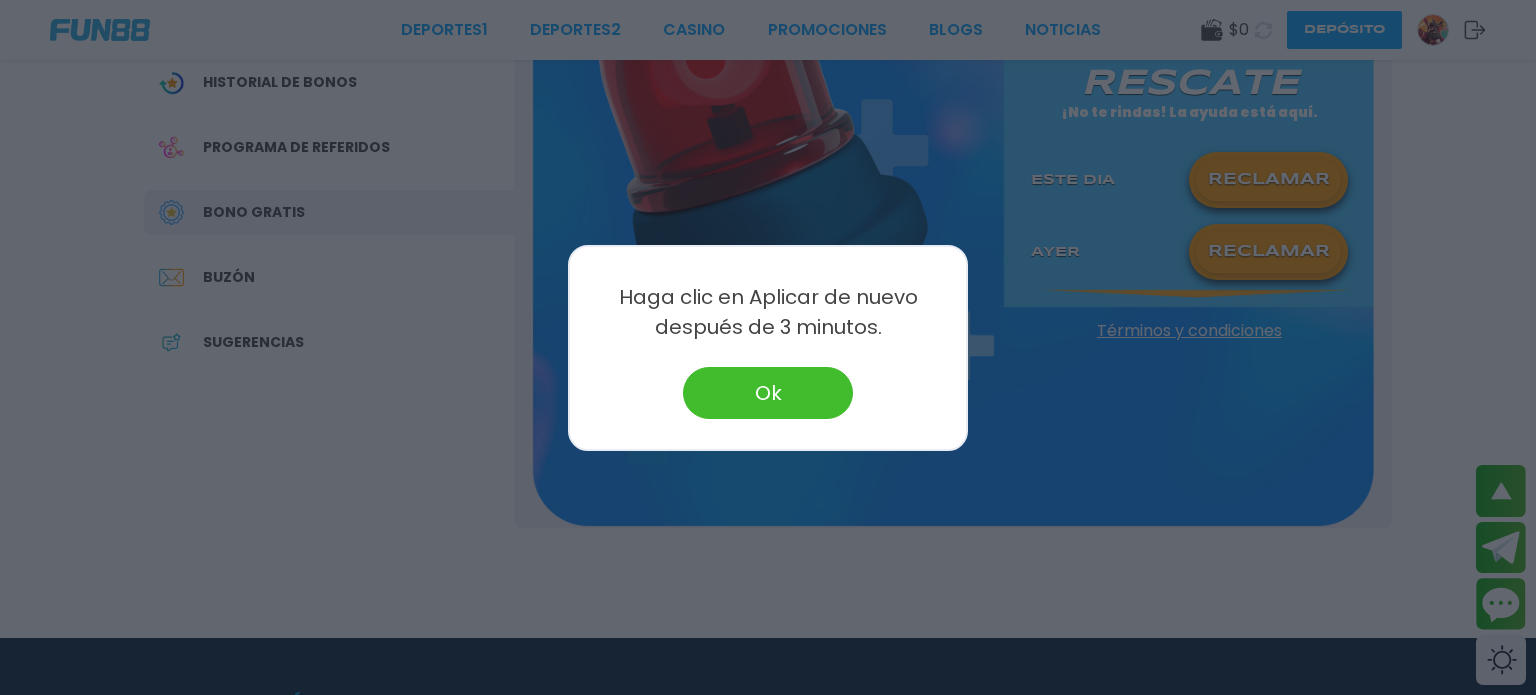 click on "Ok" at bounding box center (768, 393) 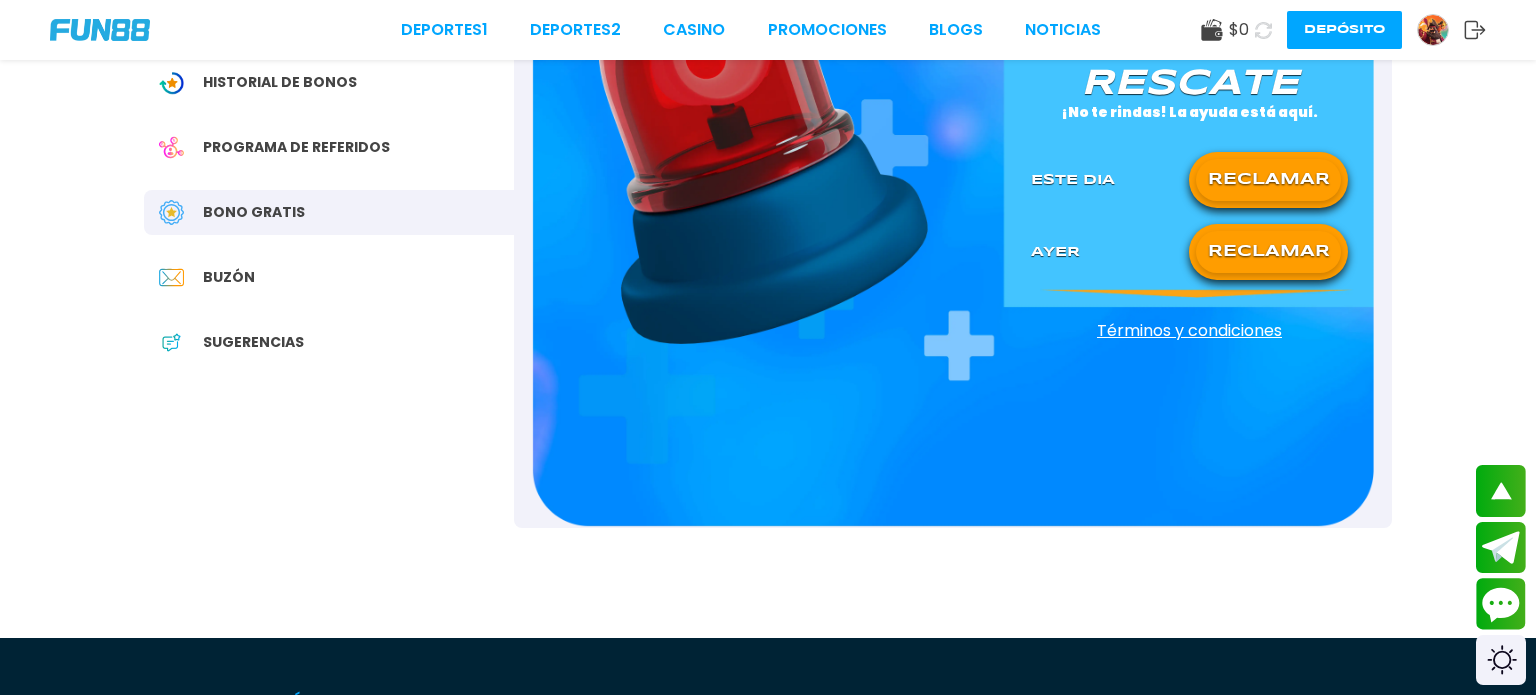click on "RECLAMAR" at bounding box center (1268, 252) 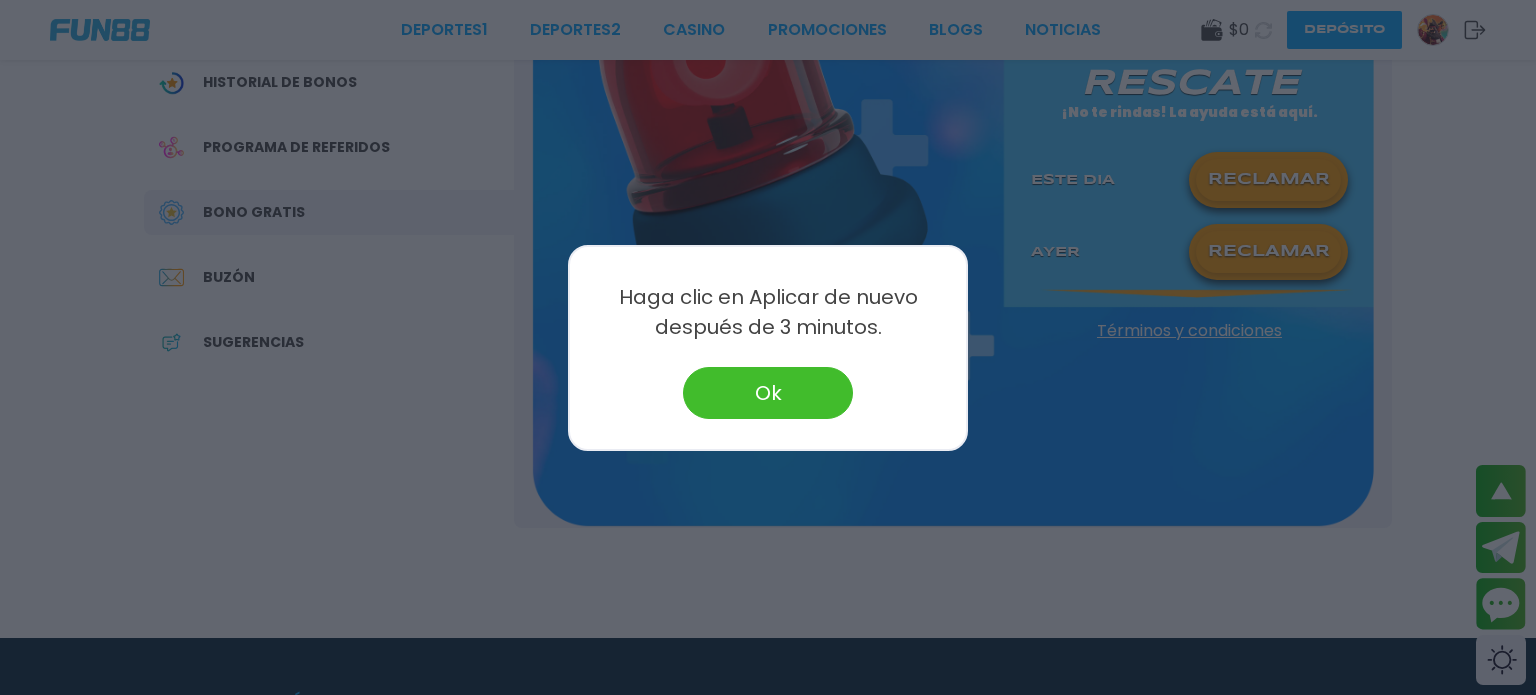 click on "Ok" at bounding box center (768, 393) 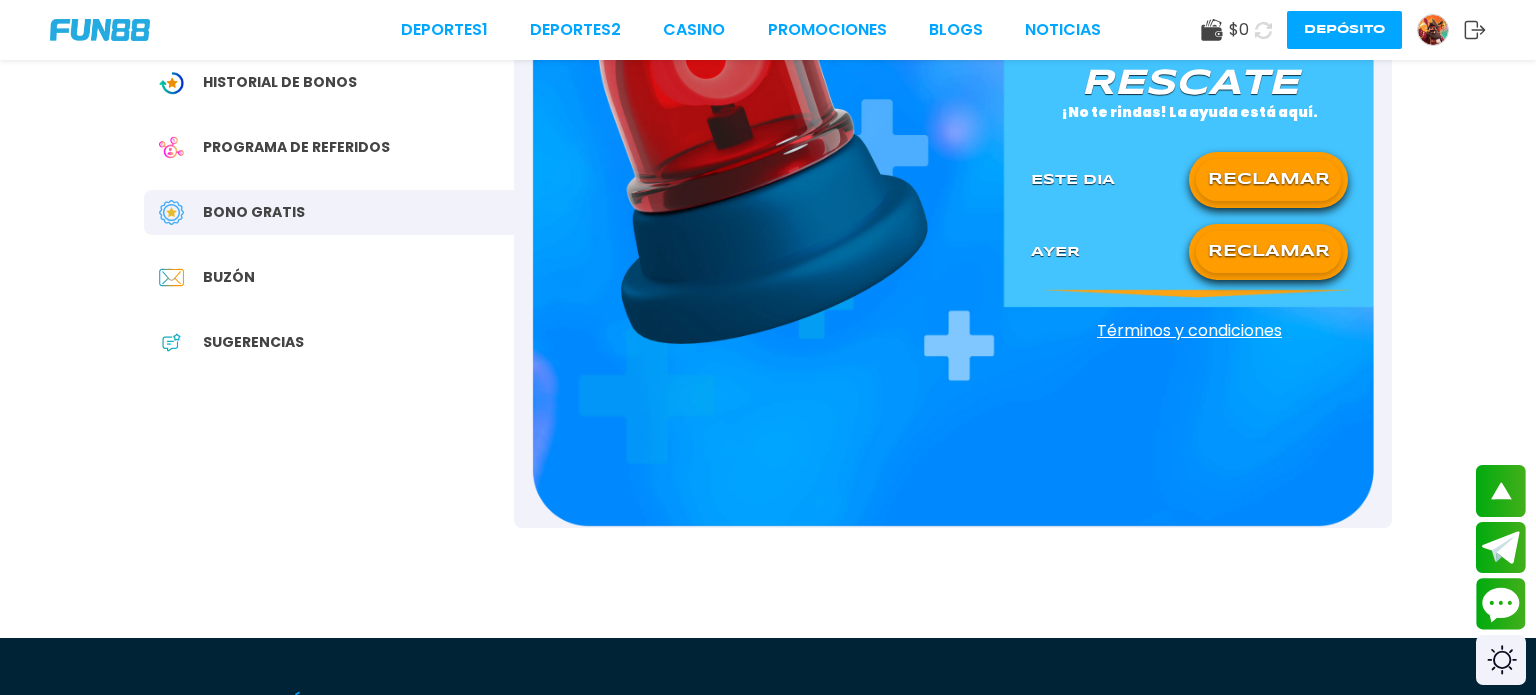 click on "RECLAMAR" at bounding box center (1268, 180) 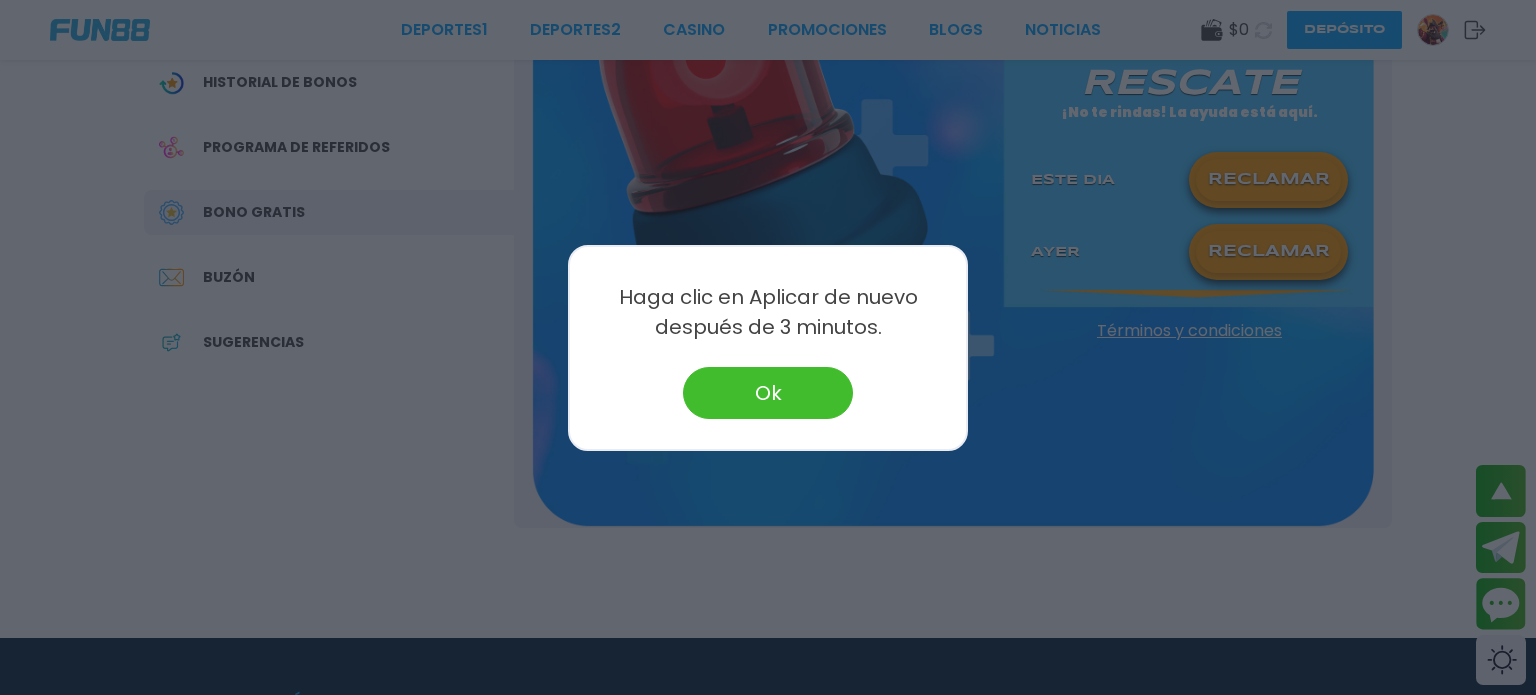click on "Ok" at bounding box center (768, 393) 